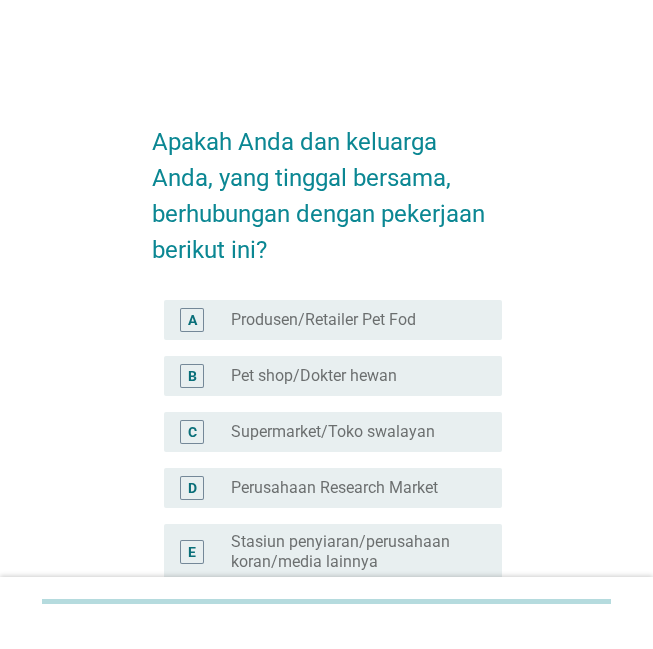 scroll, scrollTop: 0, scrollLeft: 0, axis: both 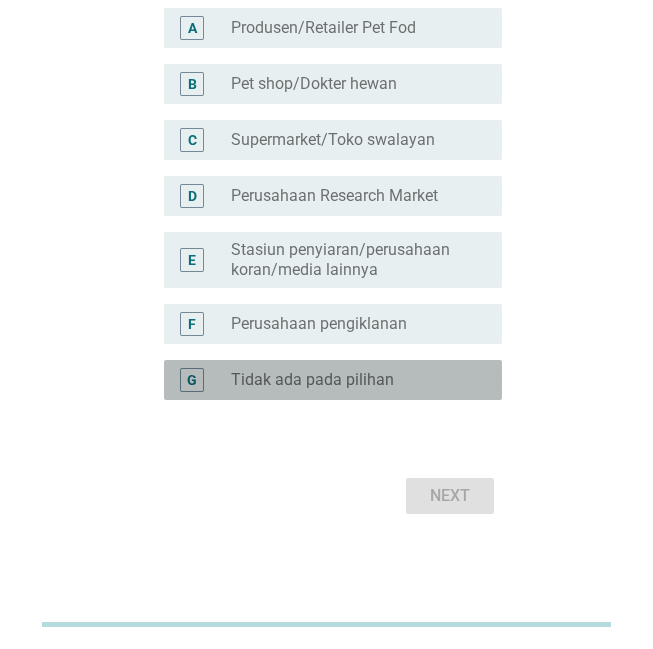 click on "Tidak ada pada pilihan" at bounding box center (312, 380) 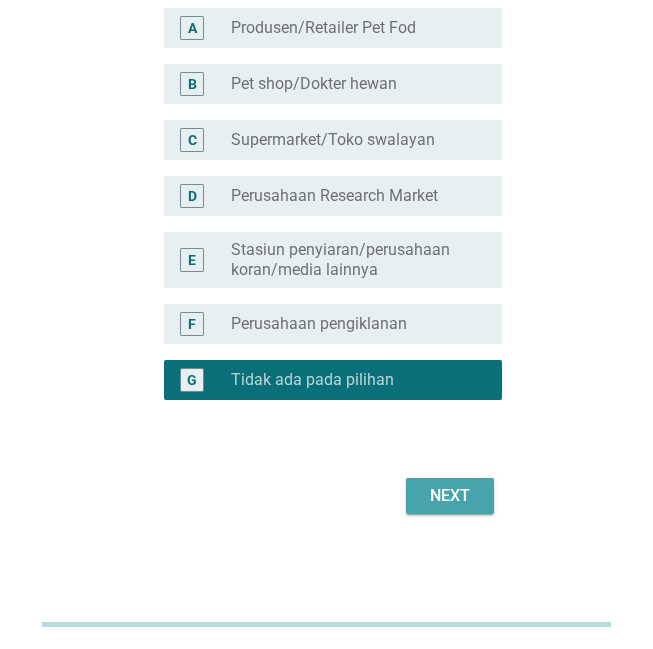 click on "Next" at bounding box center (450, 496) 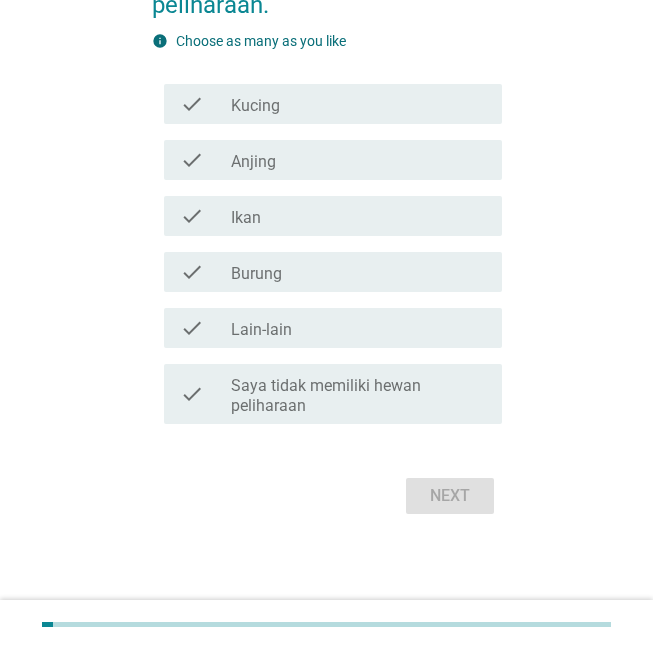 scroll, scrollTop: 0, scrollLeft: 0, axis: both 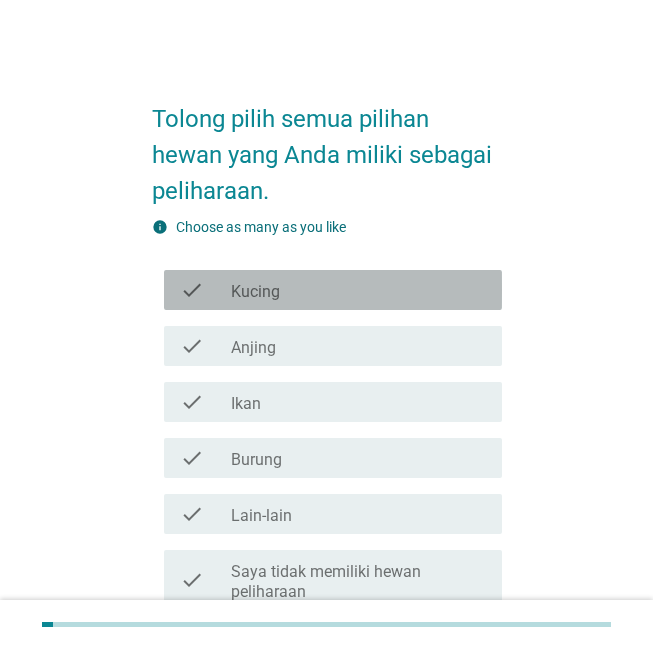 click on "check     check_box_outline_blank Kucing" at bounding box center [333, 290] 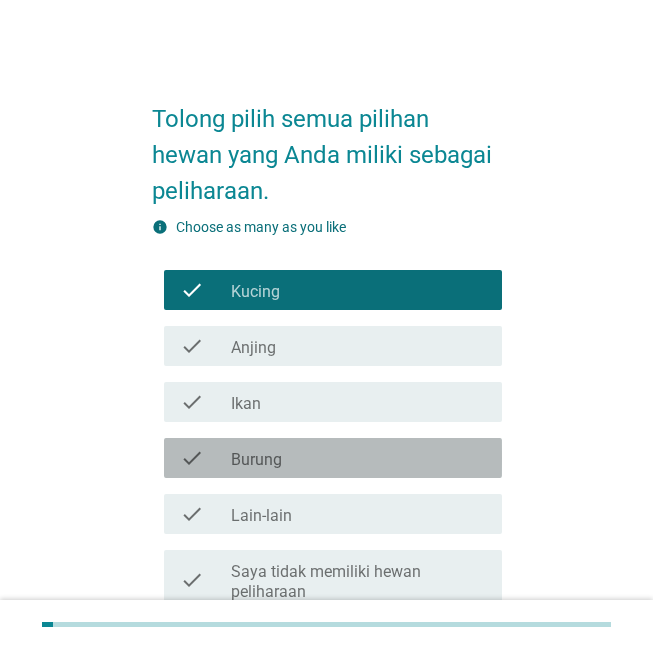 click on "Burung" at bounding box center [256, 460] 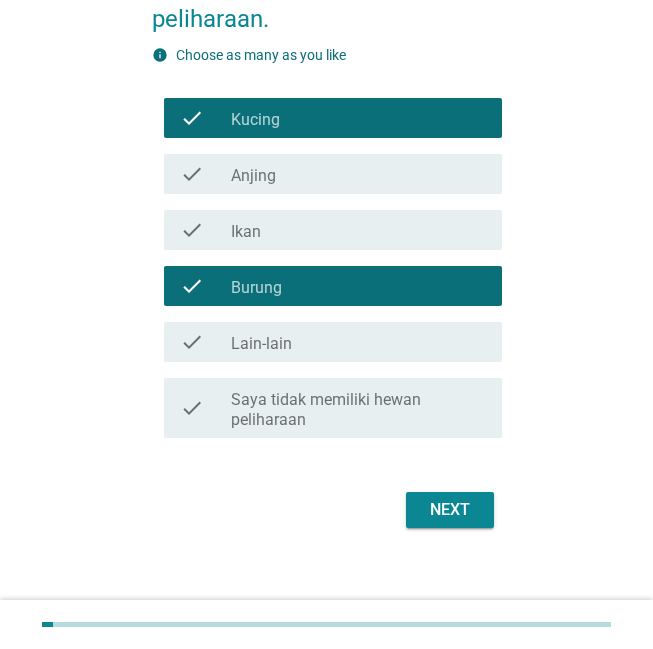 scroll, scrollTop: 186, scrollLeft: 0, axis: vertical 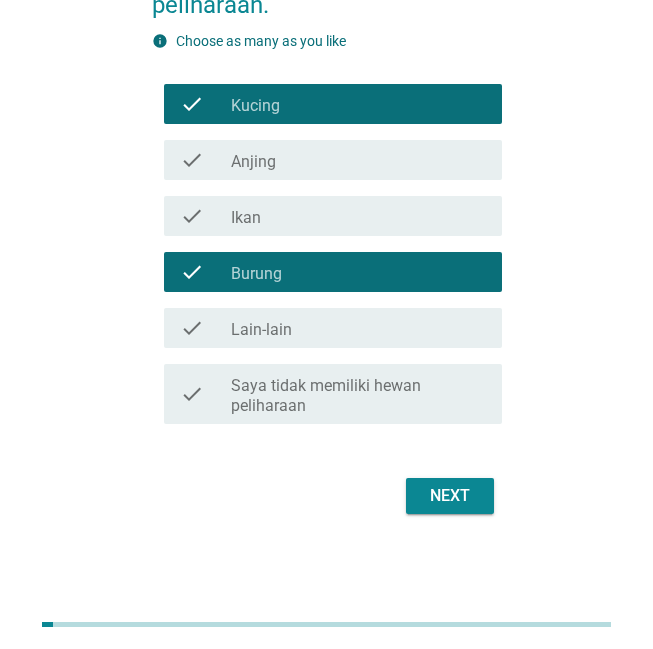 click on "Next" at bounding box center (450, 496) 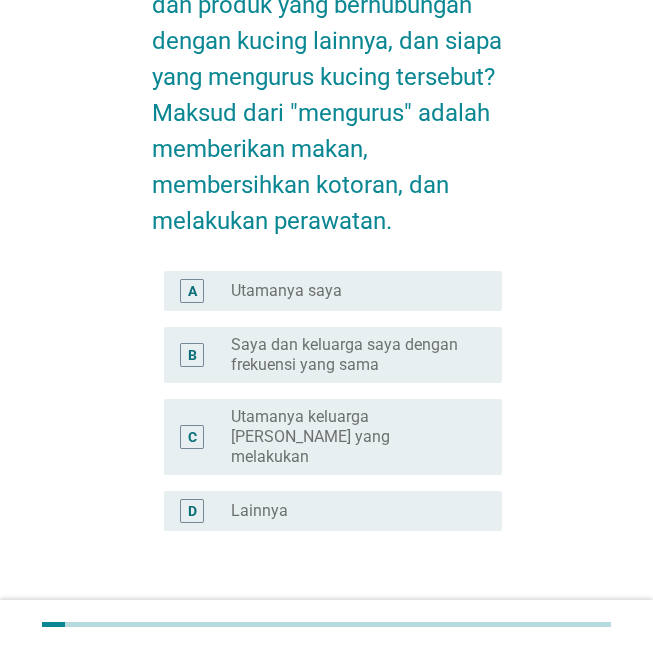 scroll, scrollTop: 0, scrollLeft: 0, axis: both 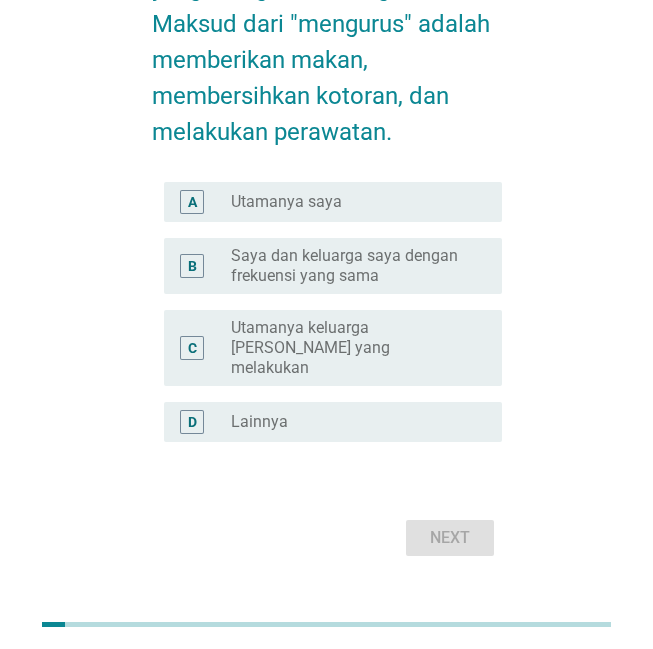click on "radio_button_unchecked Utamanya saya" at bounding box center [350, 202] 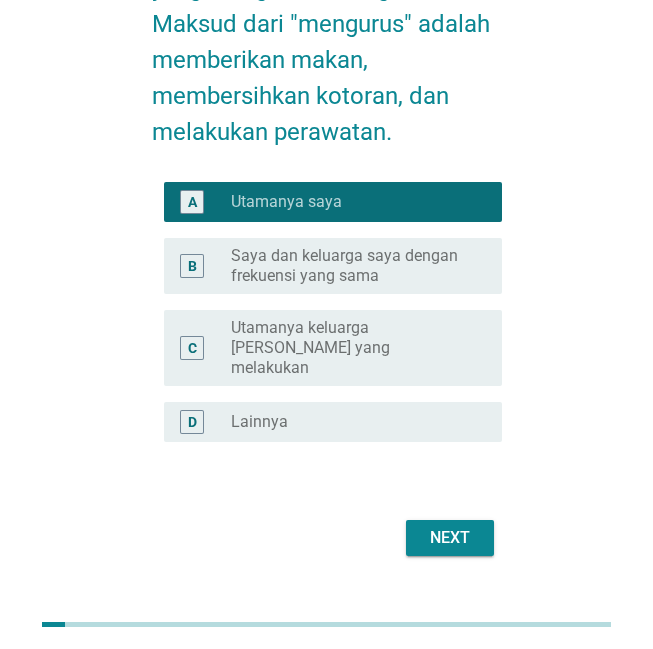 click on "Next" at bounding box center (450, 538) 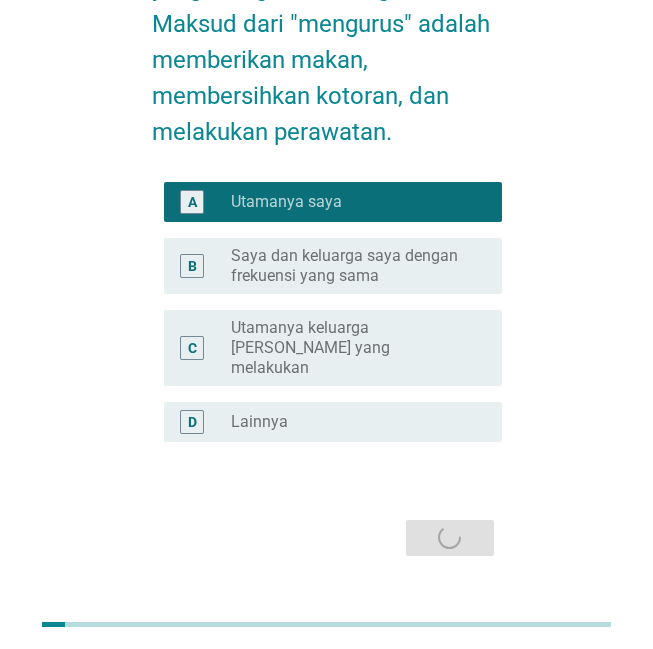scroll, scrollTop: 0, scrollLeft: 0, axis: both 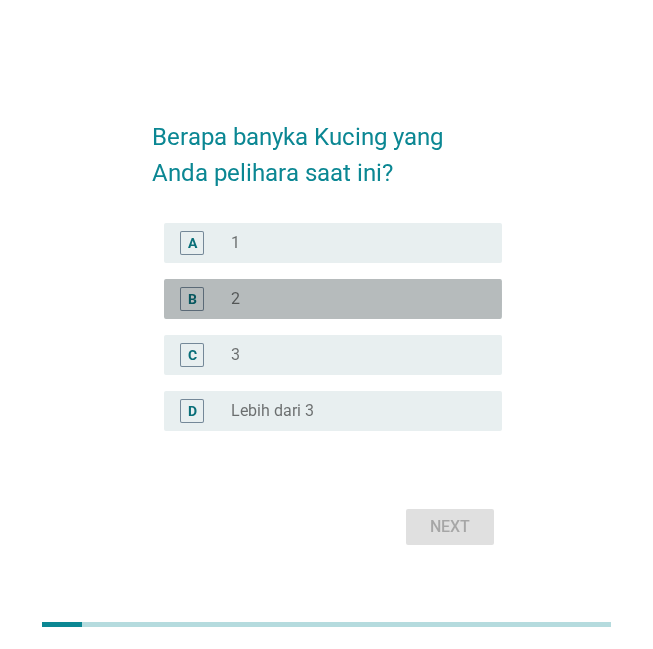 click on "radio_button_unchecked 2" at bounding box center [350, 299] 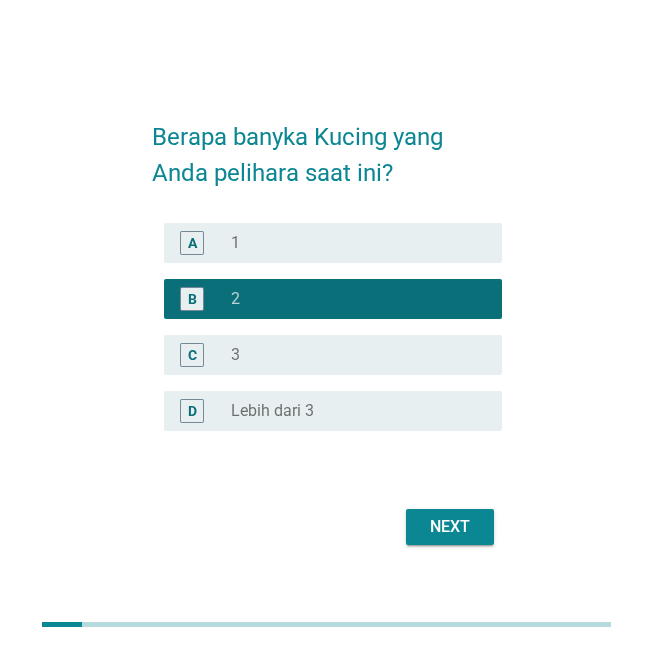 click on "Next" at bounding box center [450, 527] 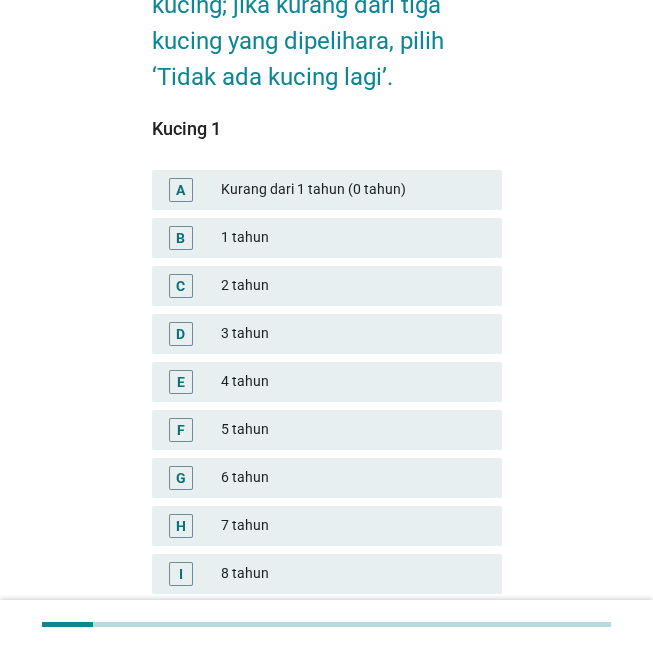 scroll, scrollTop: 152, scrollLeft: 0, axis: vertical 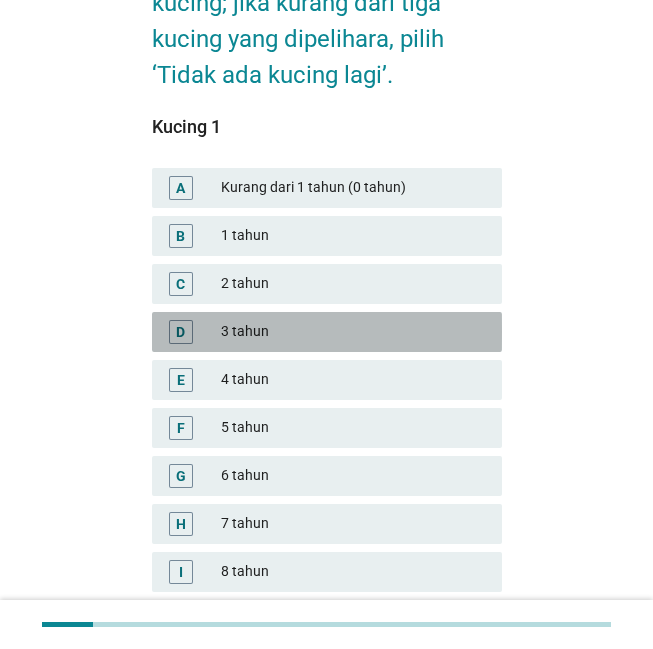 click on "3 tahun" at bounding box center (353, 332) 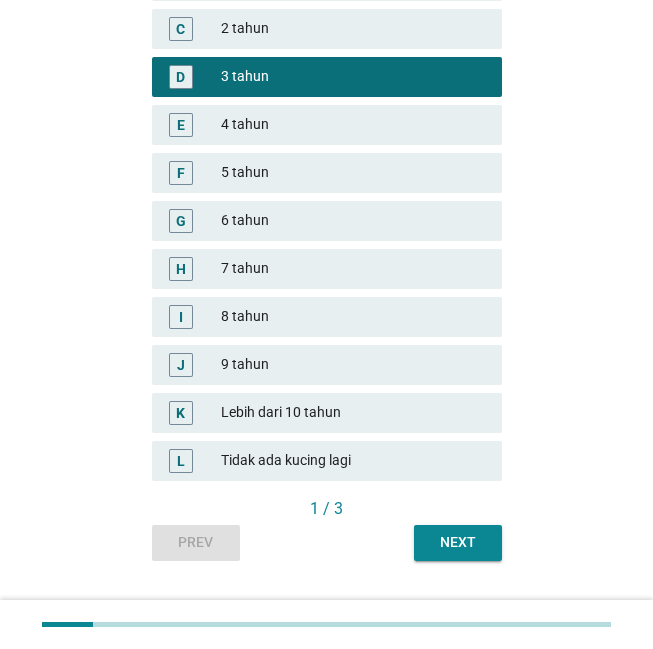 scroll, scrollTop: 448, scrollLeft: 0, axis: vertical 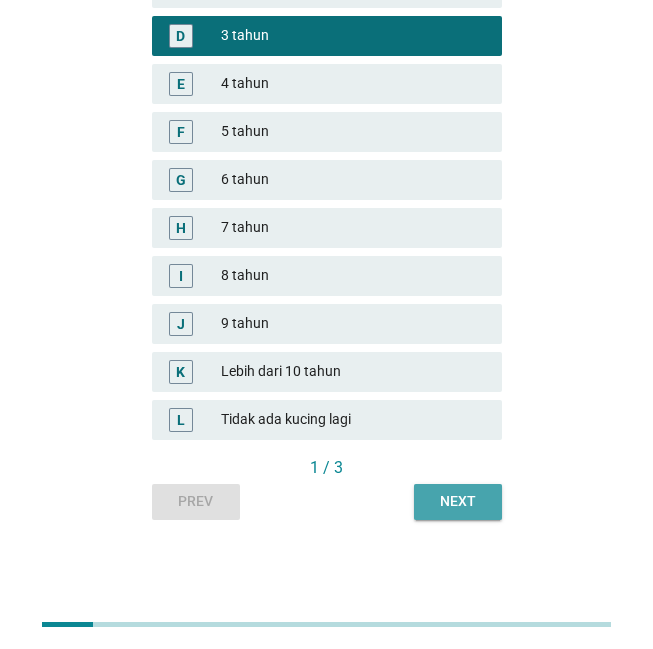 click on "Next" at bounding box center (458, 501) 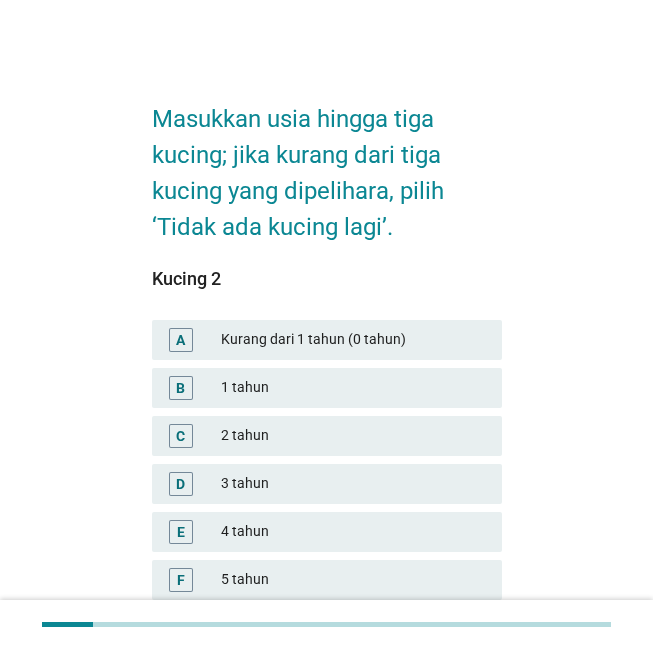 click on "2 tahun" at bounding box center [353, 436] 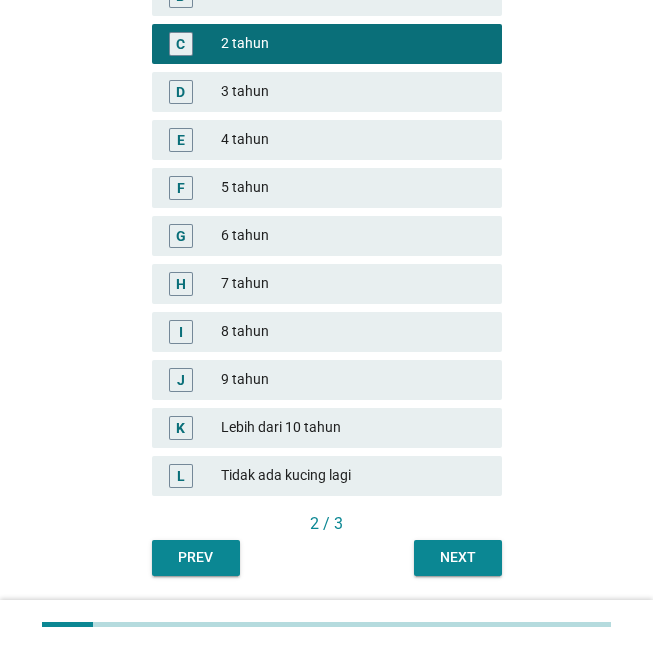 scroll, scrollTop: 448, scrollLeft: 0, axis: vertical 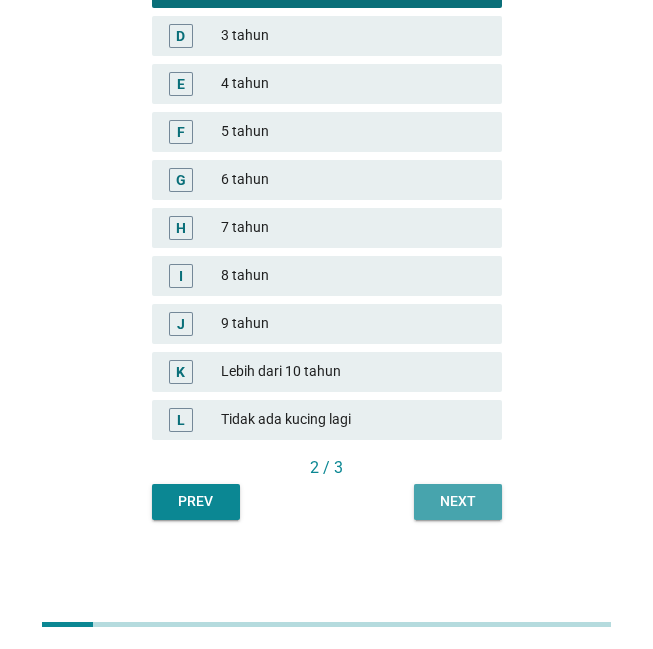 click on "Next" at bounding box center [458, 501] 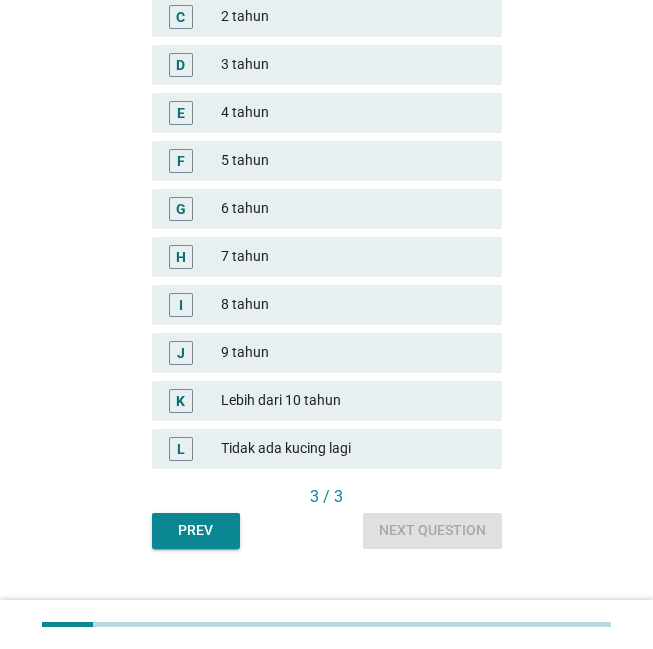 scroll, scrollTop: 421, scrollLeft: 0, axis: vertical 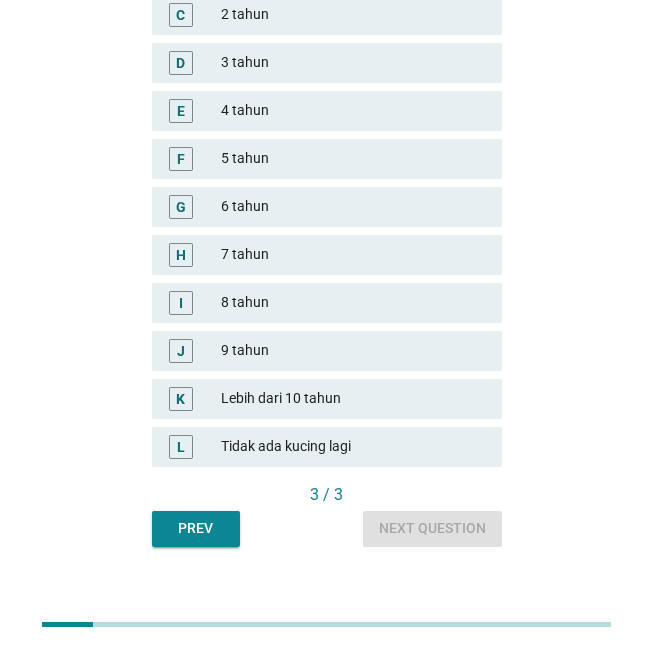 click on "Tidak ada kucing lagi" at bounding box center [353, 447] 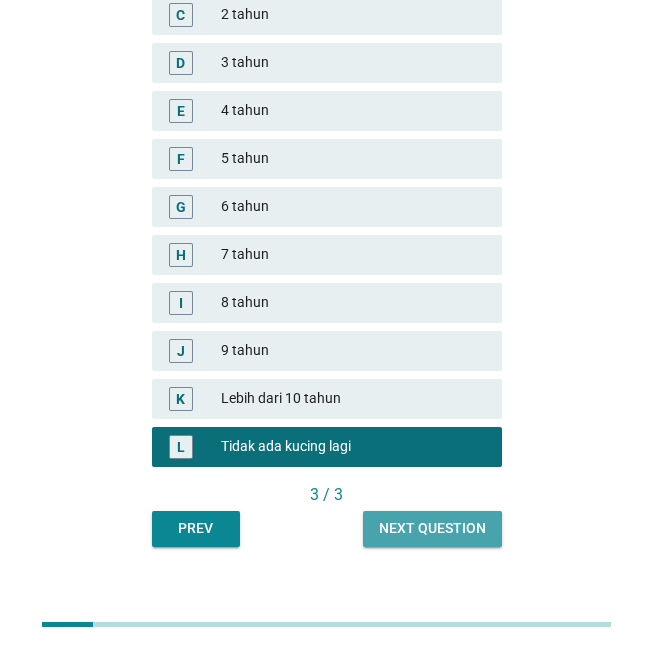 click on "Next question" at bounding box center (432, 528) 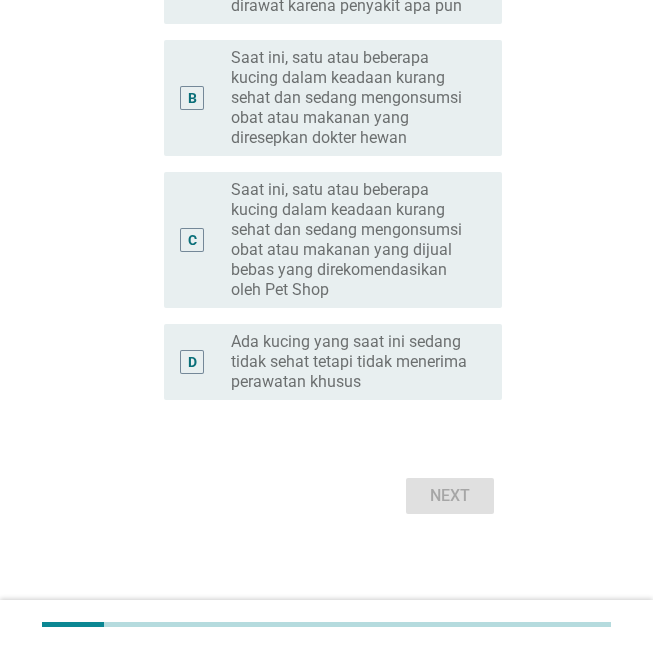scroll, scrollTop: 0, scrollLeft: 0, axis: both 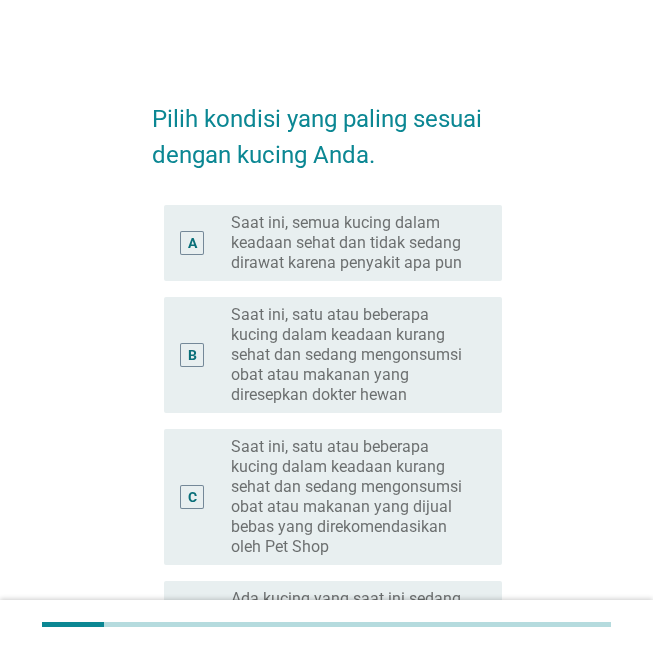 click on "Saat ini, semua kucing dalam keadaan sehat dan tidak sedang dirawat karena penyakit apa pun" at bounding box center [350, 243] 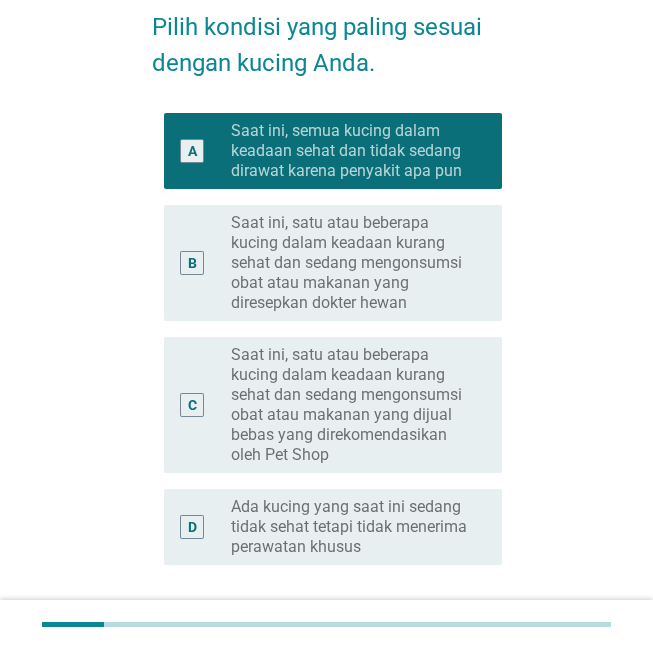 scroll, scrollTop: 257, scrollLeft: 0, axis: vertical 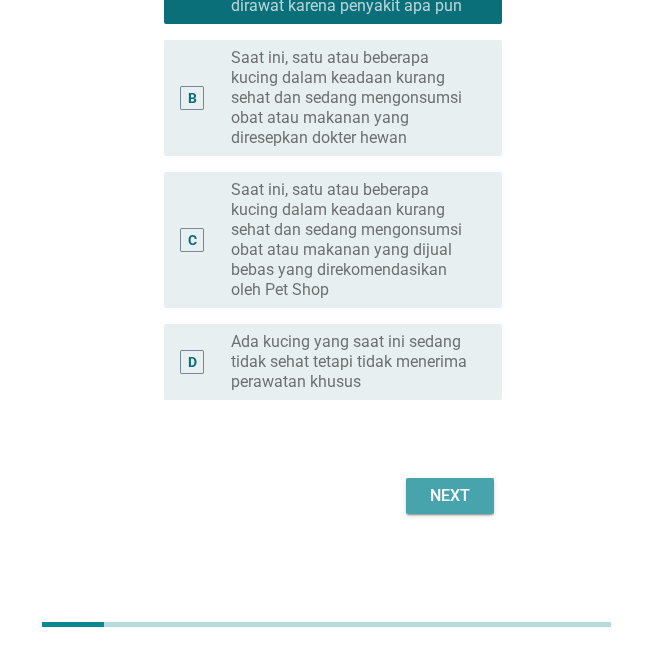 click on "Next" at bounding box center [450, 496] 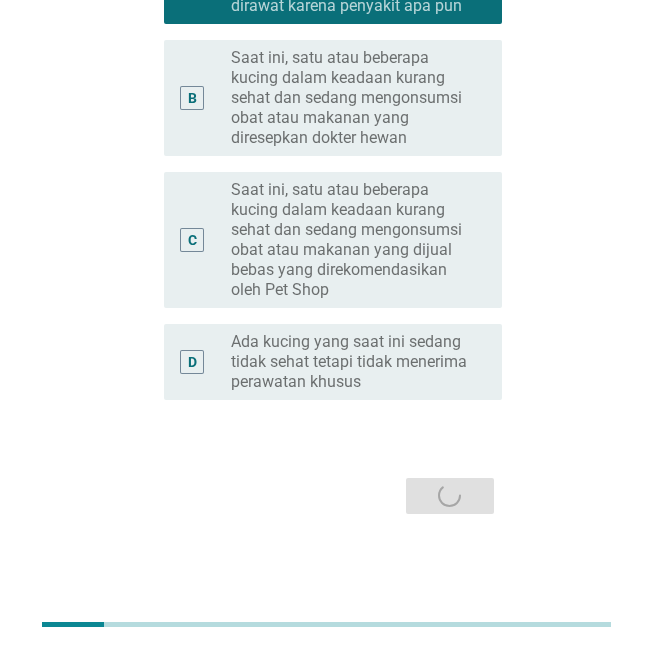 scroll, scrollTop: 0, scrollLeft: 0, axis: both 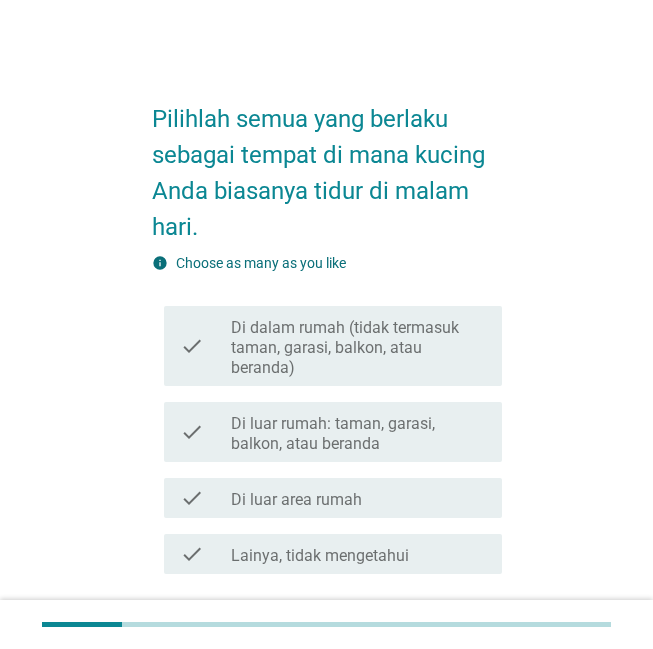 click on "Di dalam rumah (tidak termasuk taman, garasi, balkon, atau beranda)" at bounding box center [358, 348] 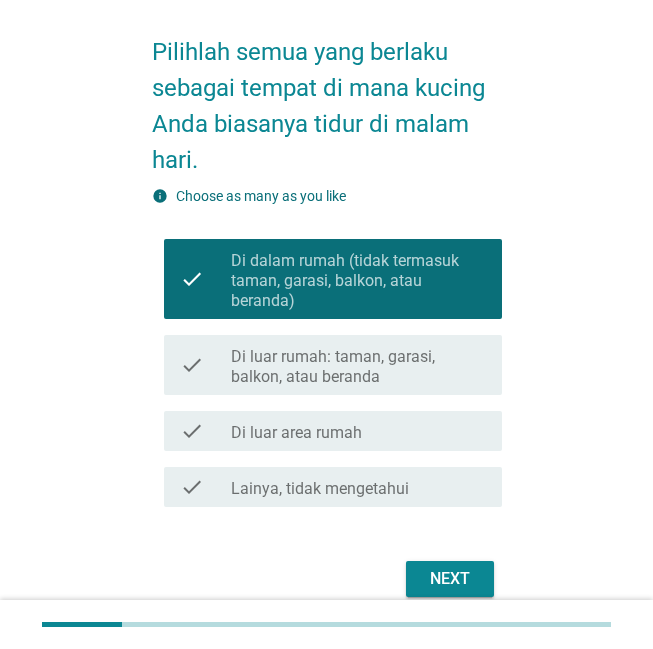 scroll, scrollTop: 150, scrollLeft: 0, axis: vertical 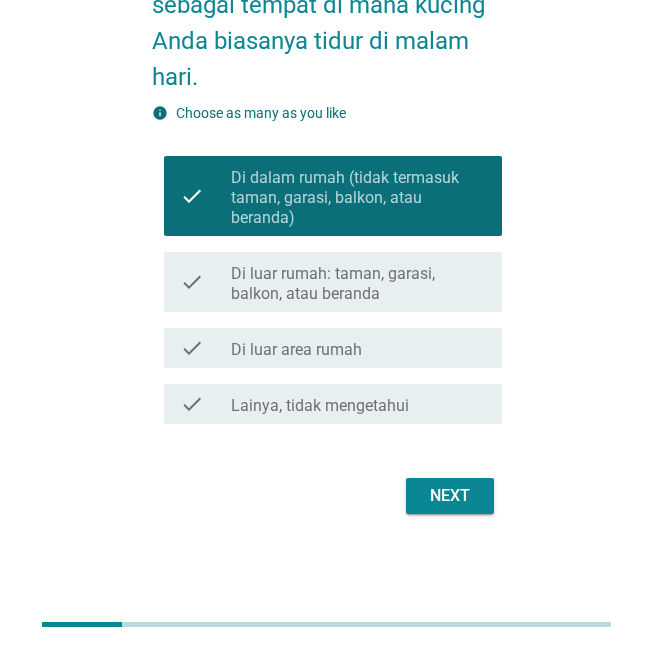 click on "Pilihlah semua yang berlaku sebagai tempat di mana kucing Anda biasanya tidur di malam hari.     info   Choose as many as you like   check     check_box Di dalam rumah (tidak termasuk taman, garasi, balkon, atau beranda)   check     check_box_outline_blank Di luar rumah: taman, garasi, balkon, atau beranda   check     check_box_outline_blank Di luar area rumah   check     check_box_outline_blank Lainya, tidak mengetahui       Next" at bounding box center (327, 225) 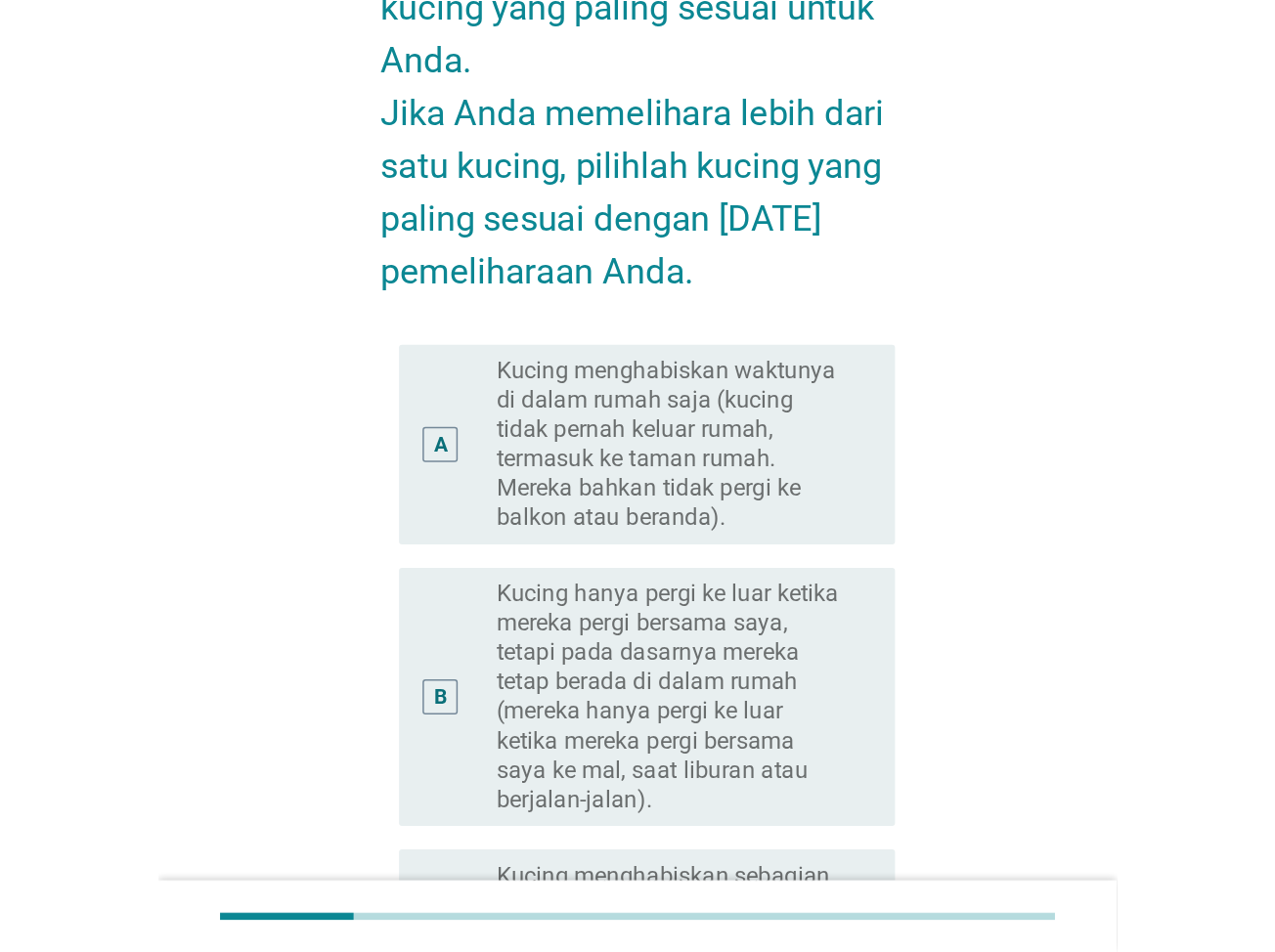scroll, scrollTop: 0, scrollLeft: 0, axis: both 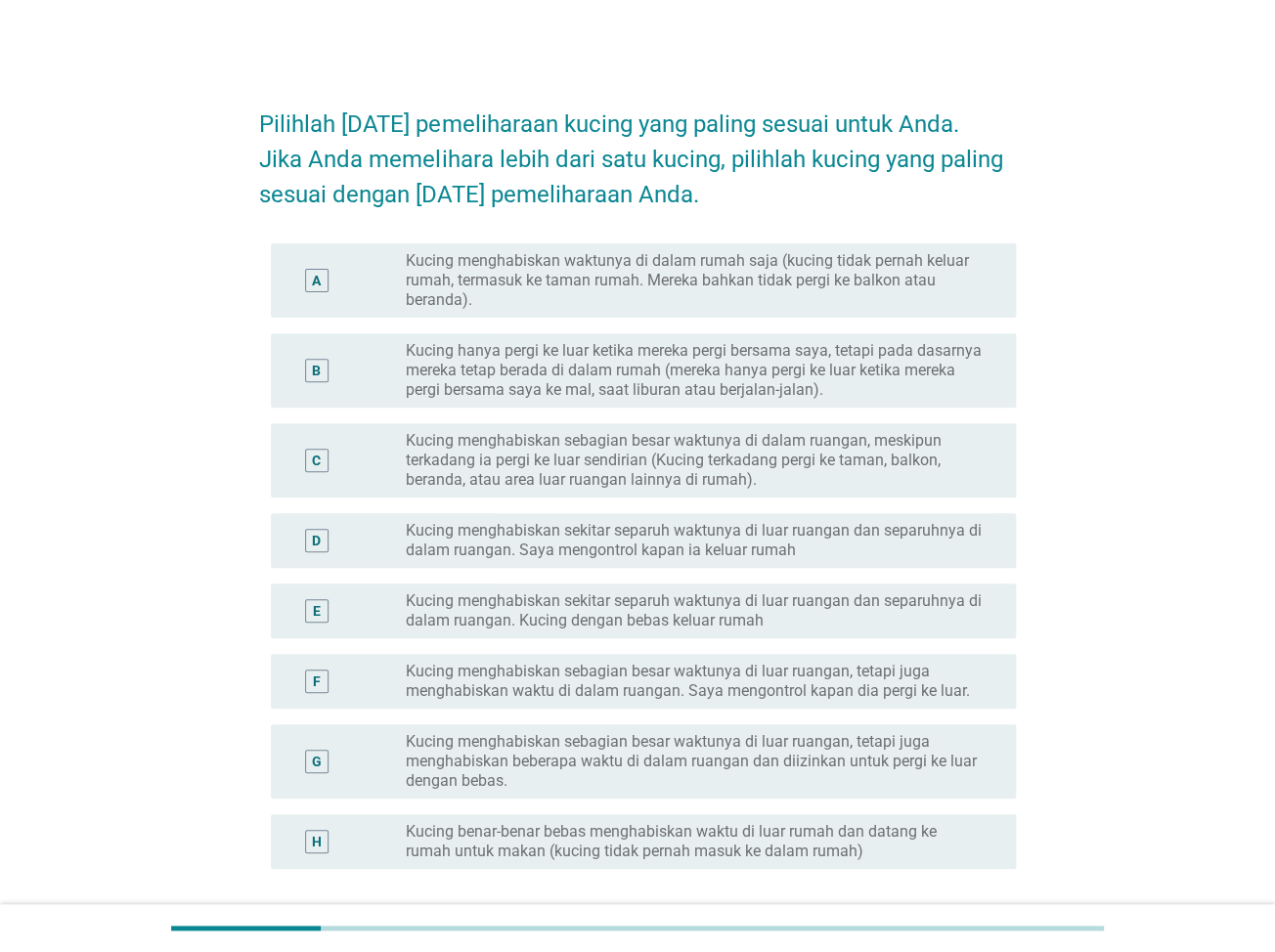 click on "Kucing hanya pergi ke luar ketika mereka pergi bersama saya, tetapi pada dasarnya mereka tetap berada di dalam rumah (mereka hanya pergi ke luar ketika mereka pergi bersama saya ke mal, saat liburan atau berjalan-jalan)." at bounding box center [695, 370] 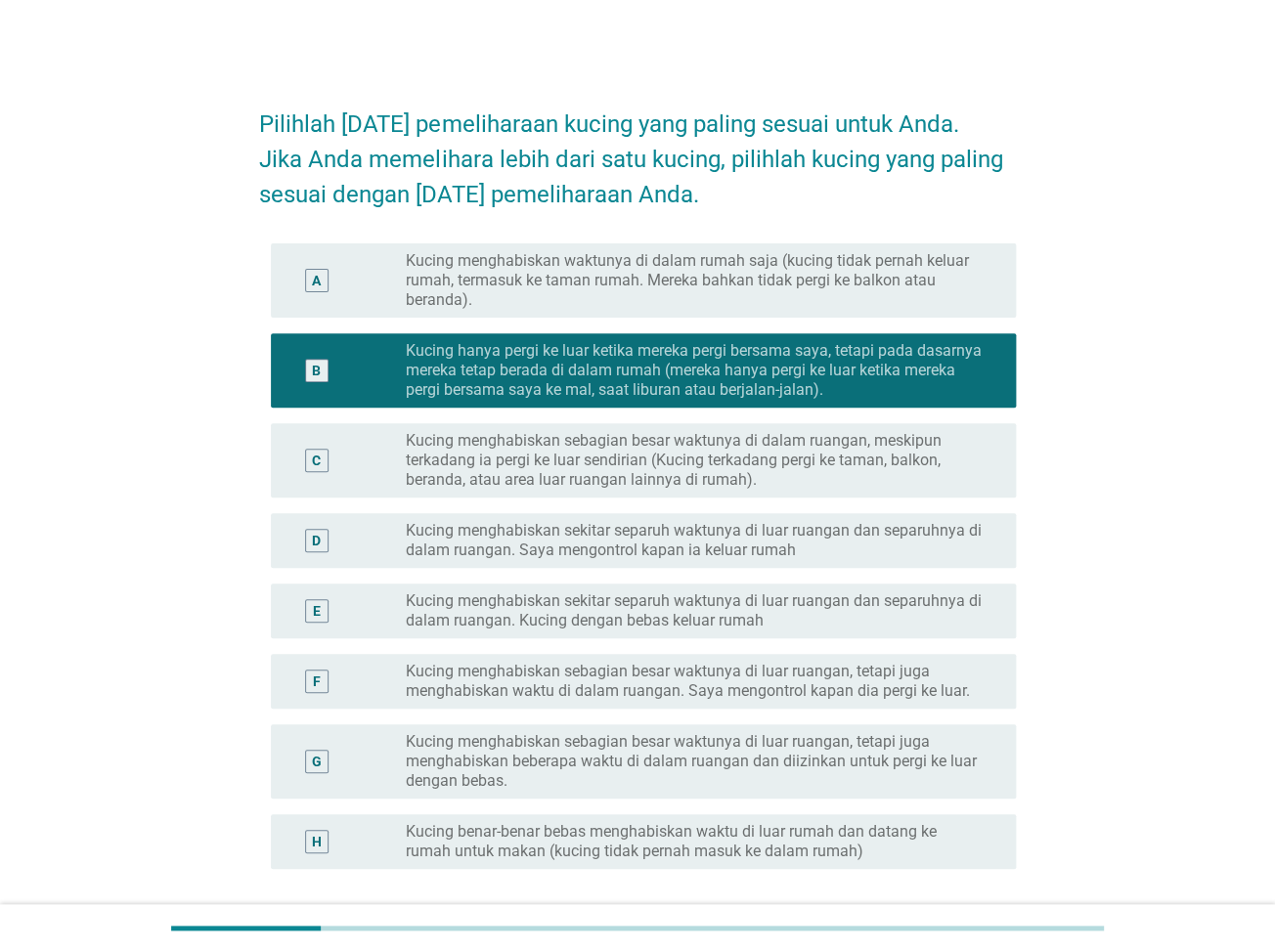 scroll, scrollTop: 168, scrollLeft: 0, axis: vertical 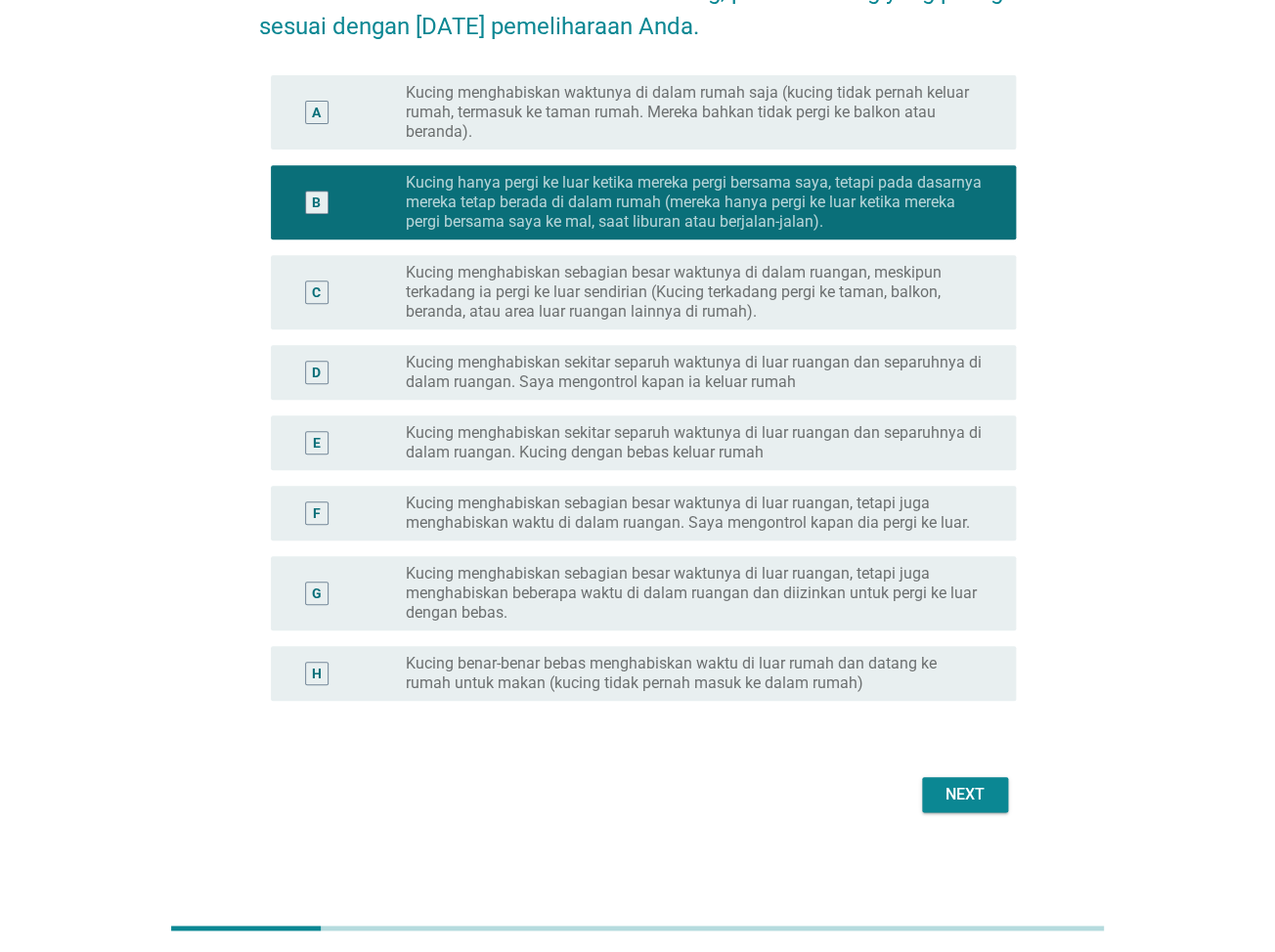 click on "Next" at bounding box center (965, 795) 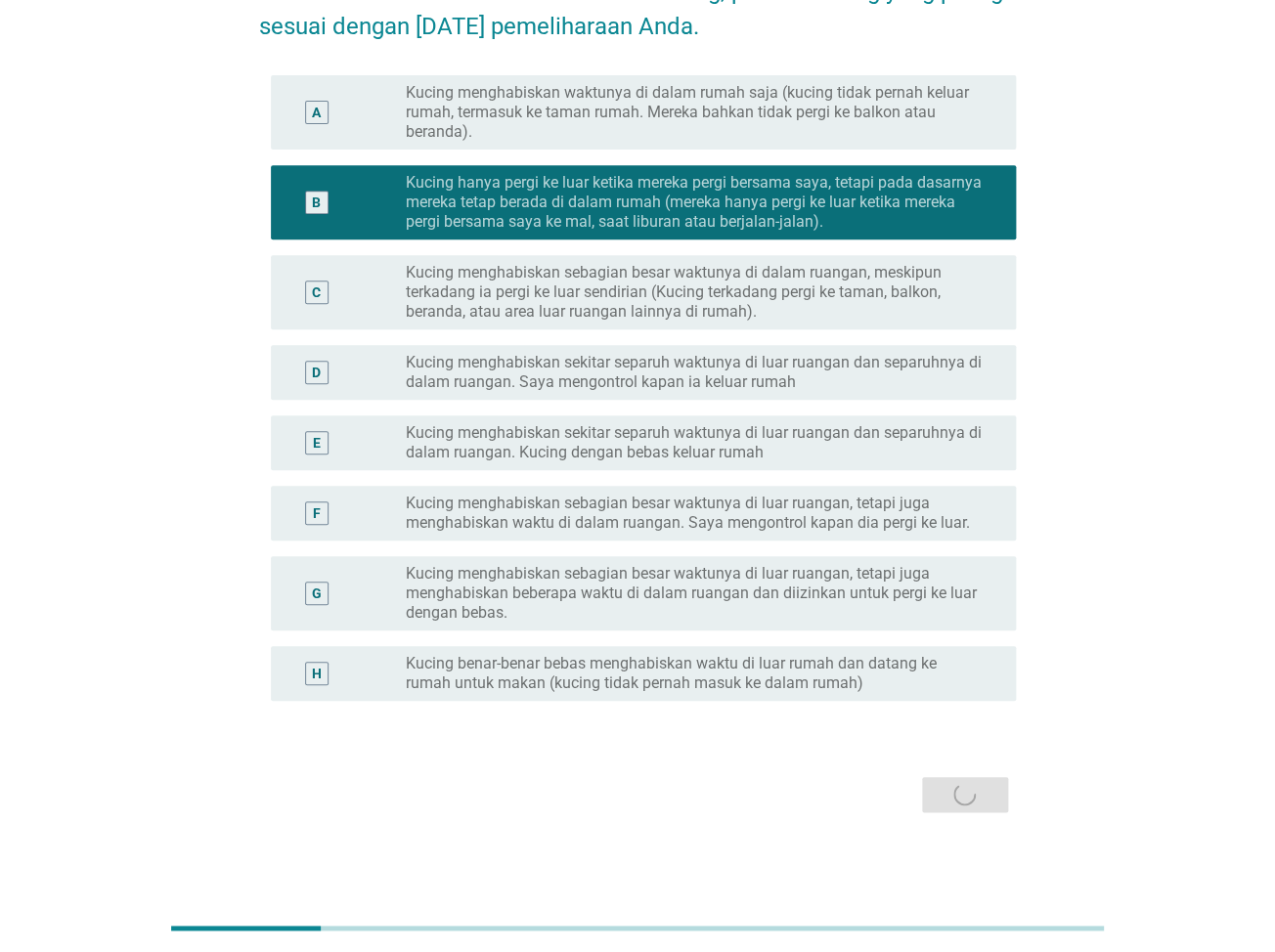 scroll, scrollTop: 0, scrollLeft: 0, axis: both 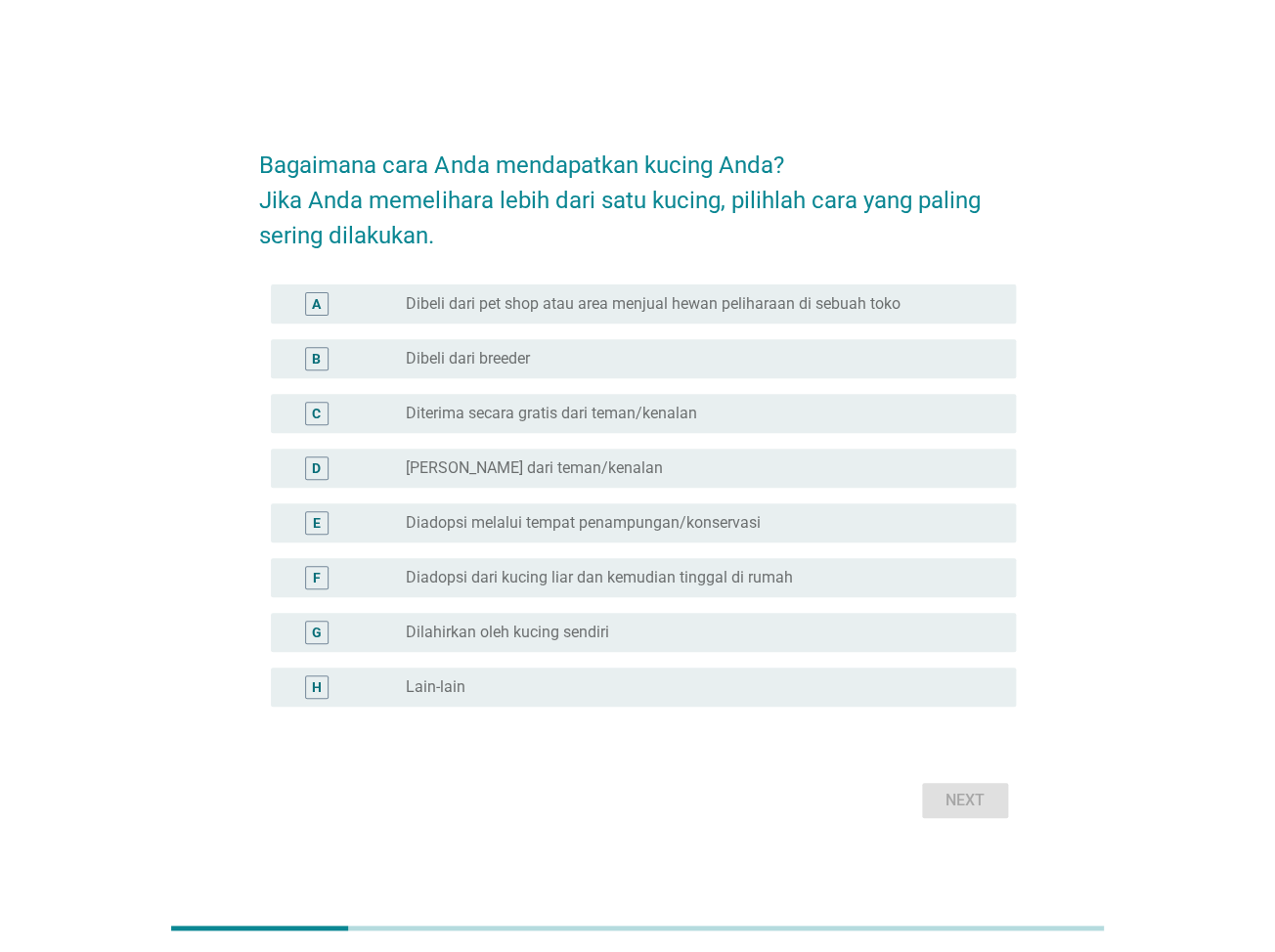 click on "Dilahirkan oleh kucing sendiri" at bounding box center [507, 632] 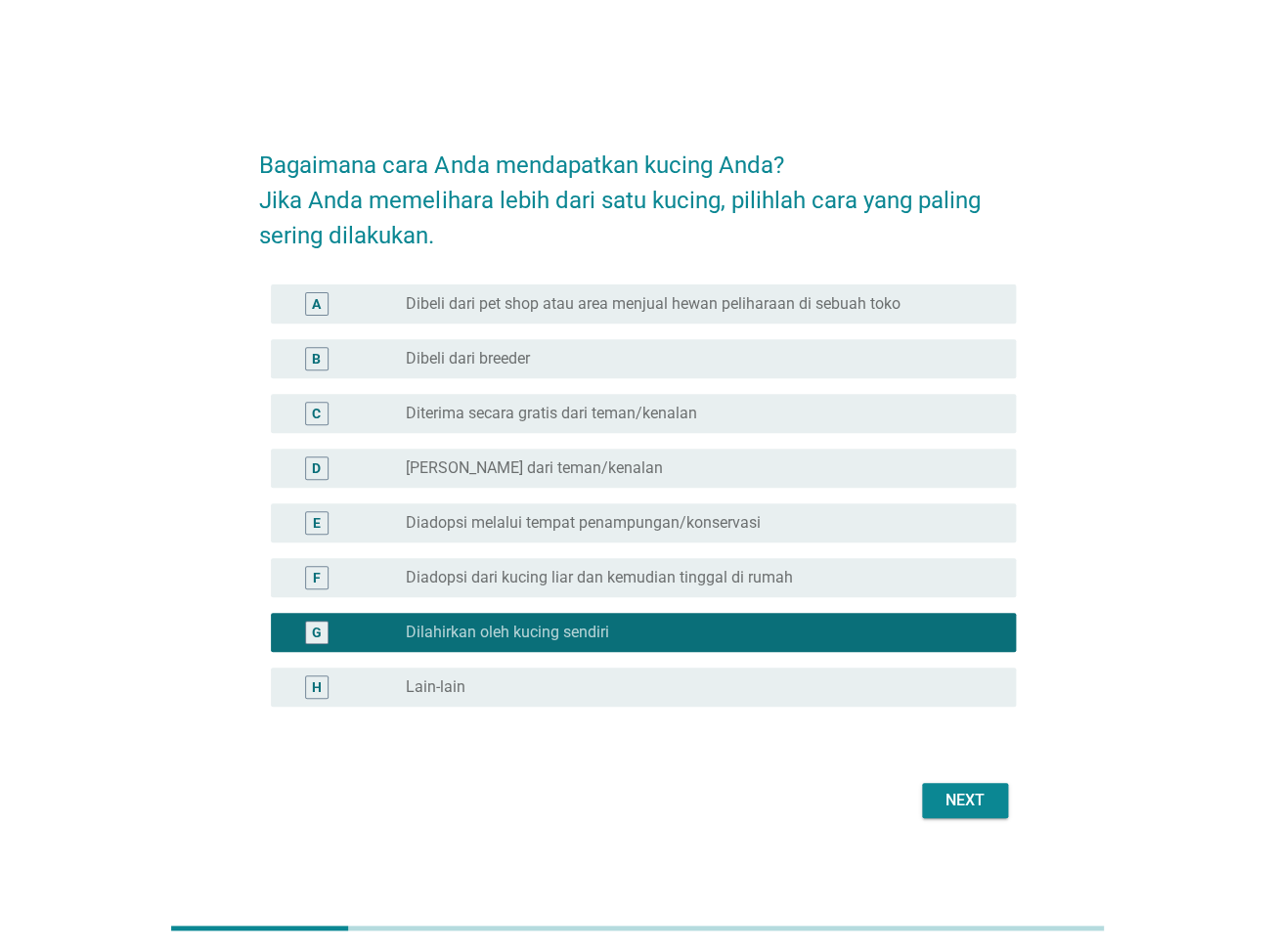 click on "Next" at bounding box center [965, 801] 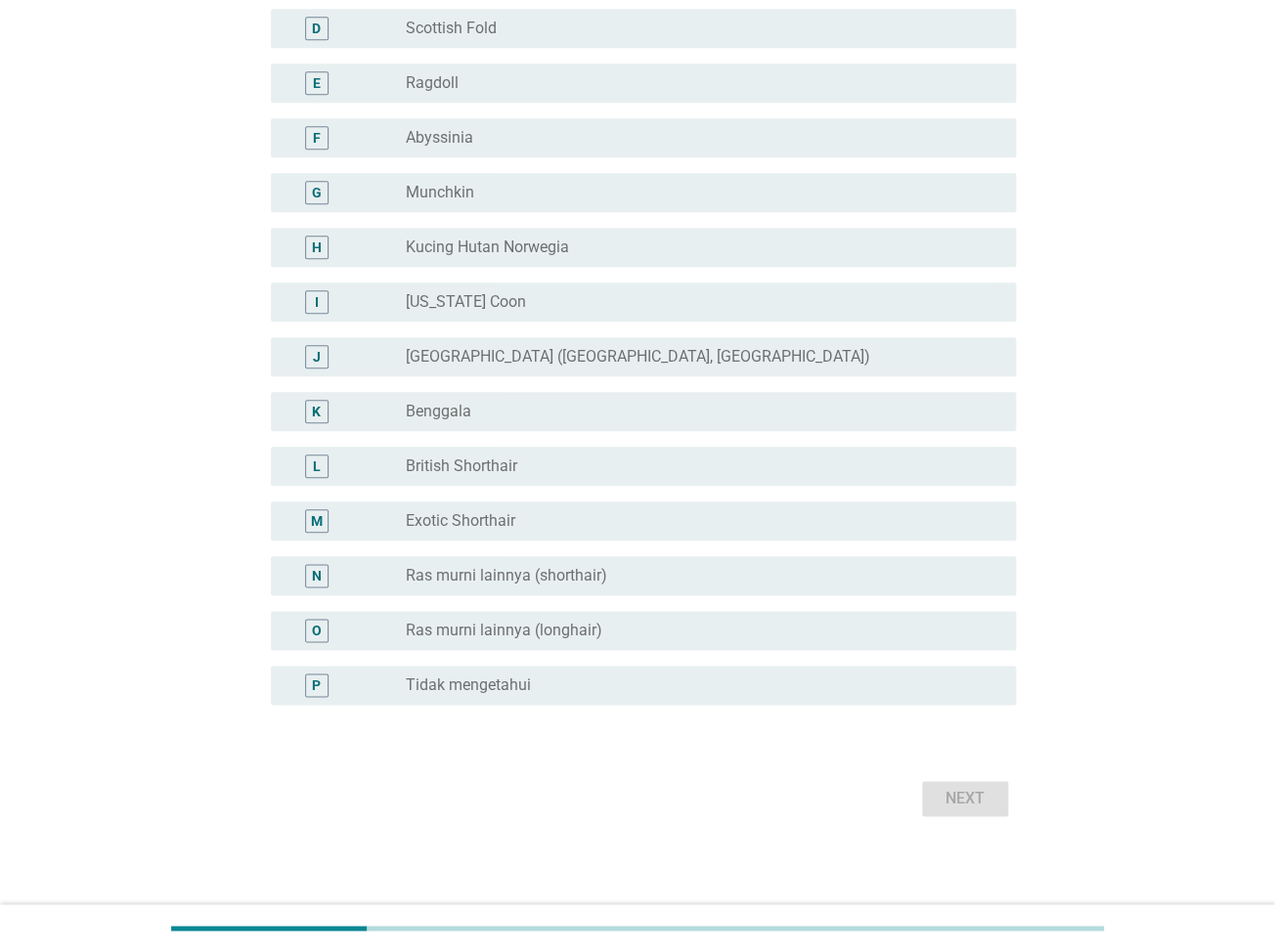scroll, scrollTop: 403, scrollLeft: 0, axis: vertical 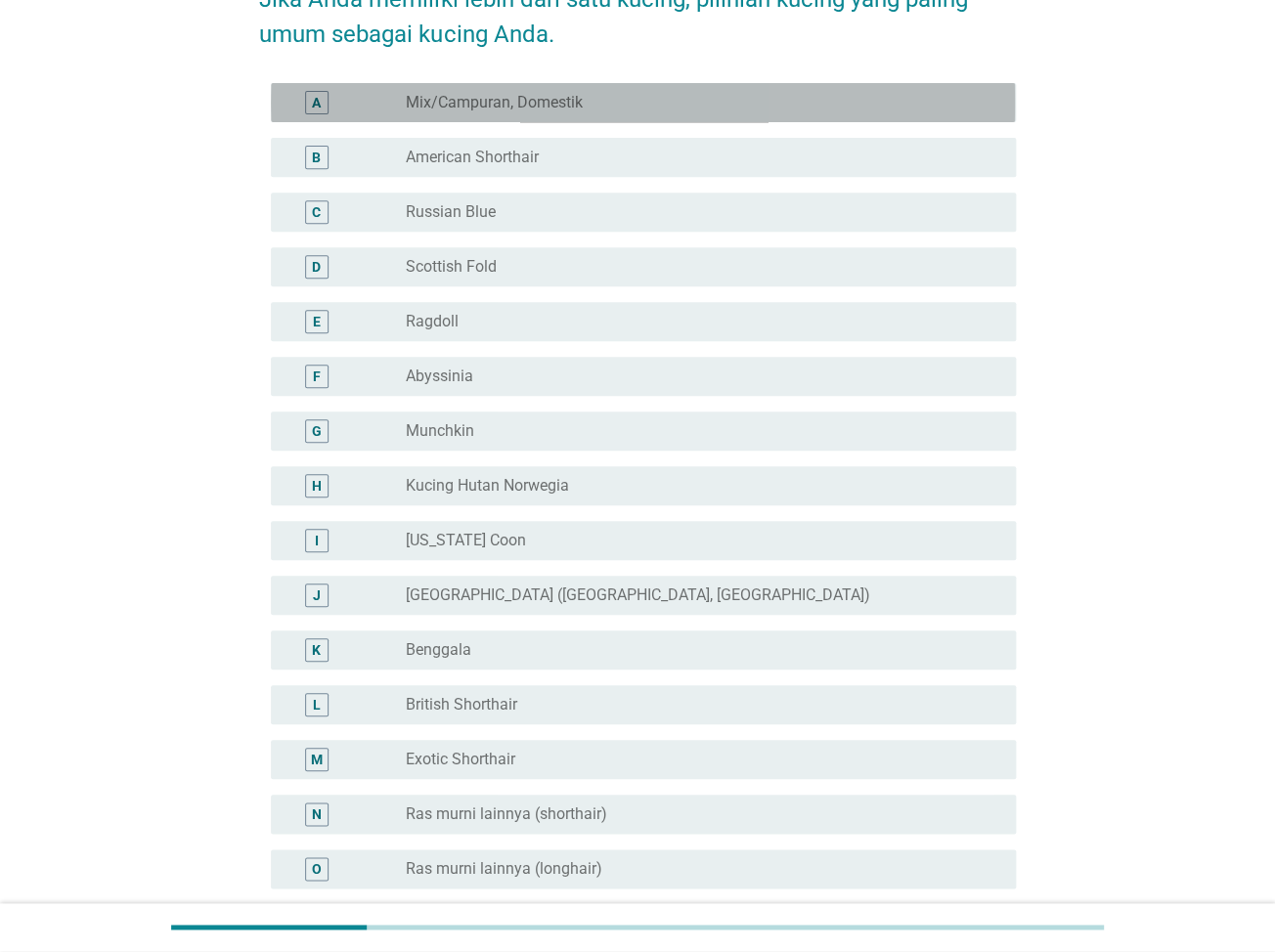 click on "Mix/Campuran, Domestik" at bounding box center [494, 104] 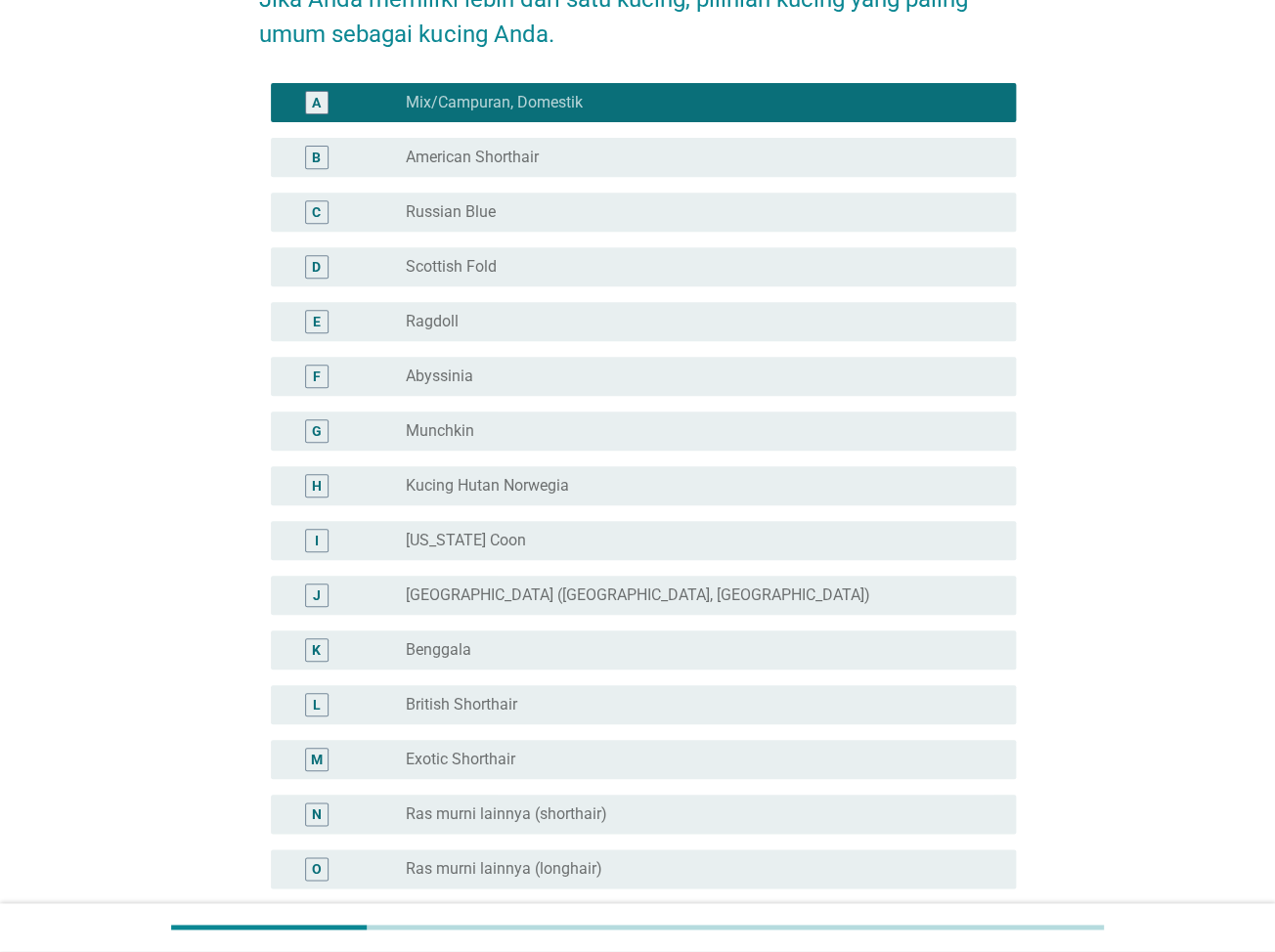 scroll, scrollTop: 403, scrollLeft: 0, axis: vertical 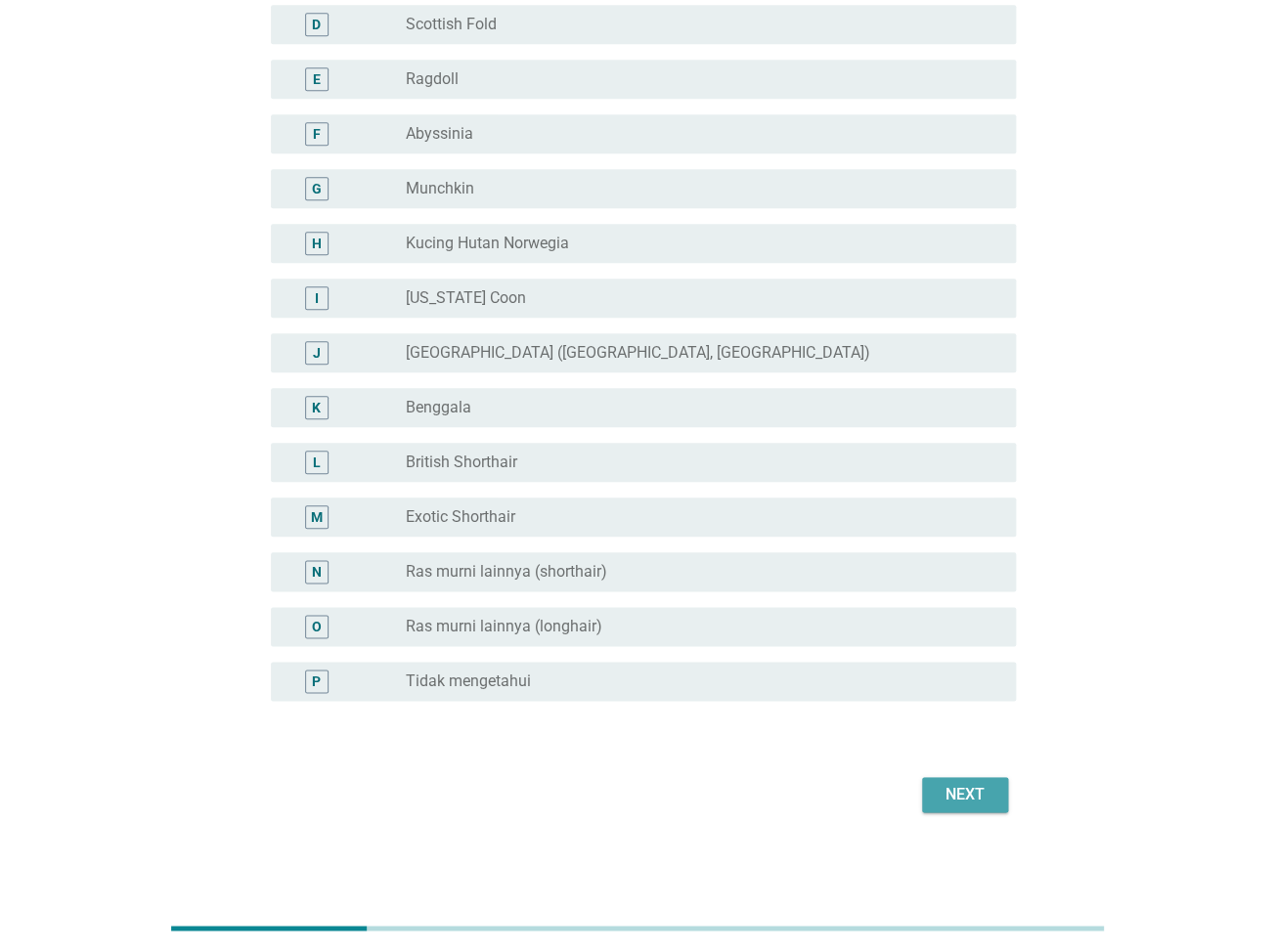 click on "Next" at bounding box center [965, 795] 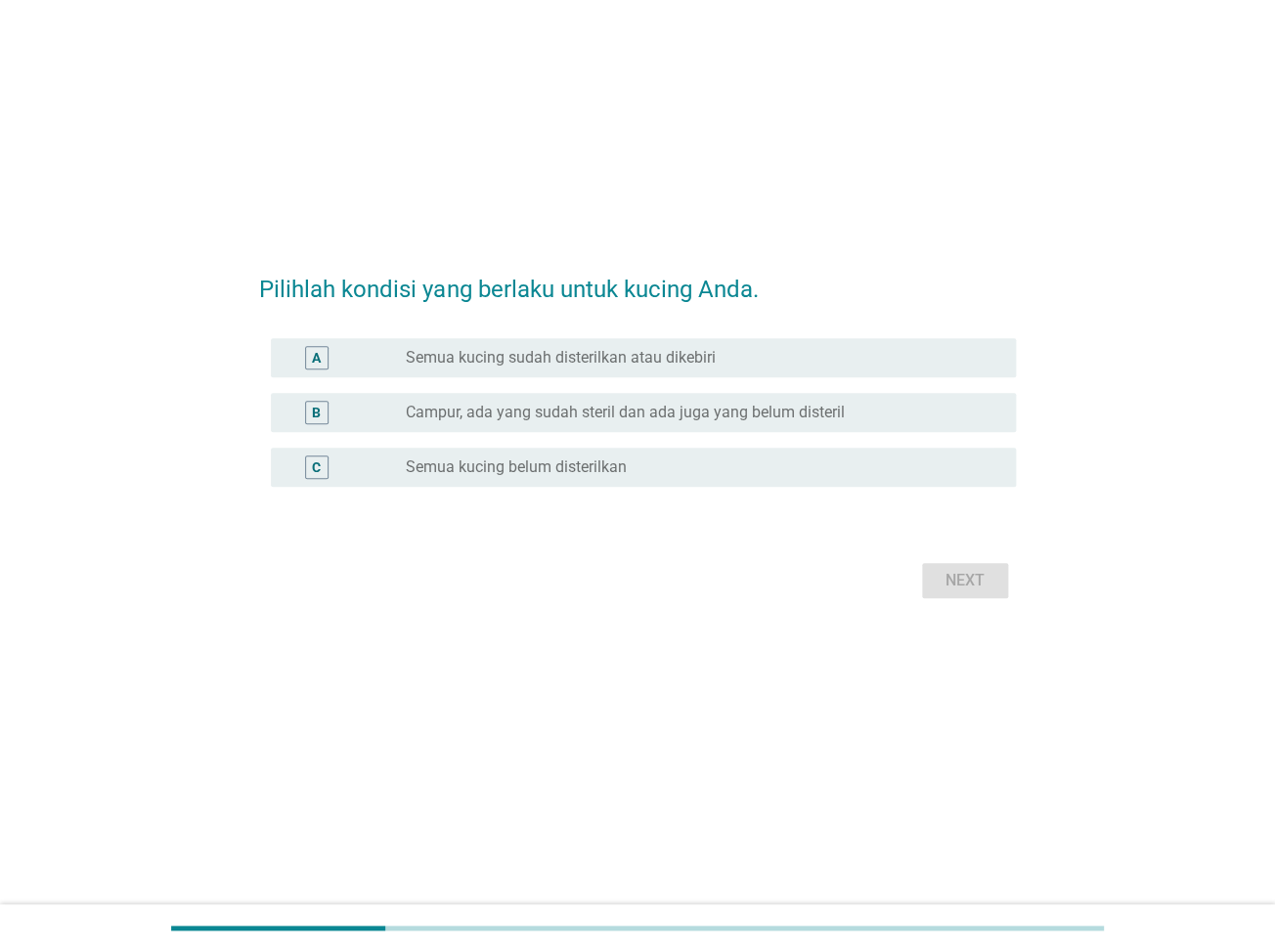 scroll, scrollTop: 0, scrollLeft: 0, axis: both 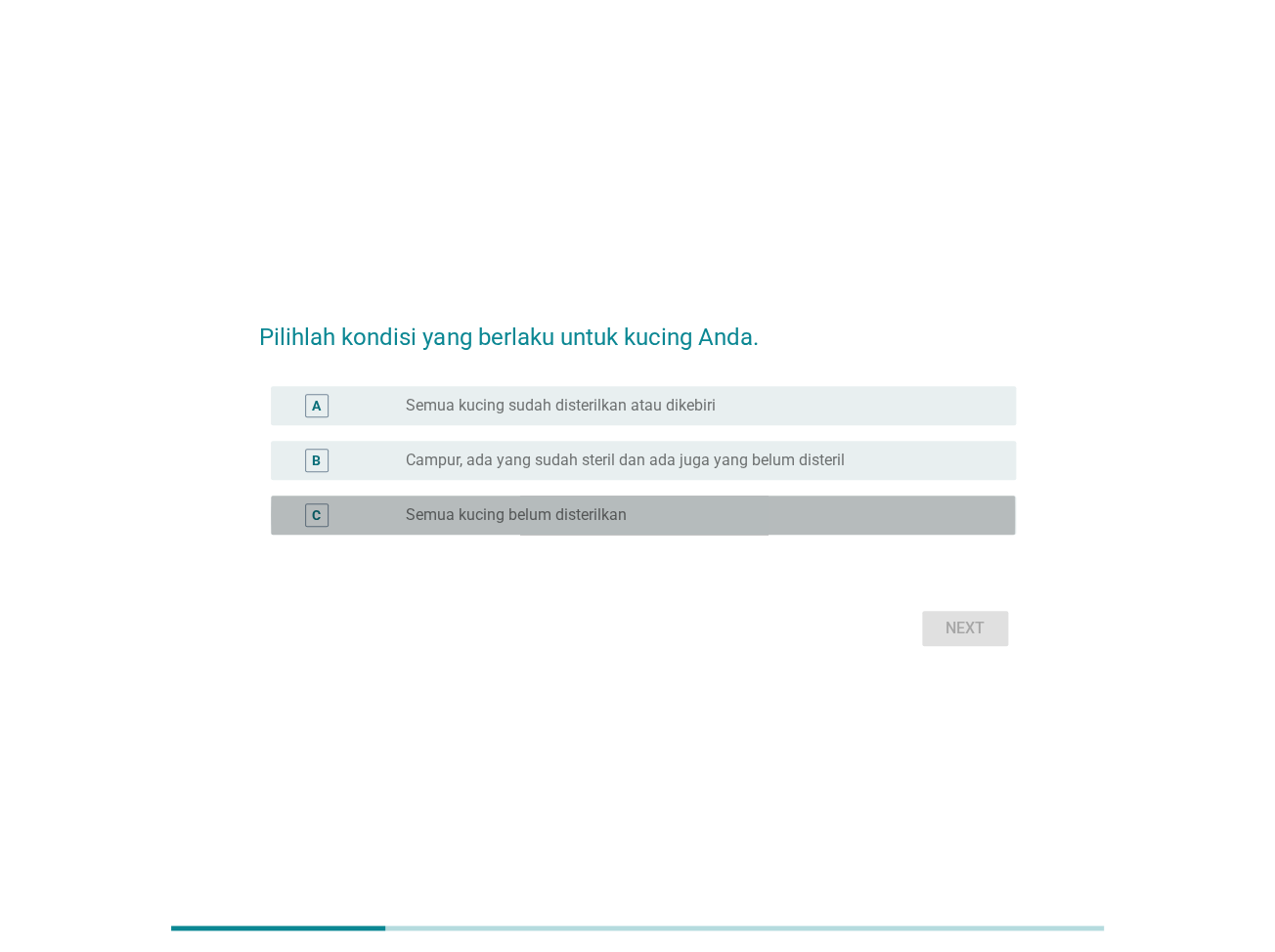click on "Semua kucing belum disterilkan" at bounding box center (516, 515) 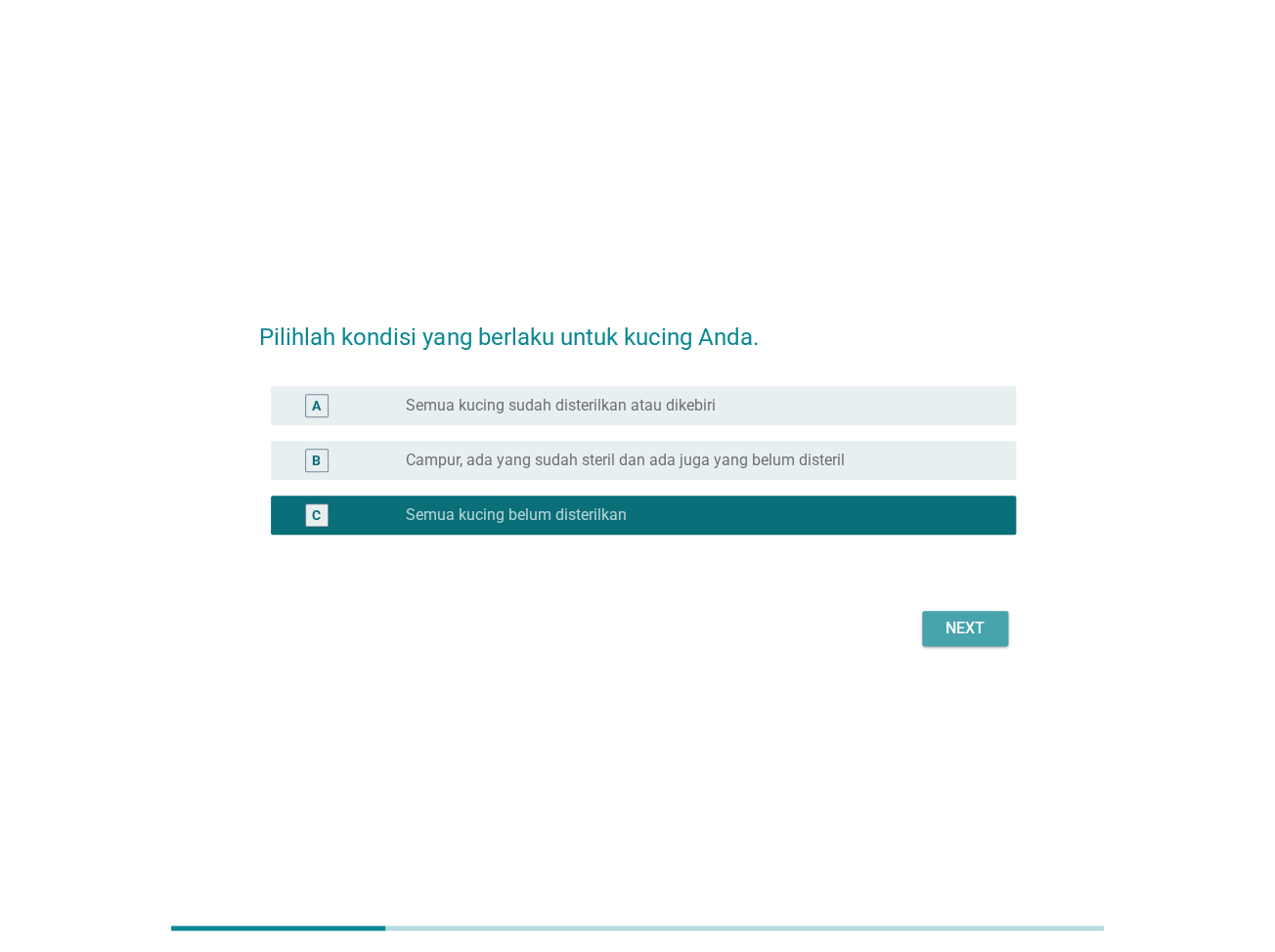 click on "Next" at bounding box center (965, 628) 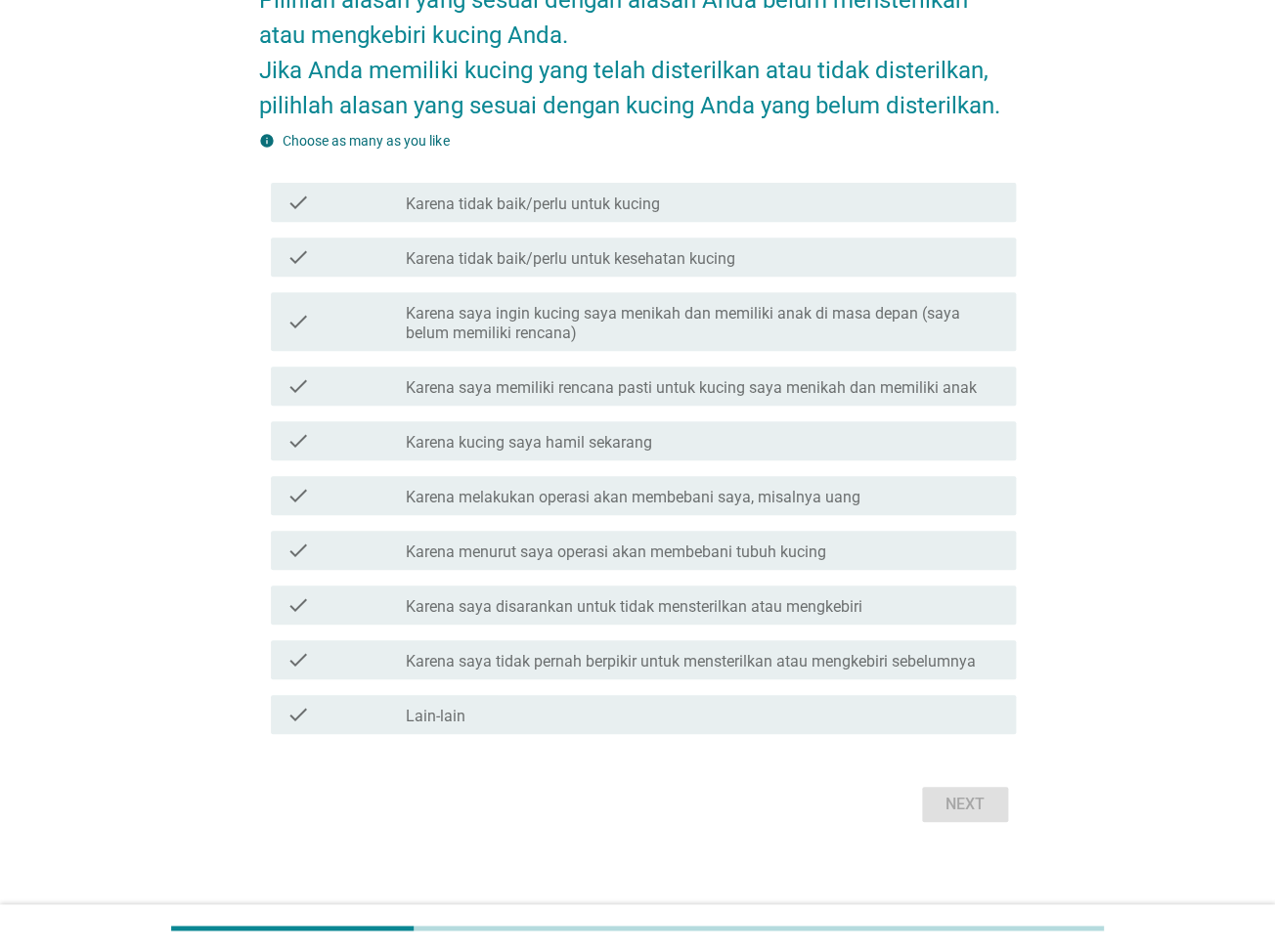 scroll, scrollTop: 135, scrollLeft: 0, axis: vertical 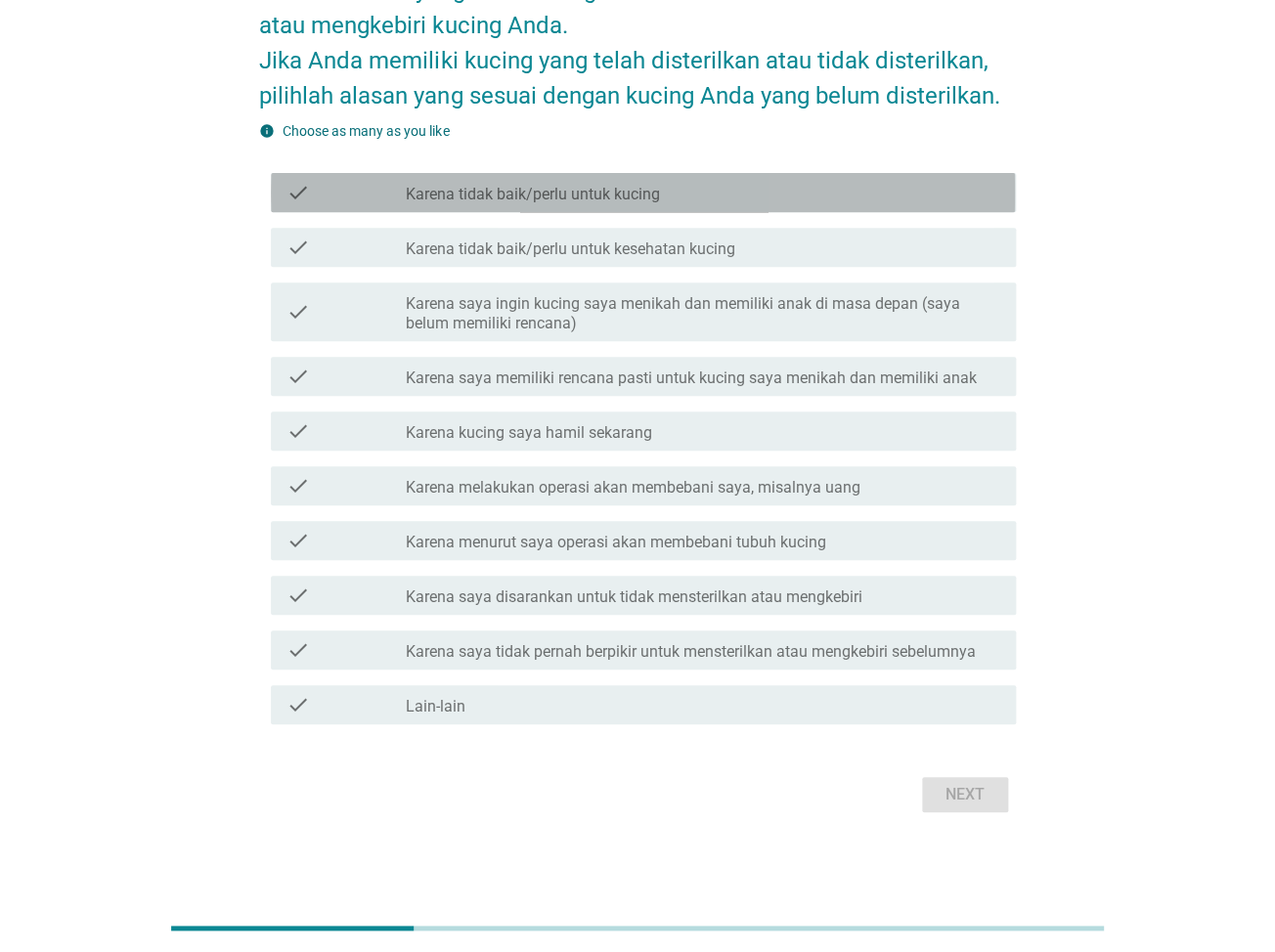click on "Karena tidak baik/perlu untuk kucing" at bounding box center (533, 195) 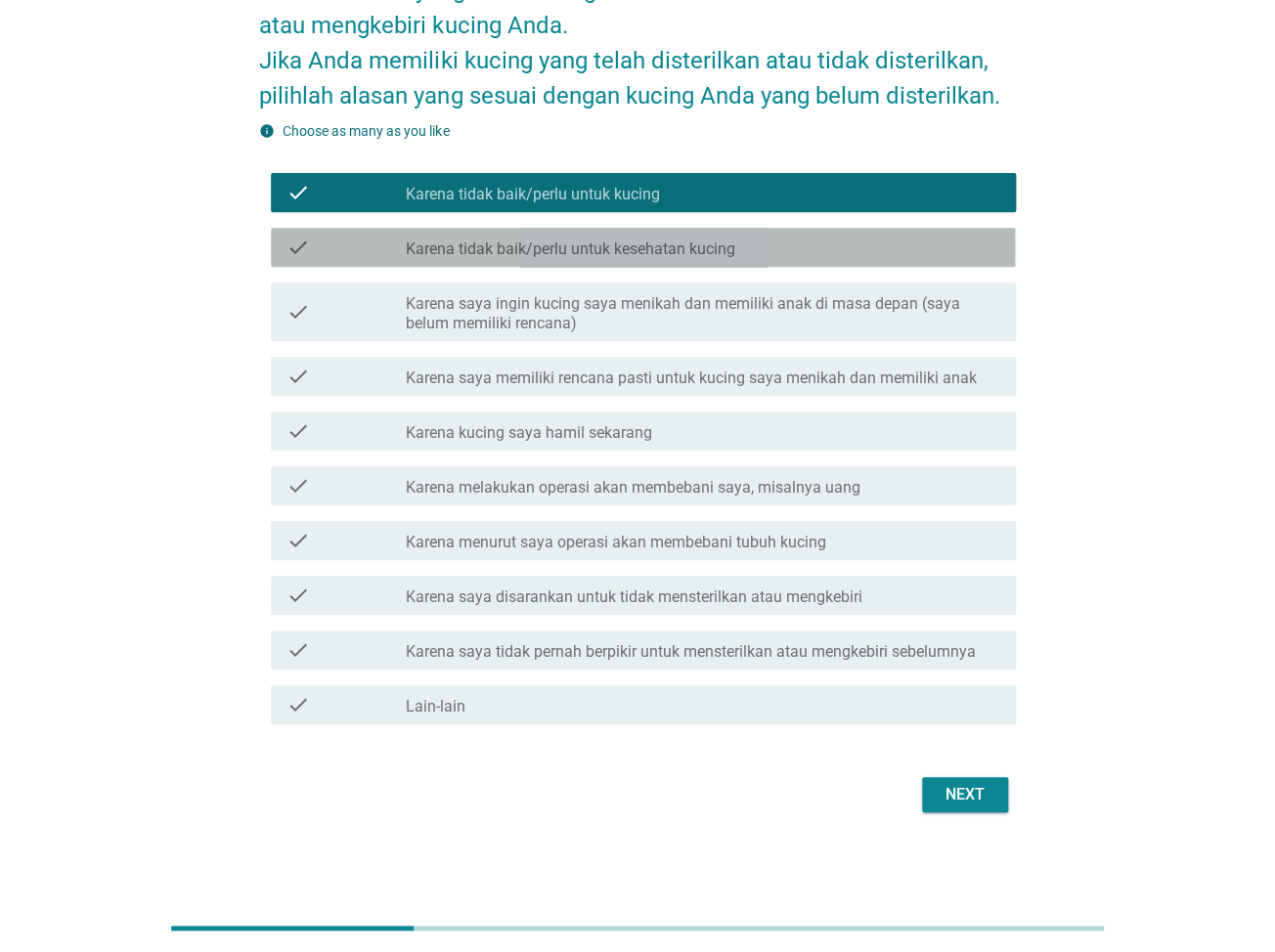 click on "Karena tidak baik/perlu untuk kesehatan kucing" at bounding box center [570, 249] 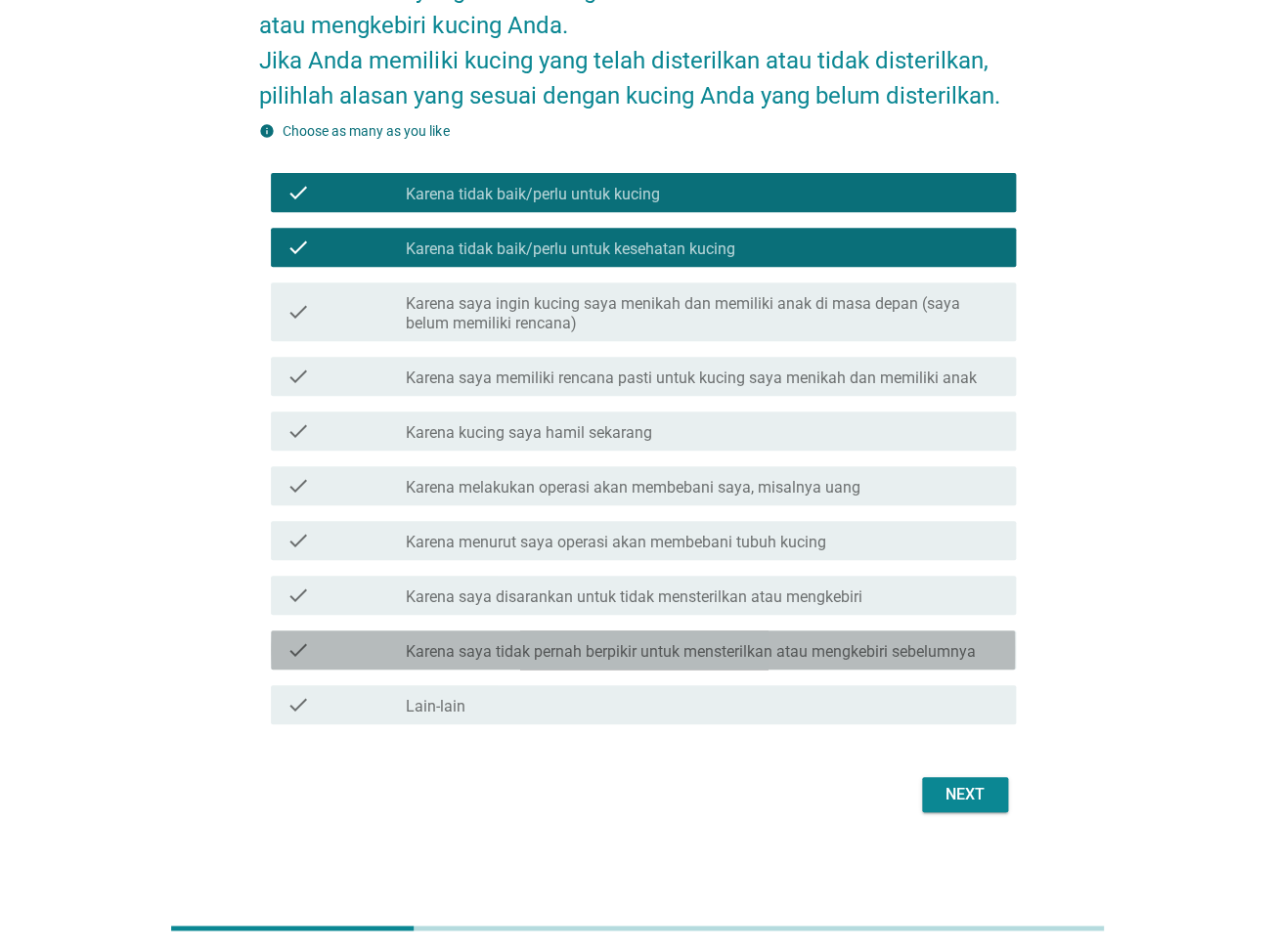 click on "Karena saya tidak pernah berpikir untuk mensterilkan atau mengkebiri sebelumnya" at bounding box center (690, 652) 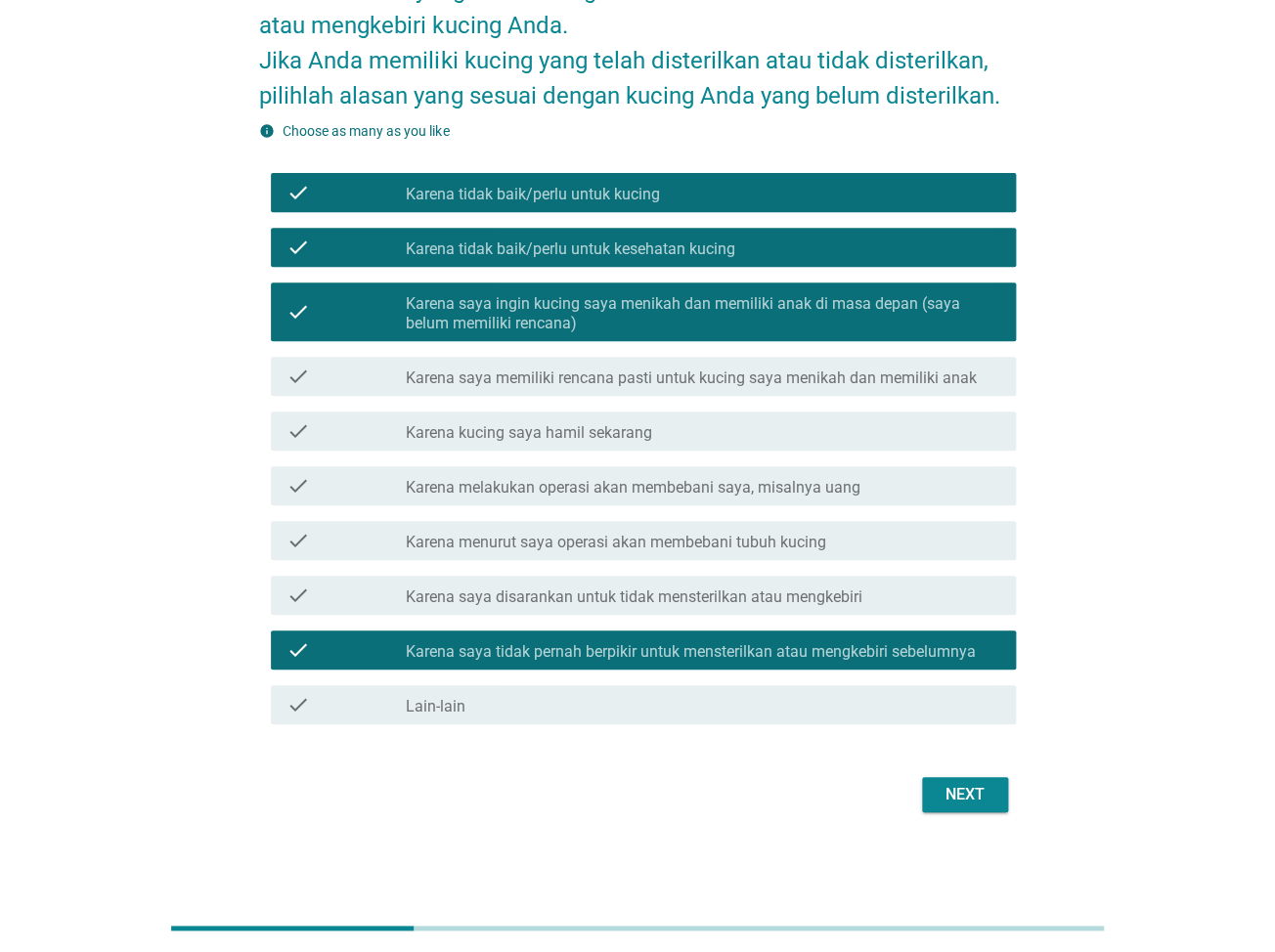 click on "Next" at bounding box center [965, 795] 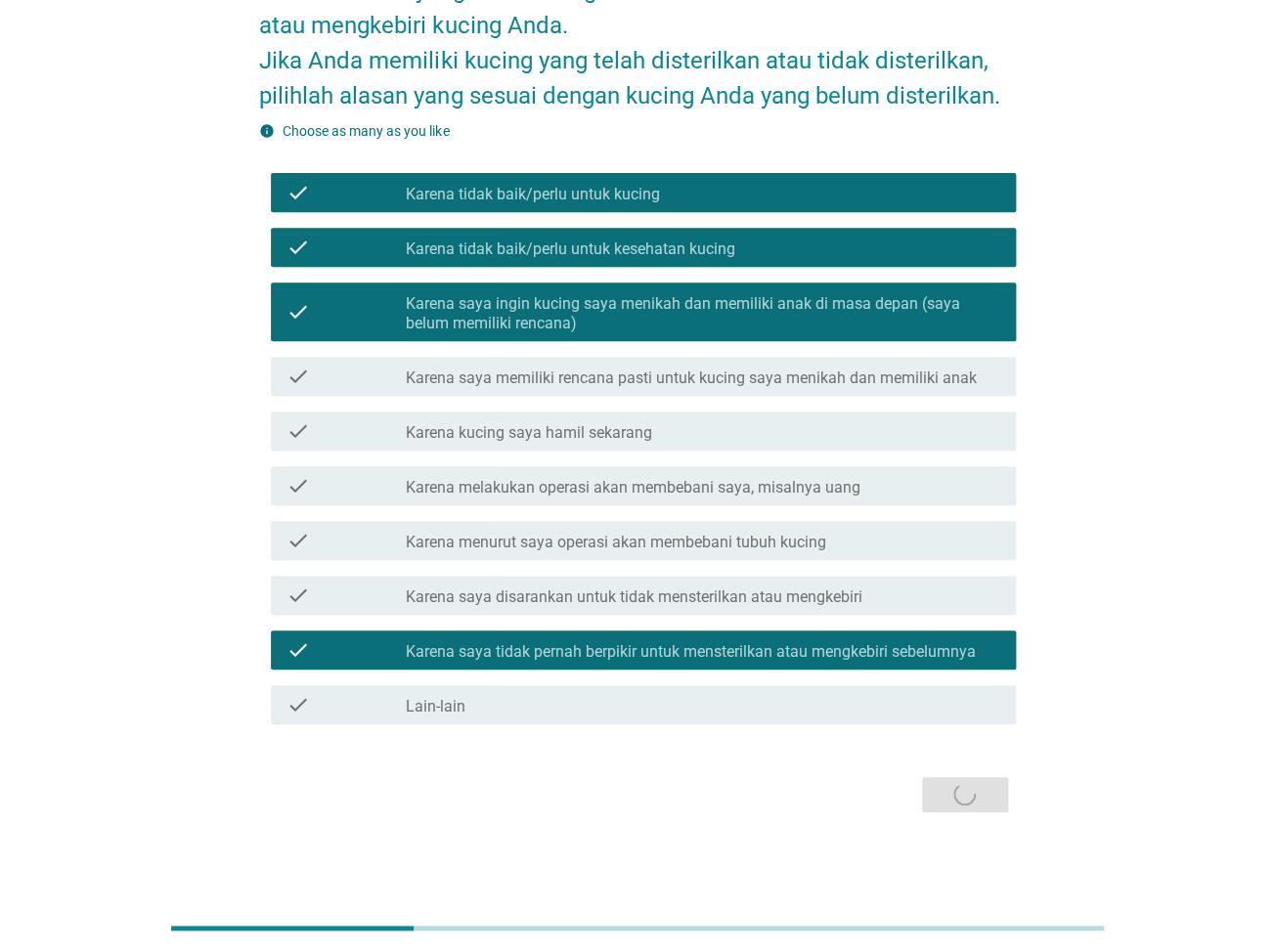 scroll, scrollTop: 0, scrollLeft: 0, axis: both 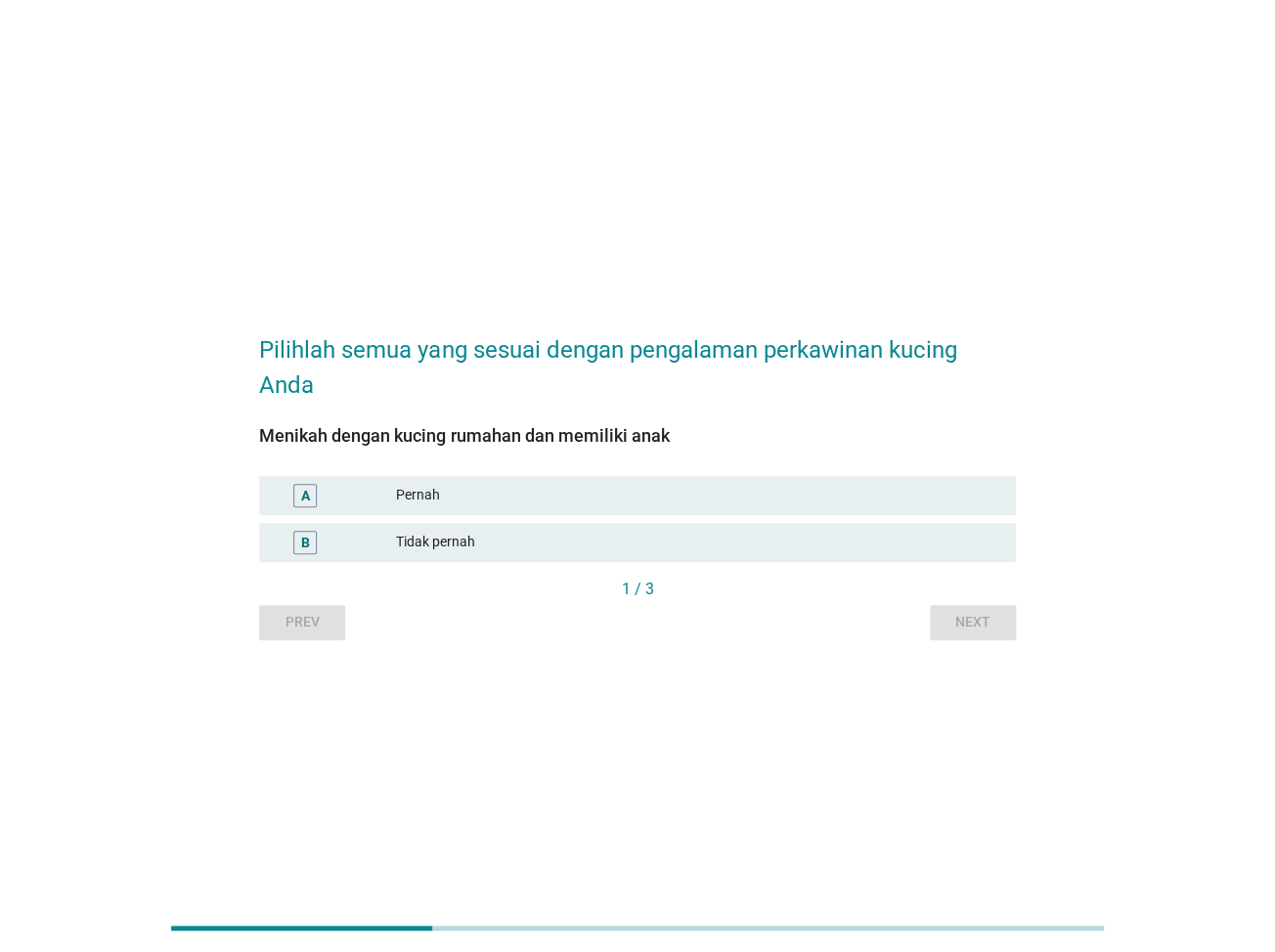 click on "Pernah" at bounding box center [698, 496] 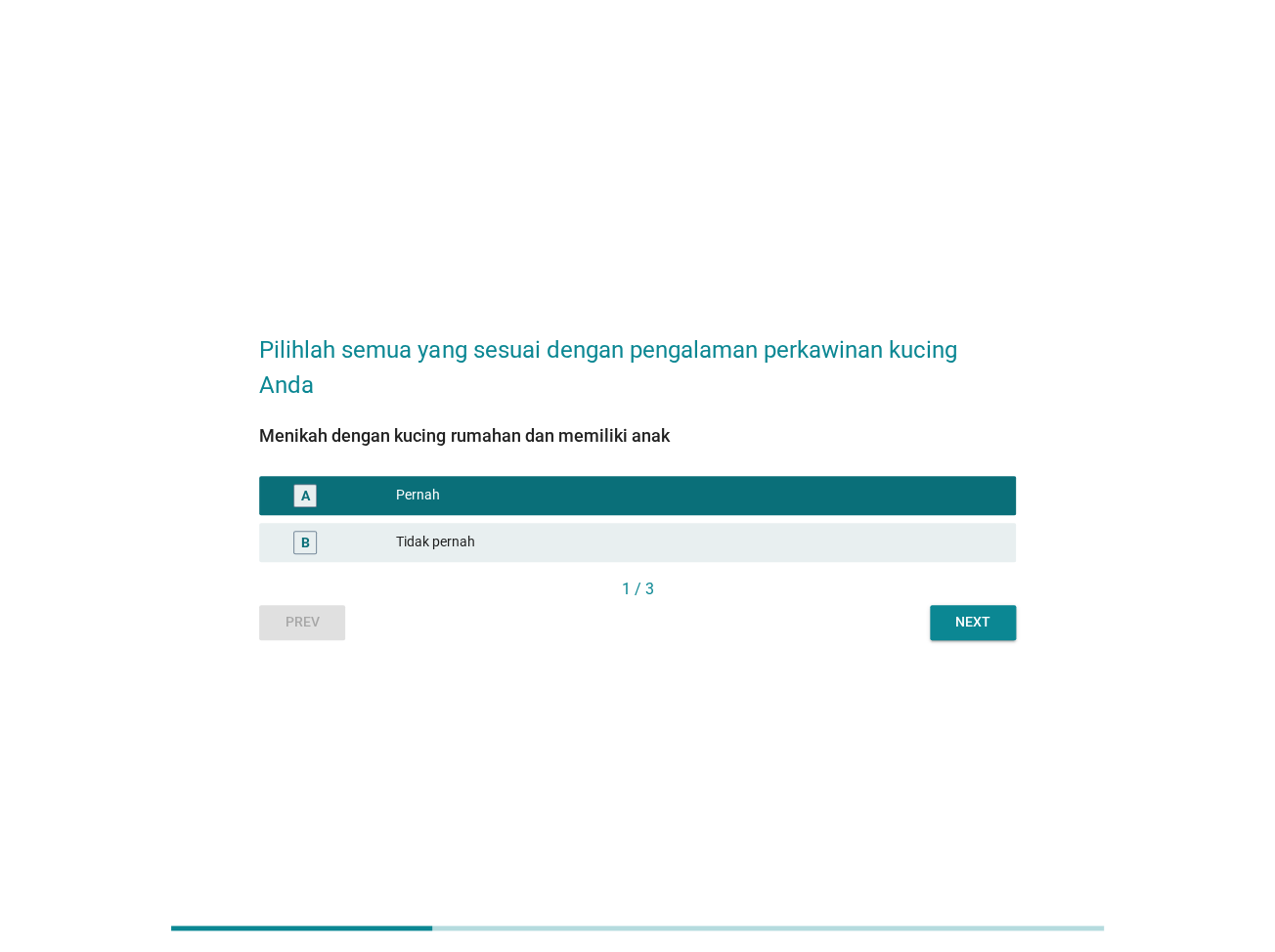 click on "Next" at bounding box center [973, 622] 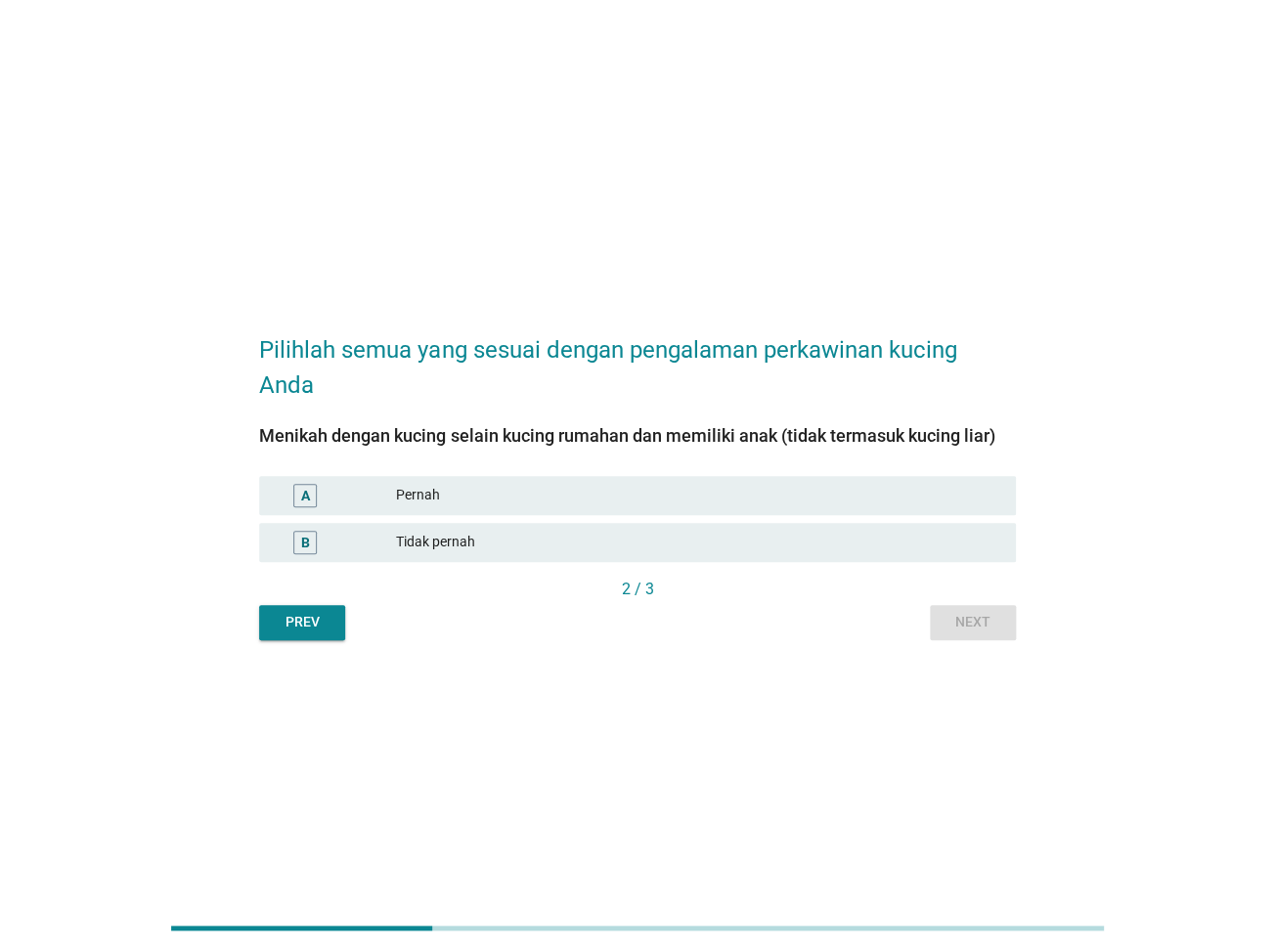 click on "Pilihlah semua yang sesuai dengan pengalaman perkawinan kucing Anda
Menikah dengan kucing selain kucing rumahan dan memiliki anak (tidak termasuk kucing liar)
A   Pernah B   Tidak pernah
2 / 3
Prev   Next" at bounding box center (638, 476) 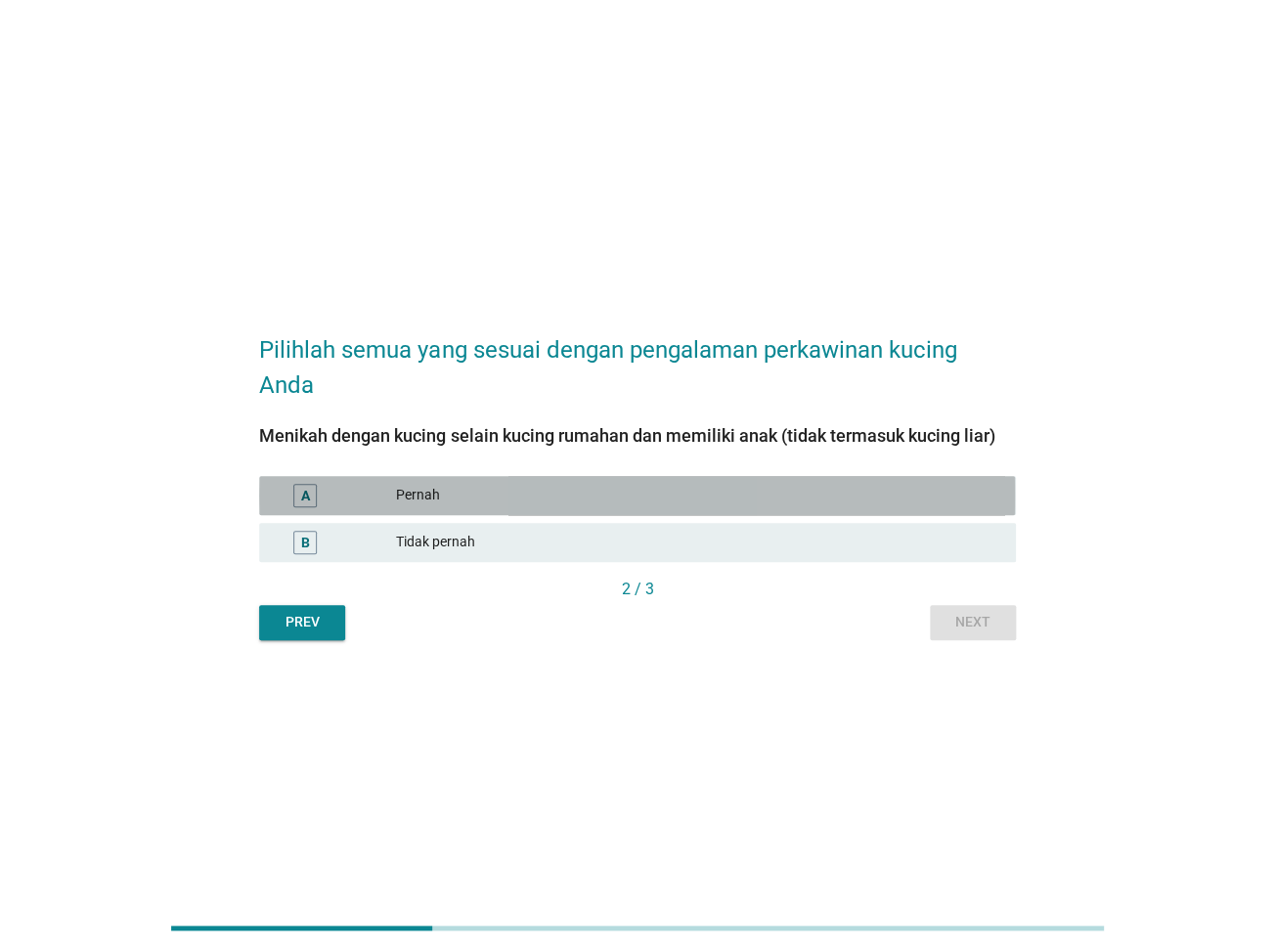 click on "Pernah" at bounding box center [698, 496] 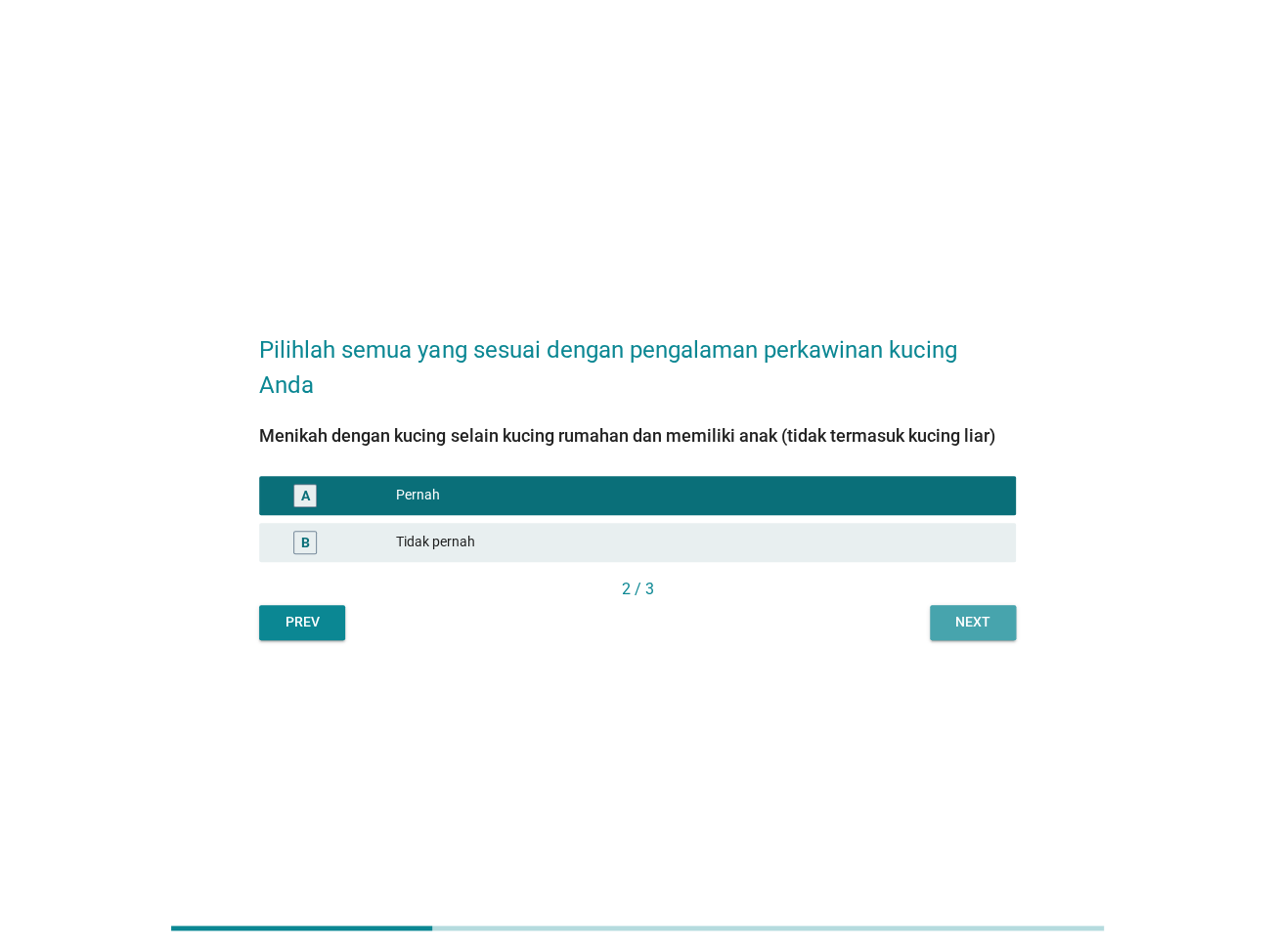 click on "Next" at bounding box center (973, 622) 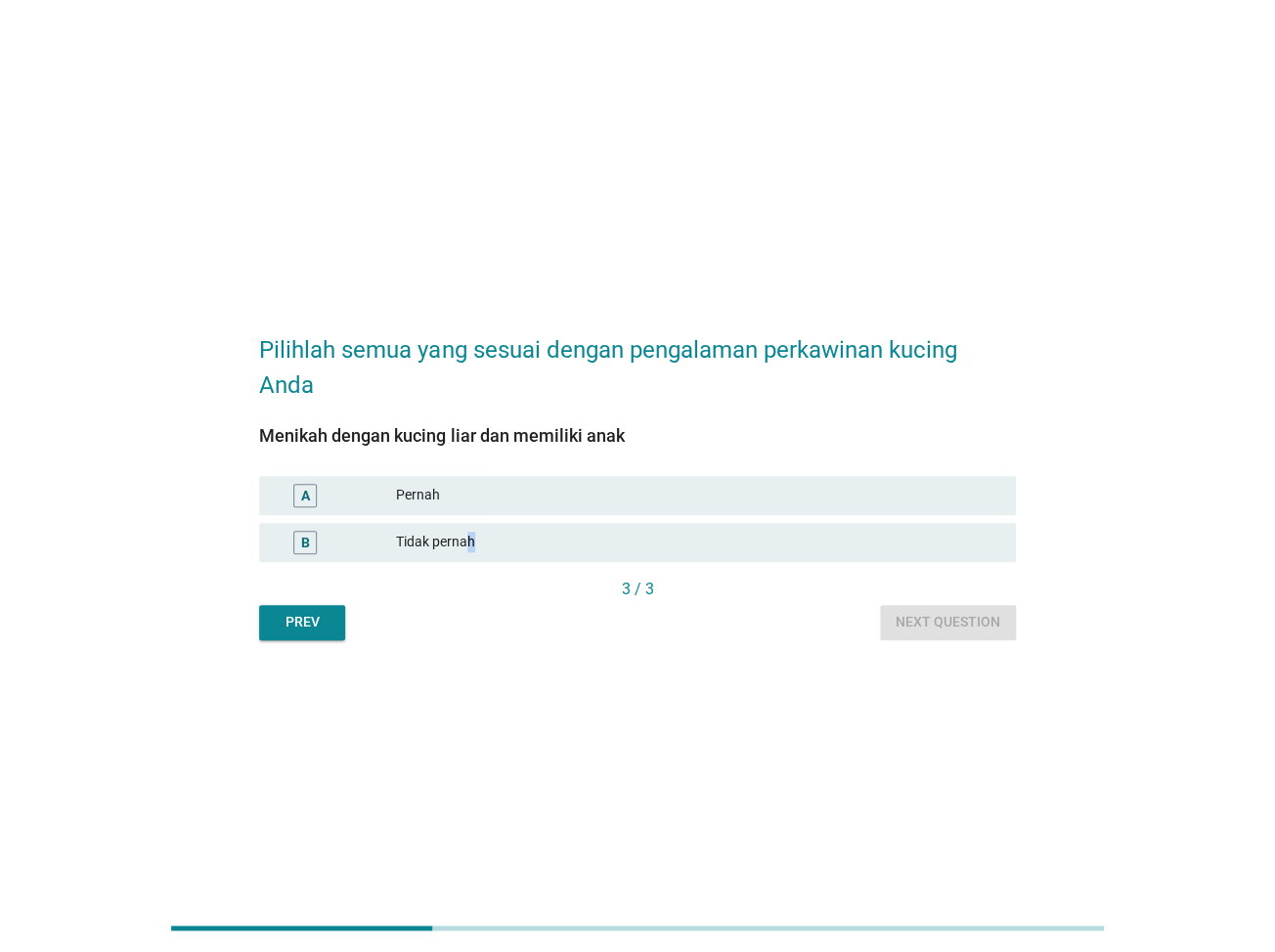 click on "Tidak pernah" at bounding box center (698, 542) 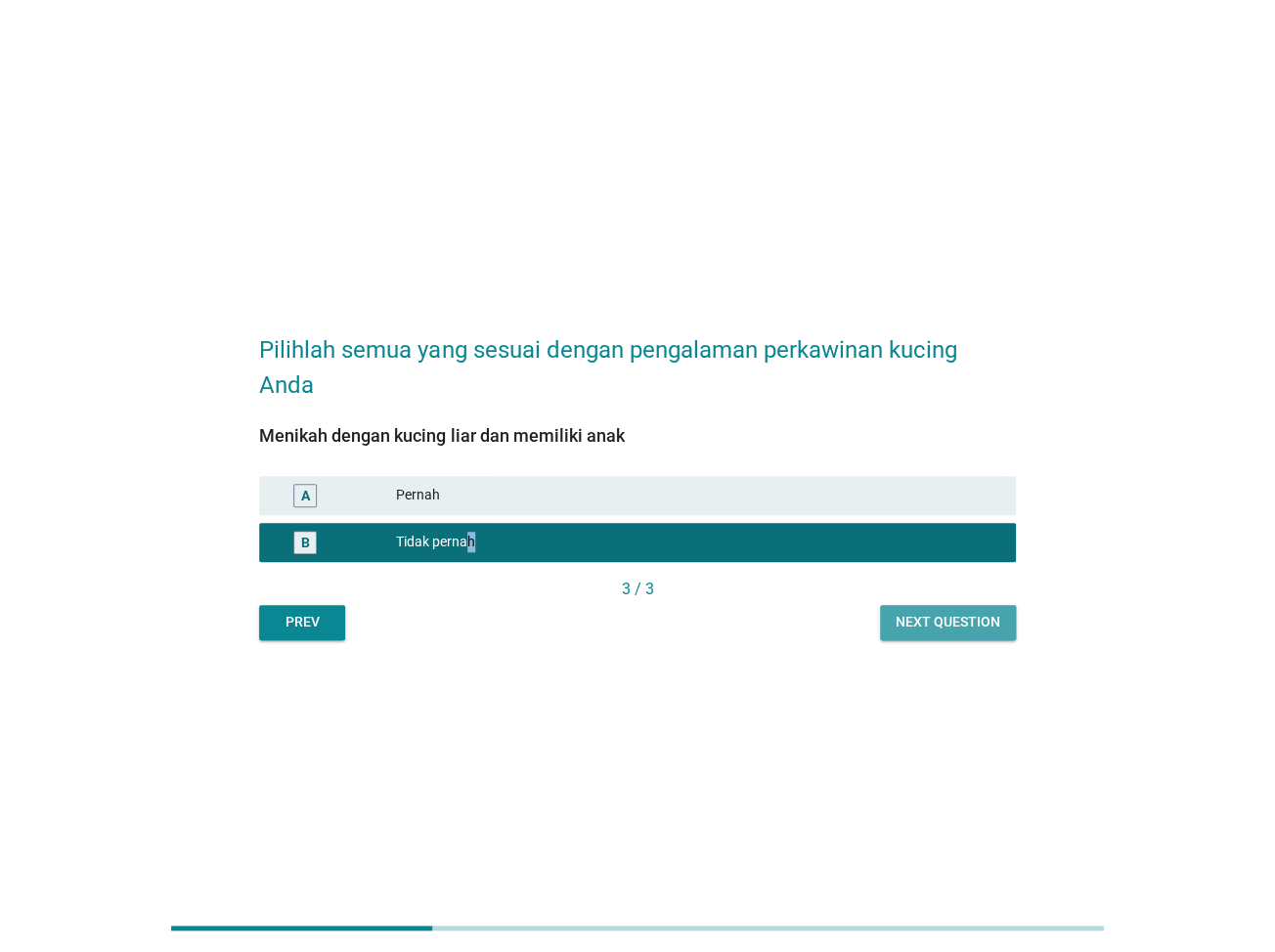 click on "Next question" at bounding box center (947, 622) 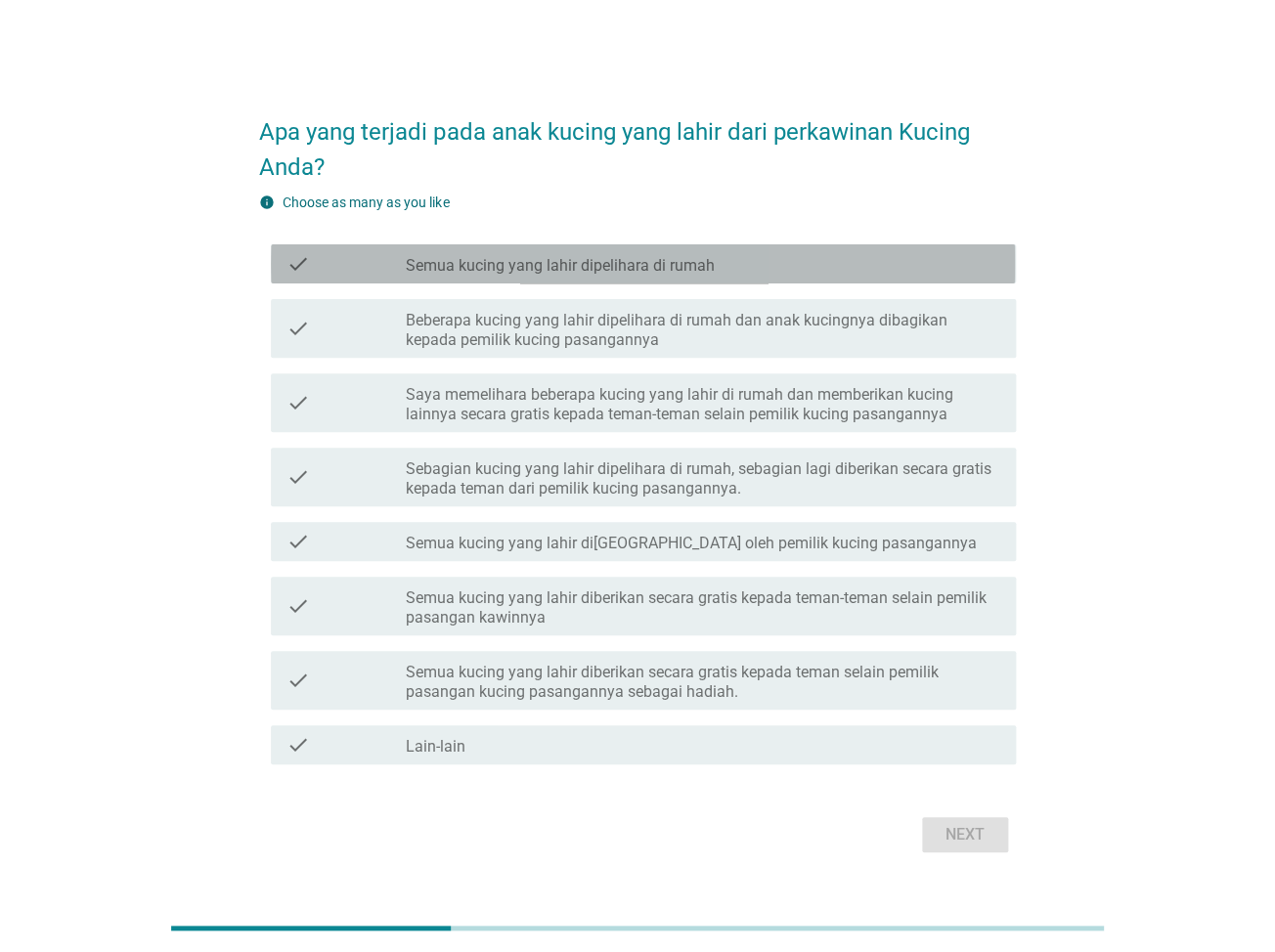 click on "Semua kucing yang lahir dipelihara di rumah" at bounding box center [560, 266] 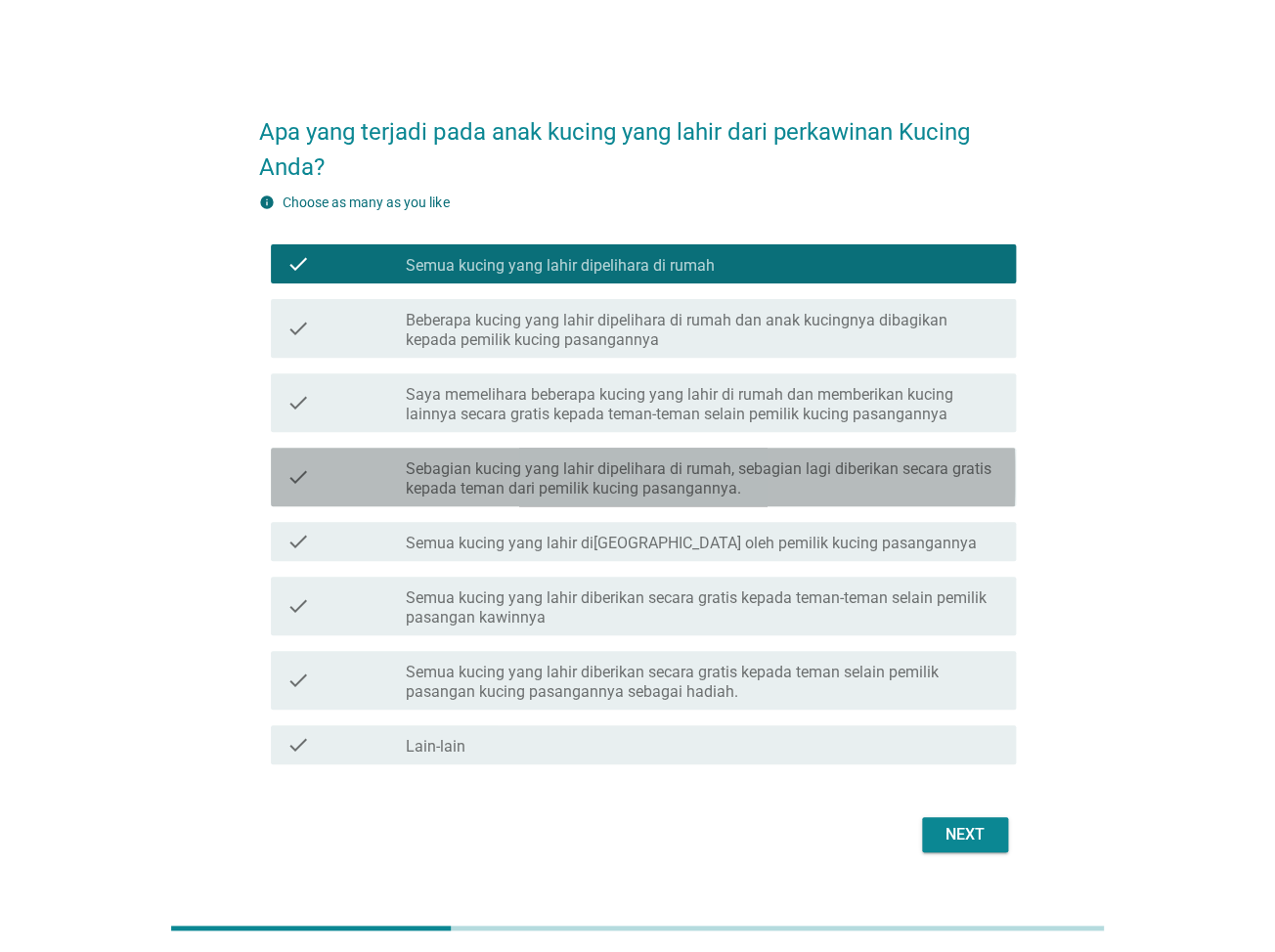 click on "check_box_outline_blank Sebagian kucing yang lahir dipelihara di rumah, sebagian lagi diberikan secara gratis kepada teman dari pemilik kucing pasangannya." at bounding box center (703, 477) 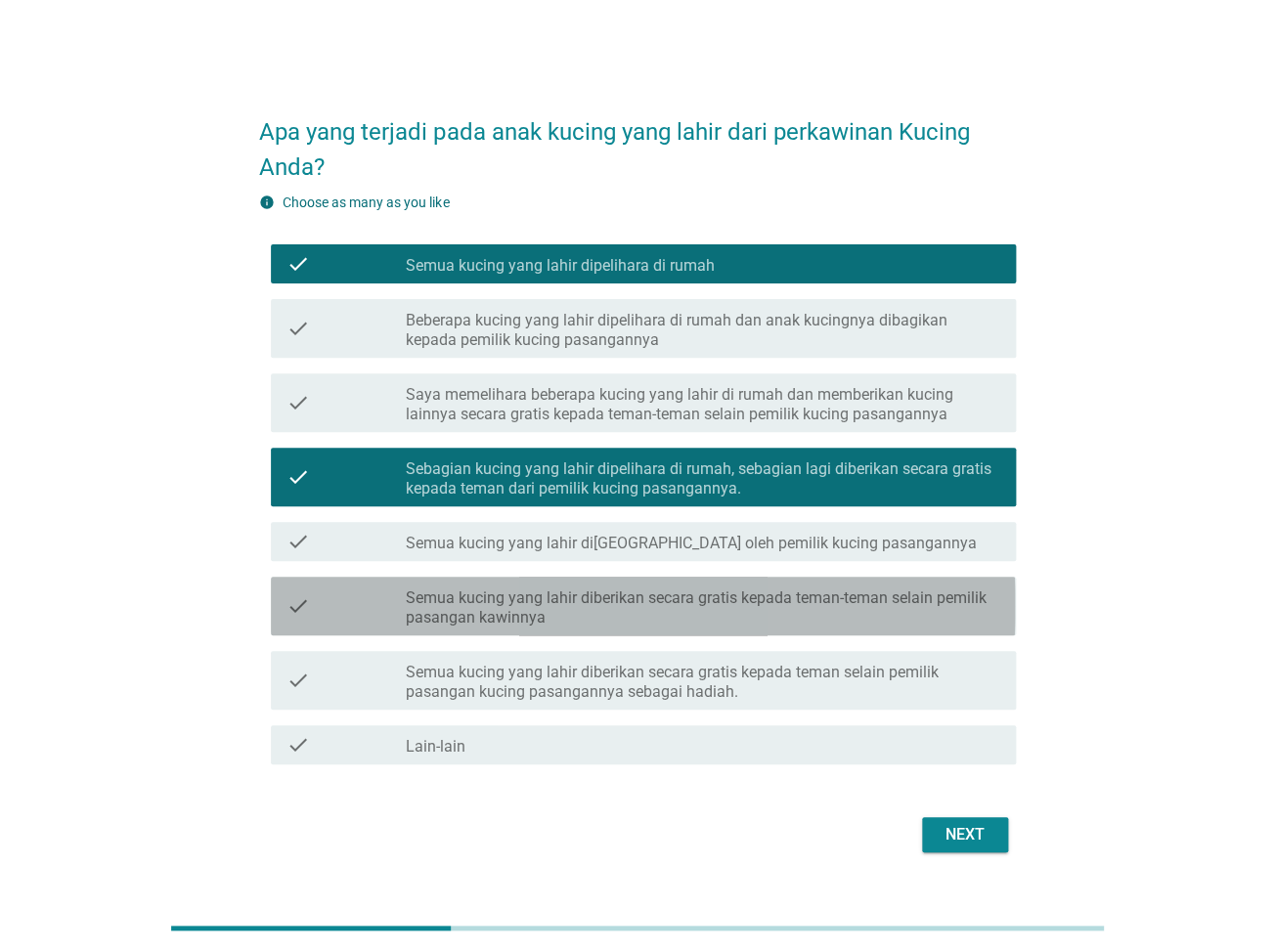 click on "check     check_box_outline_blank Semua kucing yang lahir diberikan secara gratis kepada teman-teman selain pemilik pasangan kawinnya" at bounding box center (642, 606) 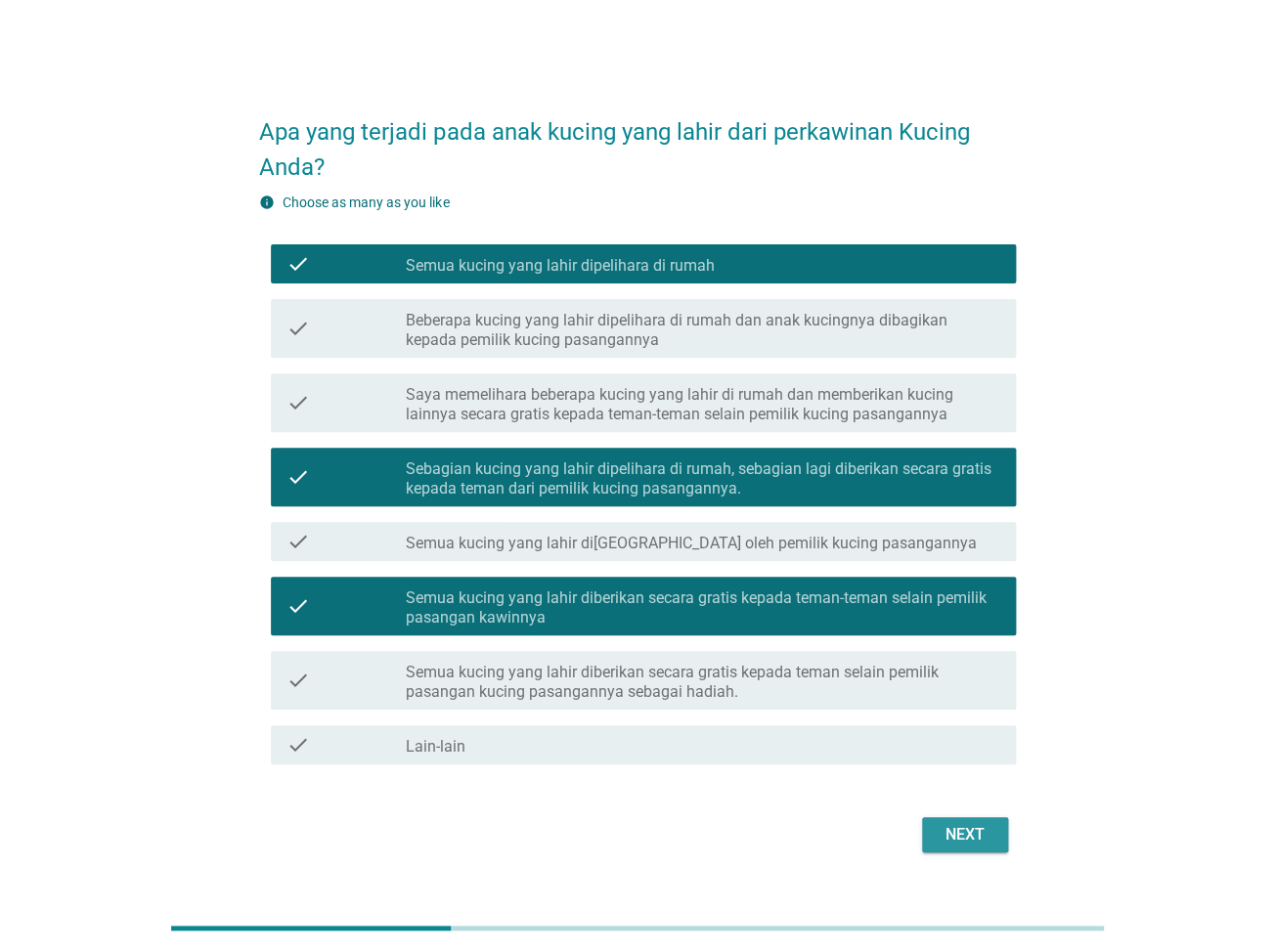 drag, startPoint x: 949, startPoint y: 835, endPoint x: 927, endPoint y: 836, distance: 22.022716 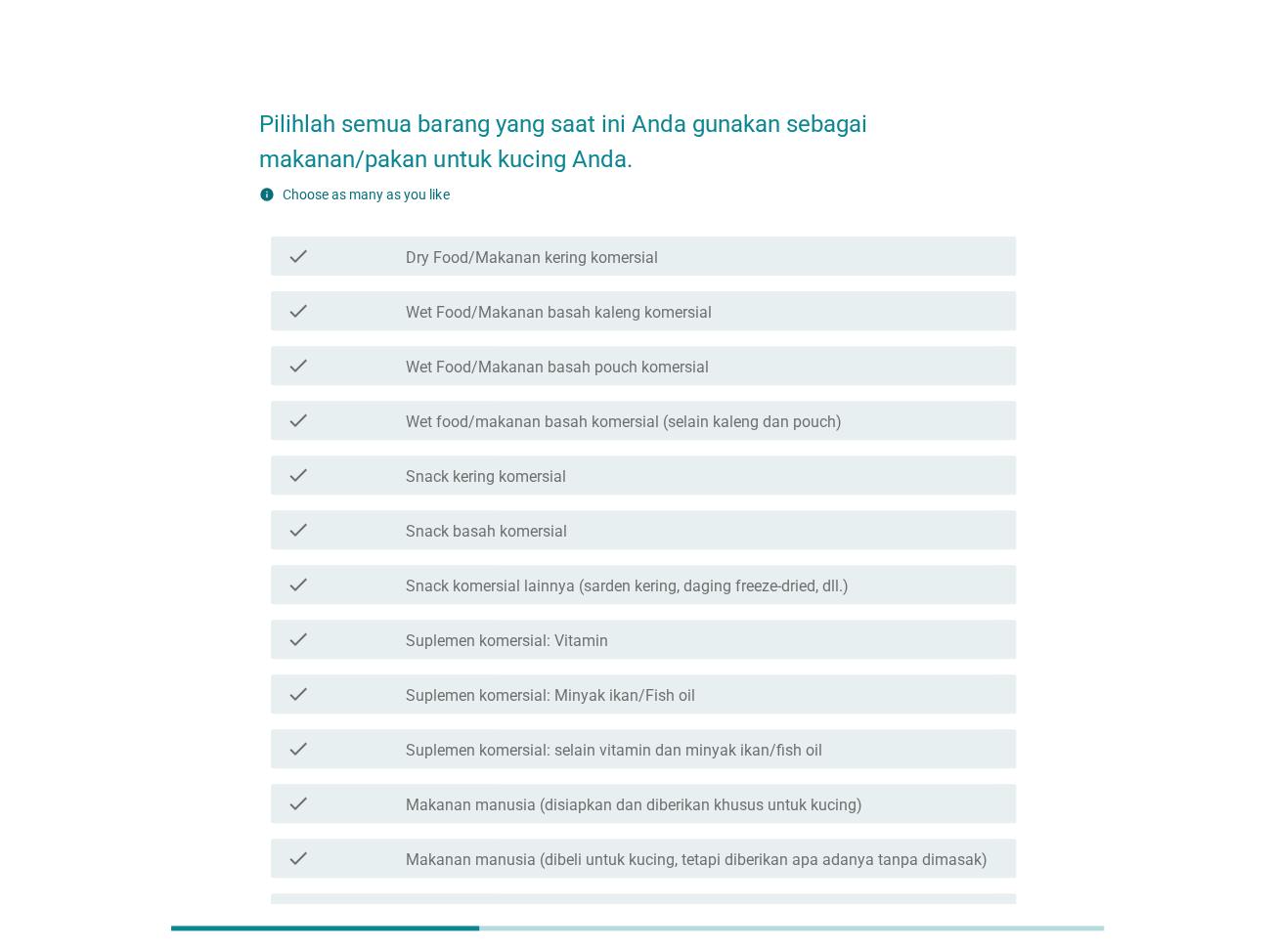 click on "check     check_box_outline_blank Wet Food/Makanan basah kaleng komersial" at bounding box center (637, 311) 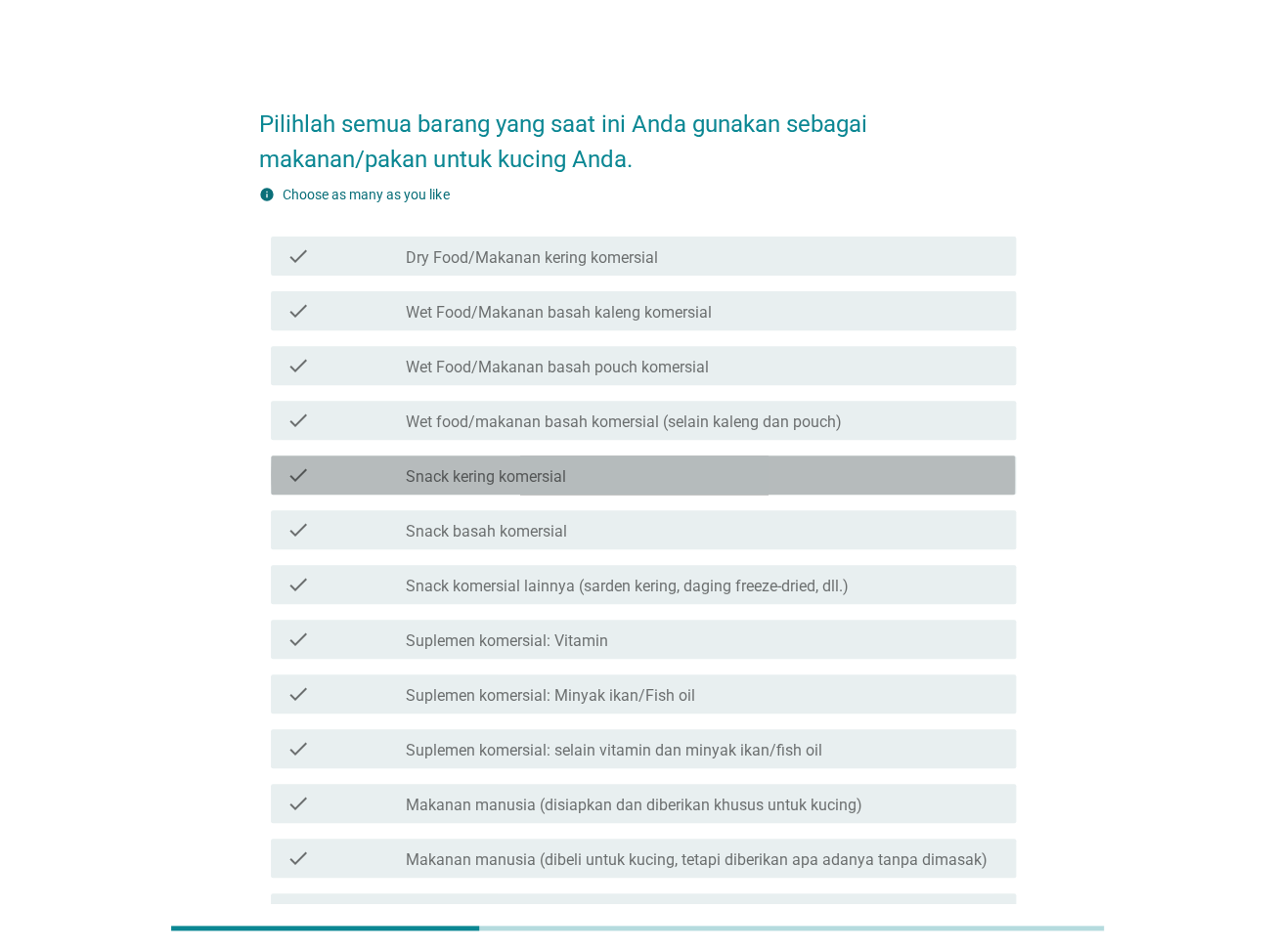 click on "Snack kering komersial" at bounding box center (486, 477) 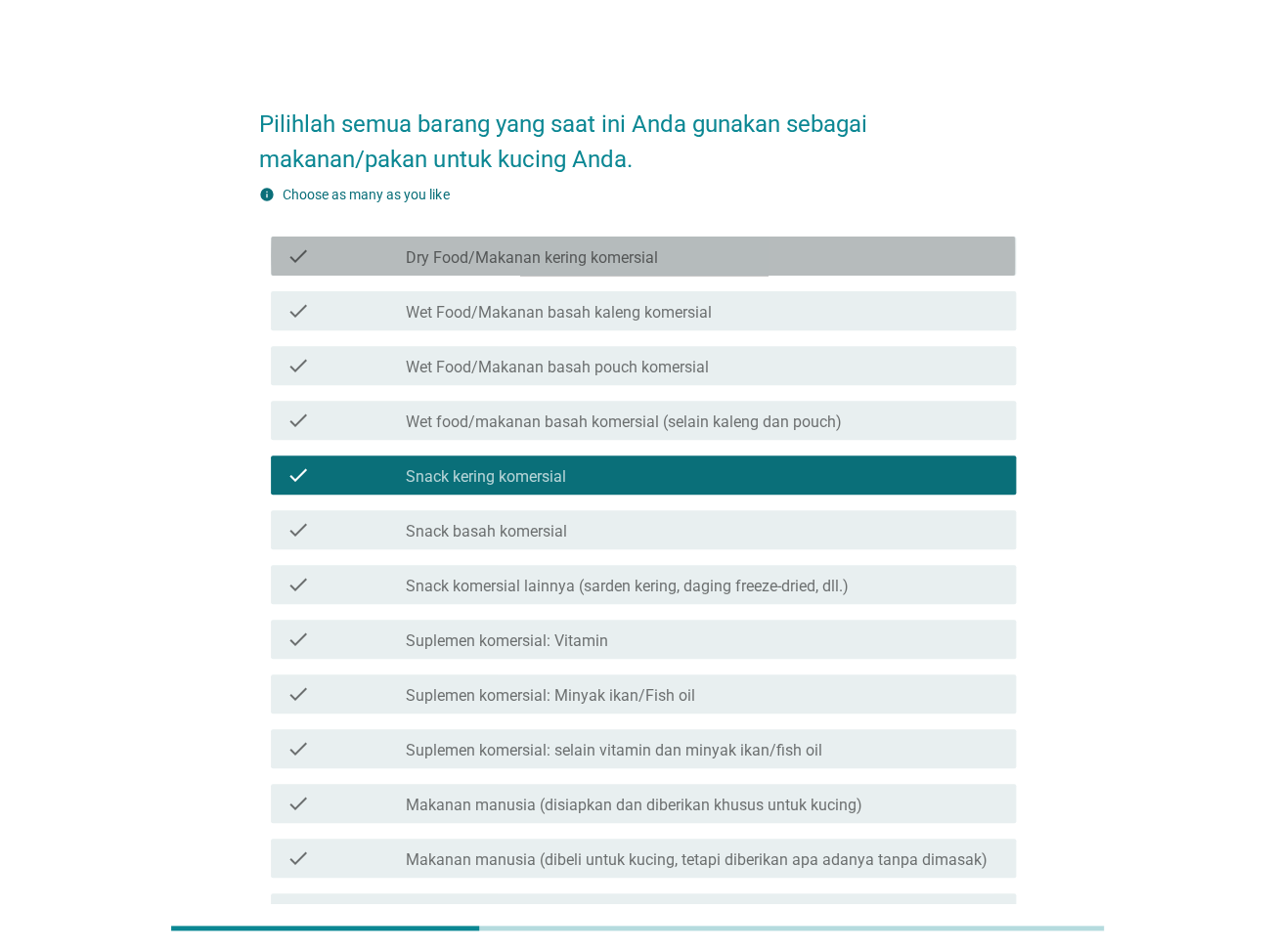 click on "Dry Food/Makanan kering komersial" at bounding box center [532, 258] 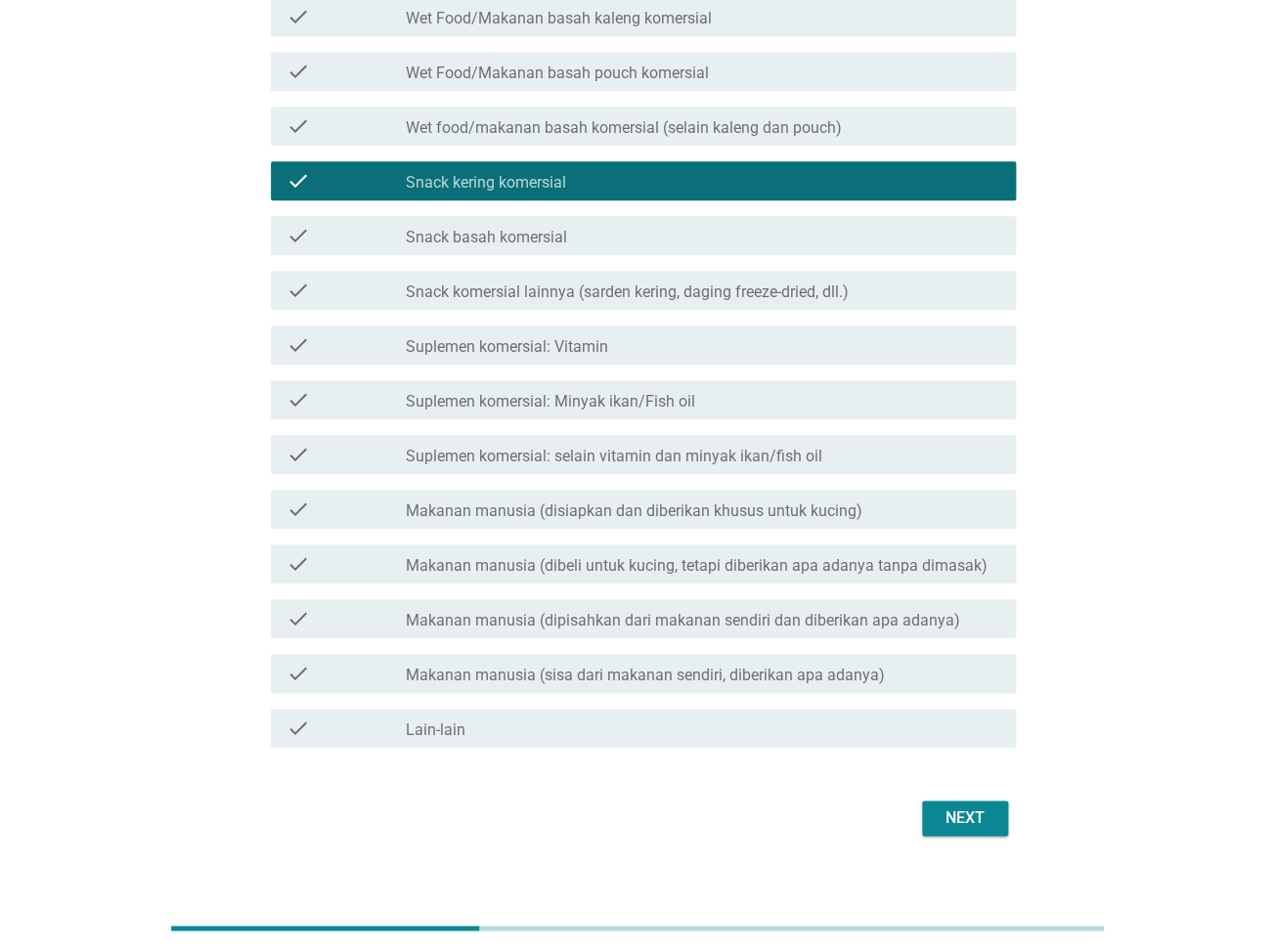 scroll, scrollTop: 318, scrollLeft: 0, axis: vertical 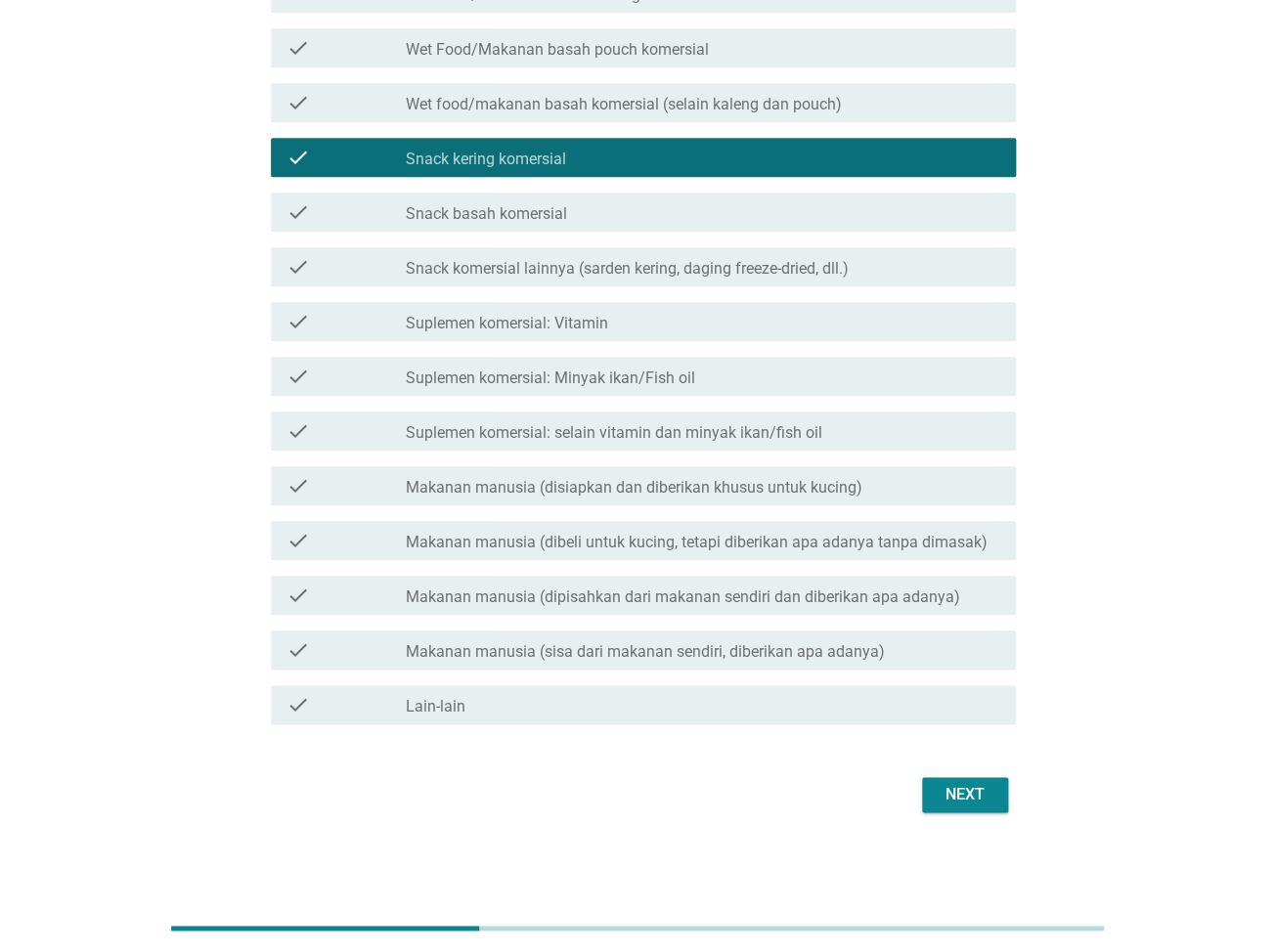 click on "Next" at bounding box center (965, 795) 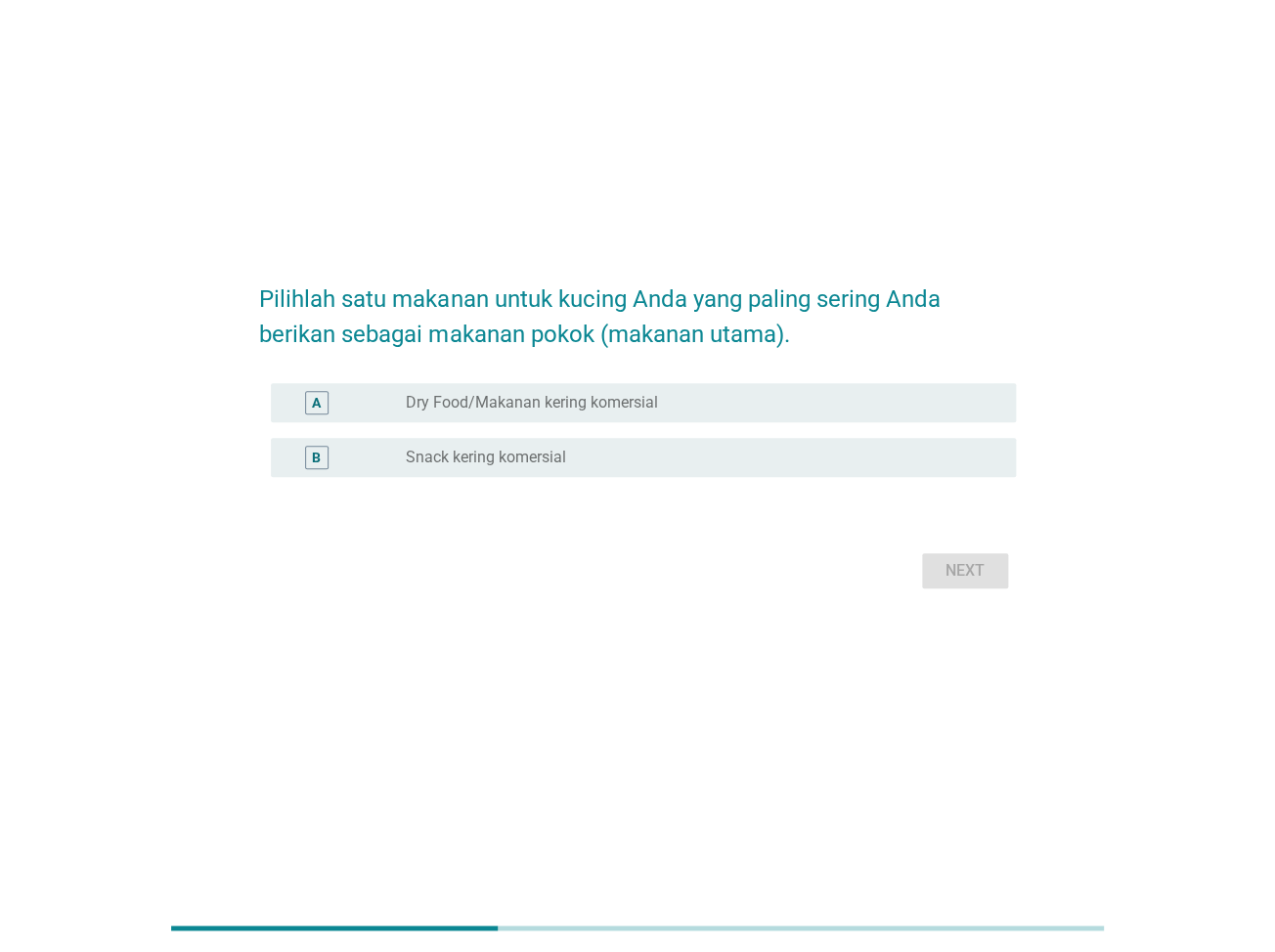 scroll, scrollTop: 0, scrollLeft: 0, axis: both 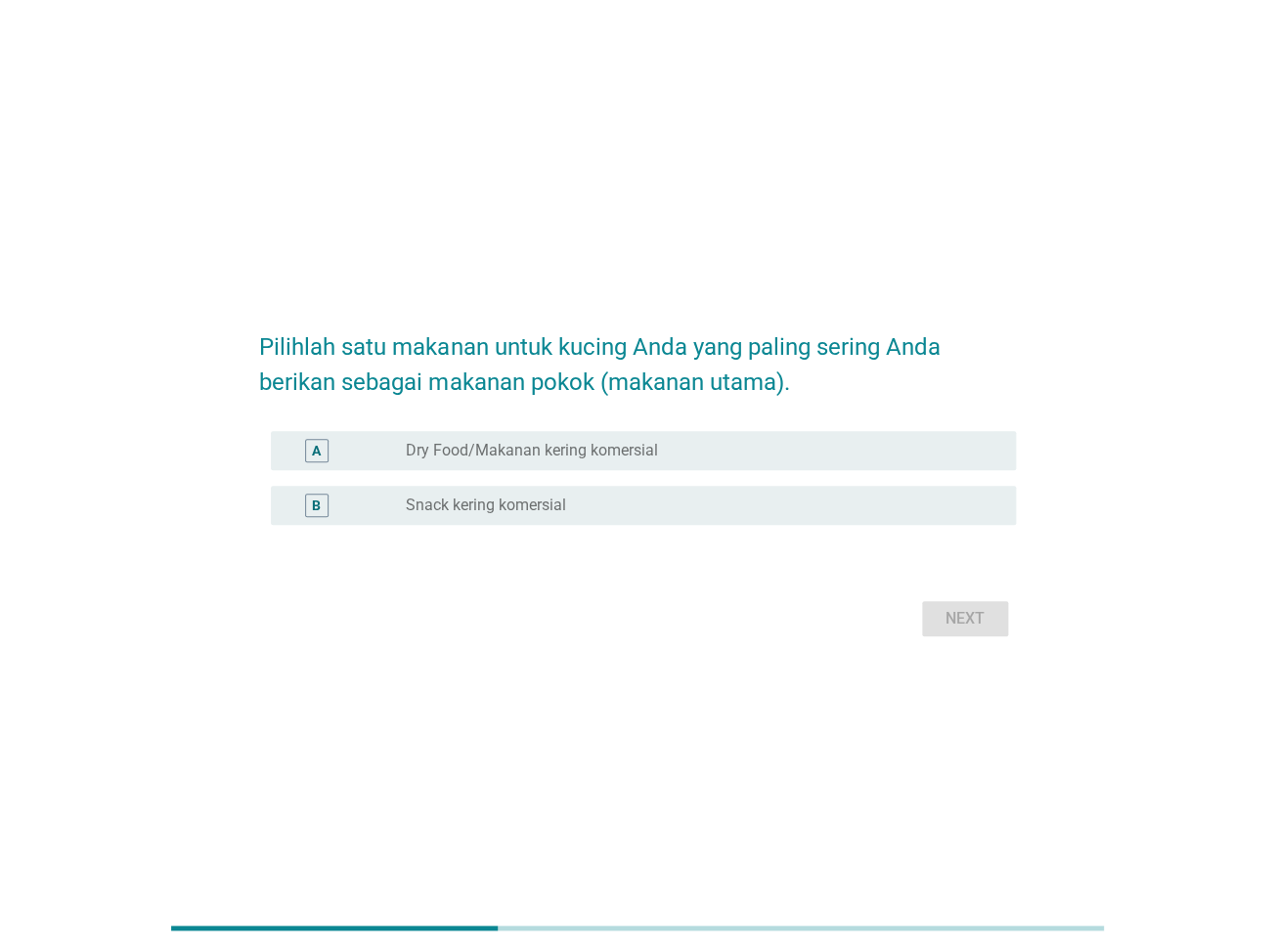 click on "Dry Food/Makanan kering komersial" at bounding box center [532, 451] 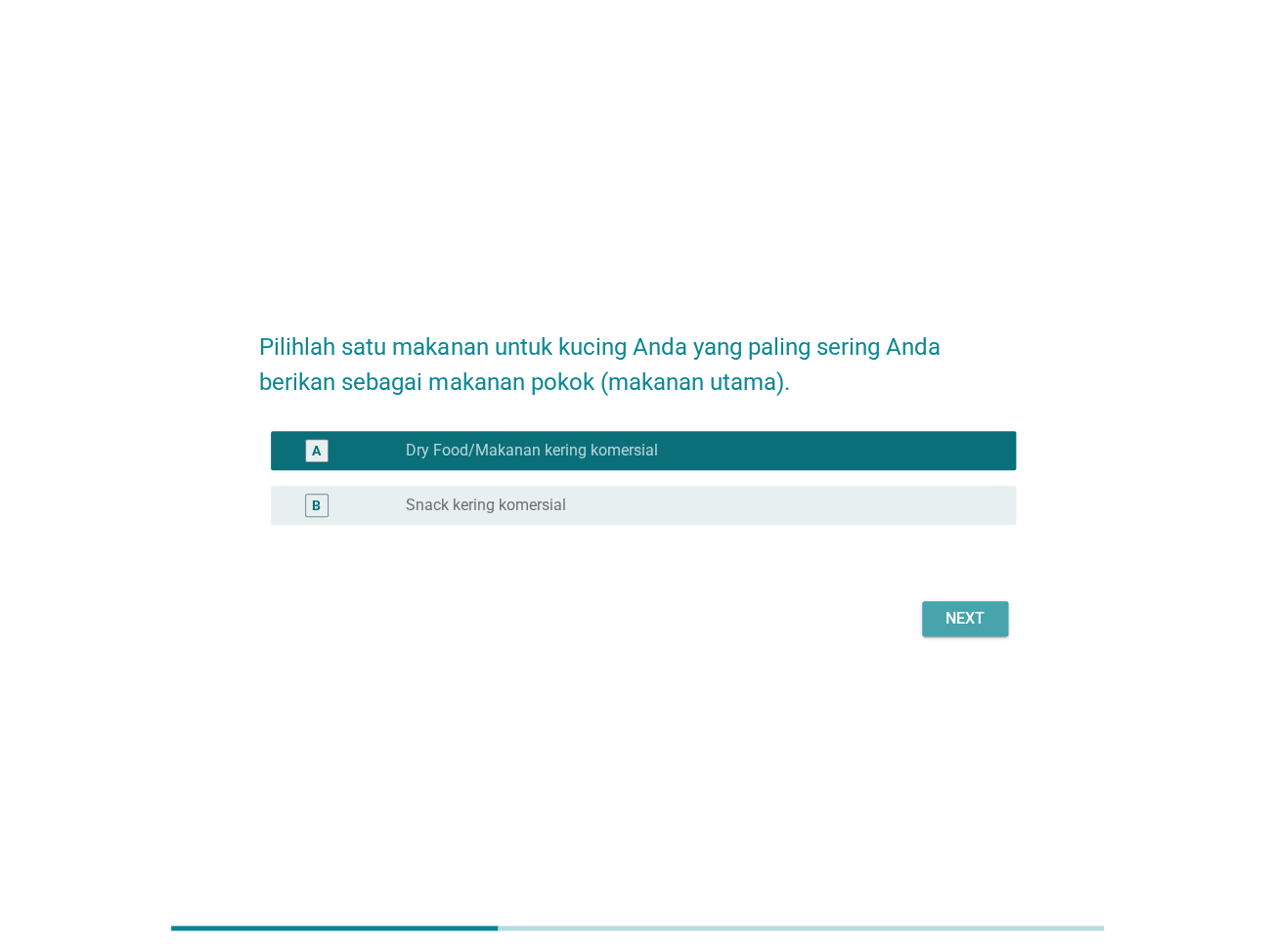 click on "Next" at bounding box center (965, 619) 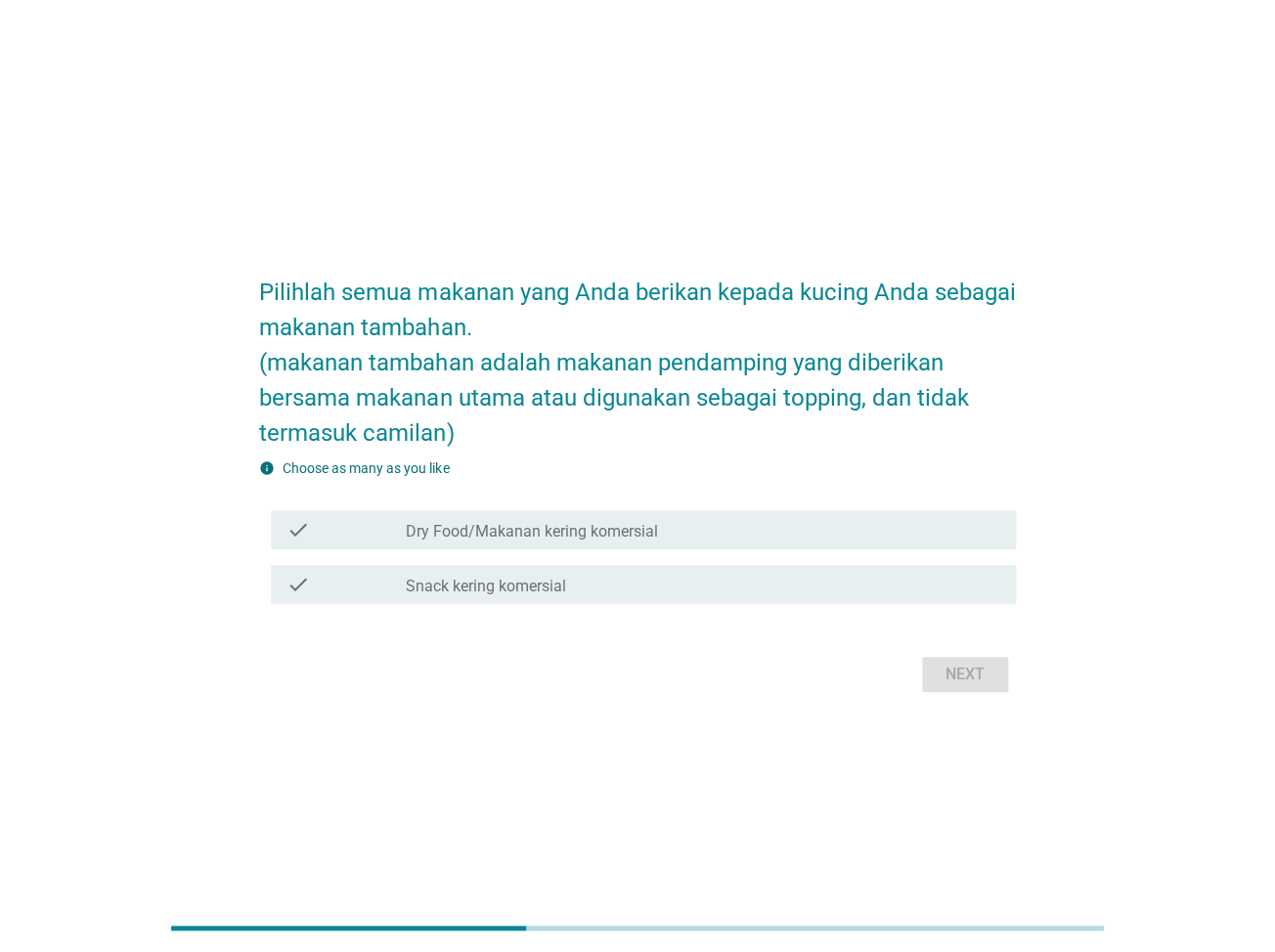 click on "Dry Food/Makanan kering komersial" at bounding box center (532, 532) 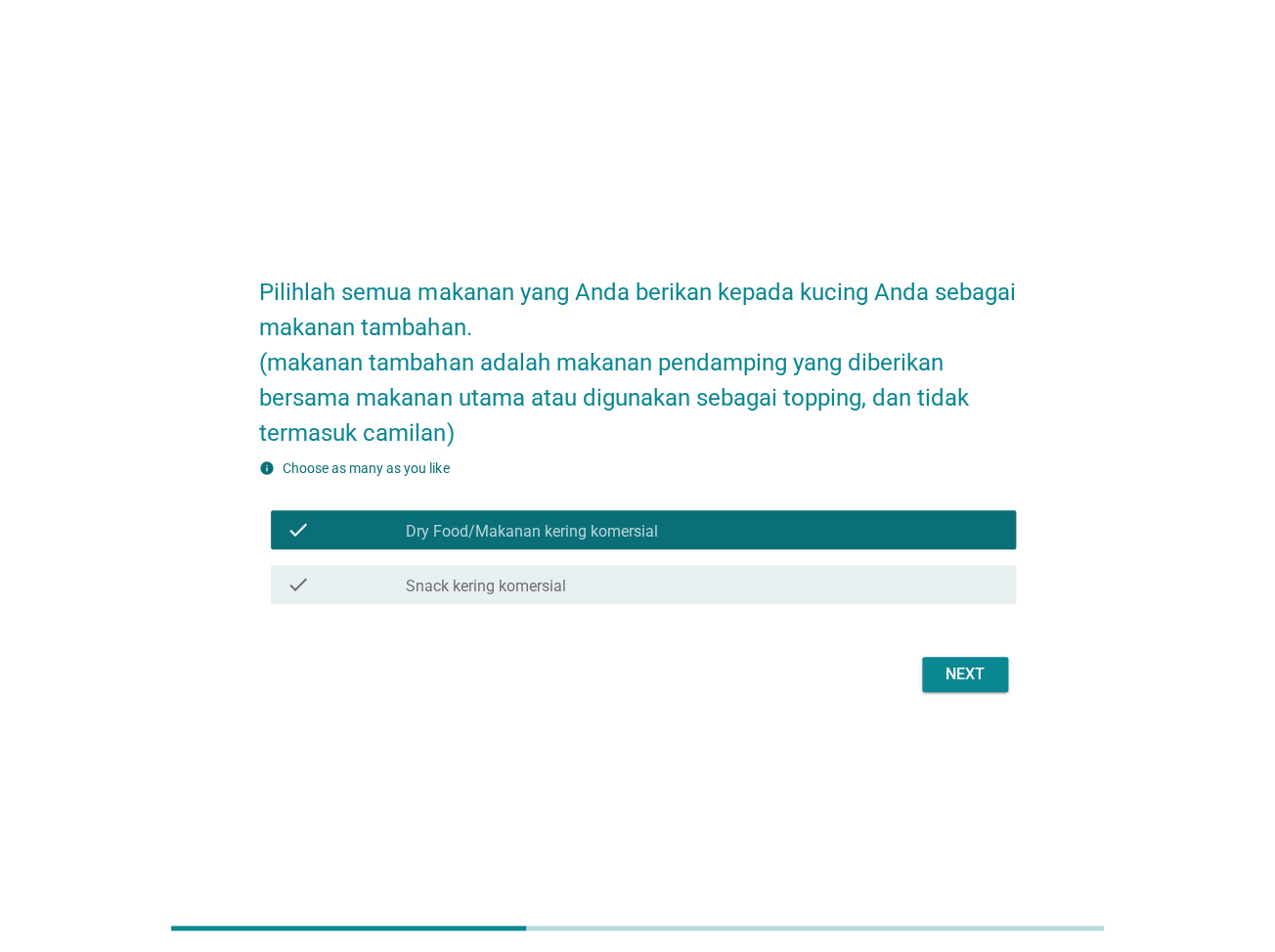 click on "Next" at bounding box center [965, 674] 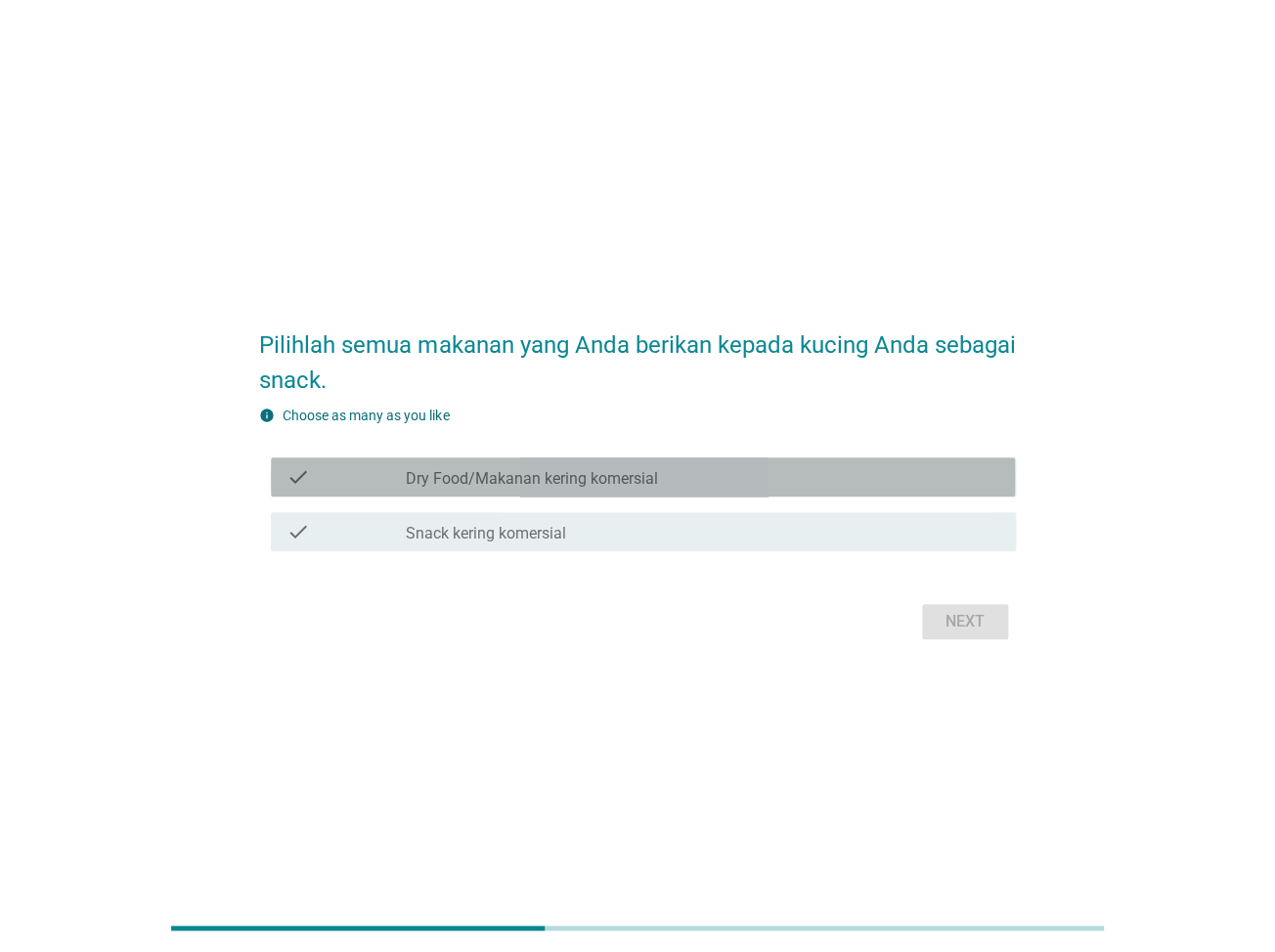 click on "check_box Dry Food/Makanan kering komersial" at bounding box center [703, 477] 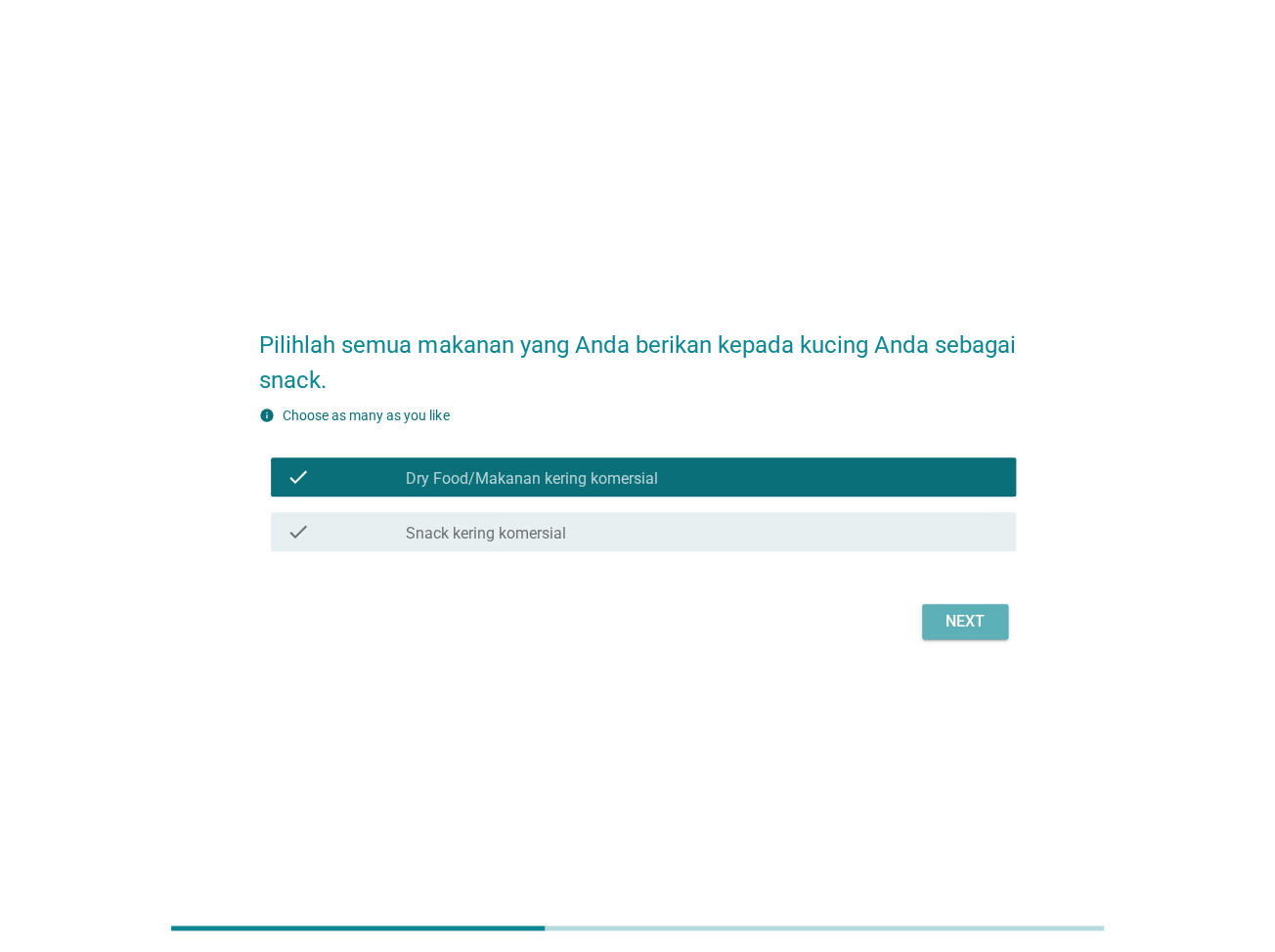 drag, startPoint x: 993, startPoint y: 636, endPoint x: 976, endPoint y: 635, distance: 17.029386 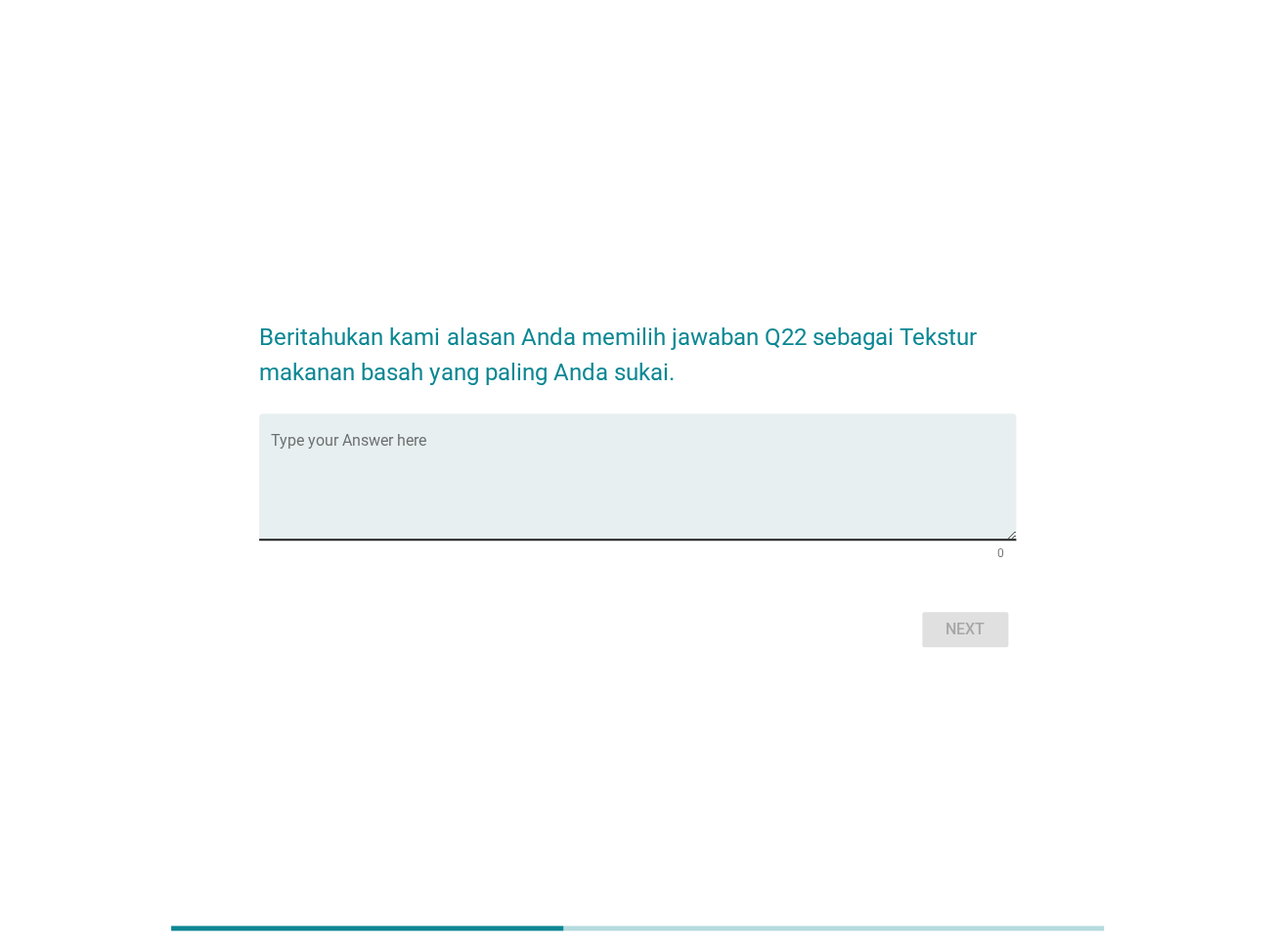click at bounding box center (642, 488) 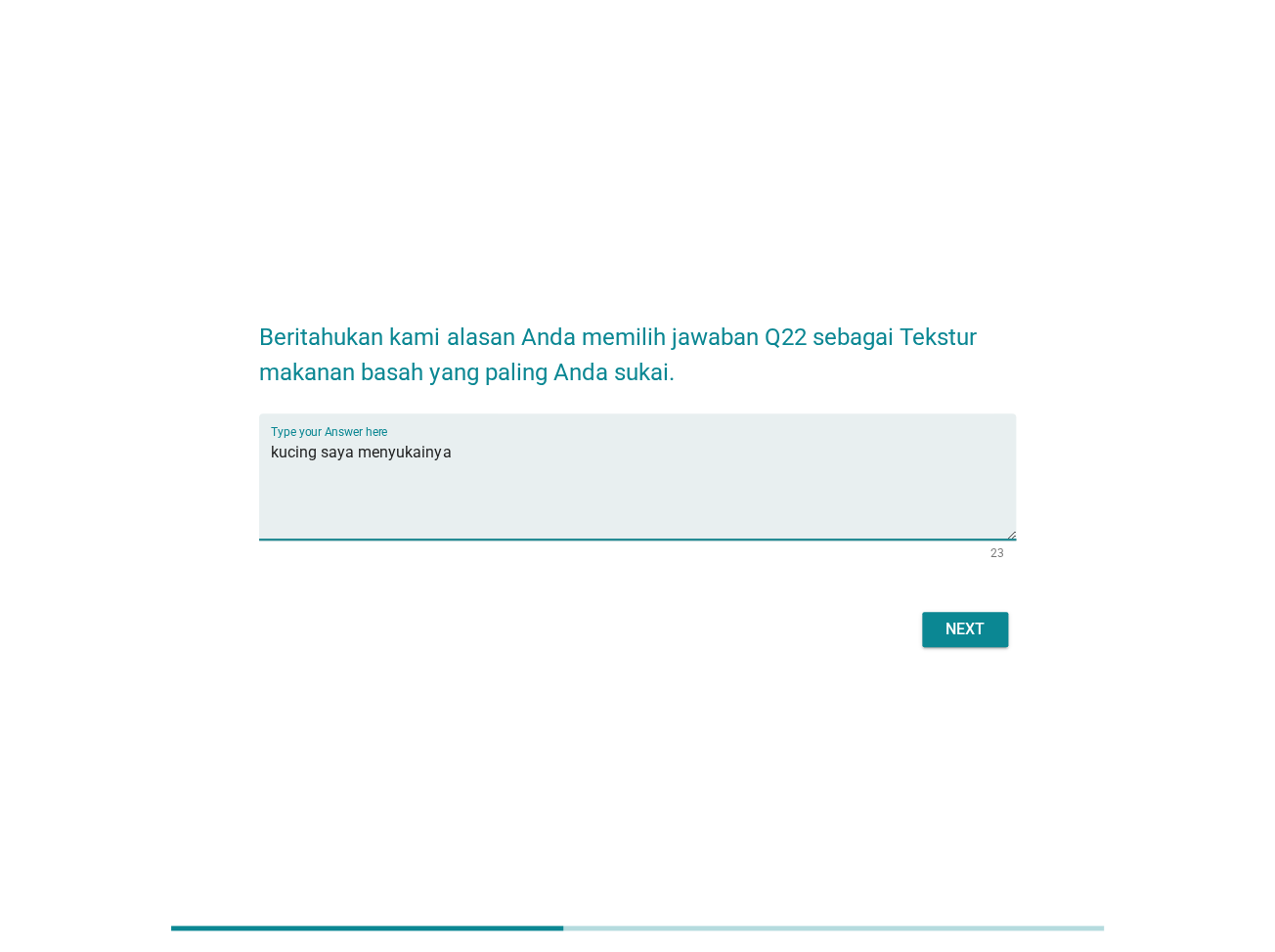type on "kucing saya menyukainya" 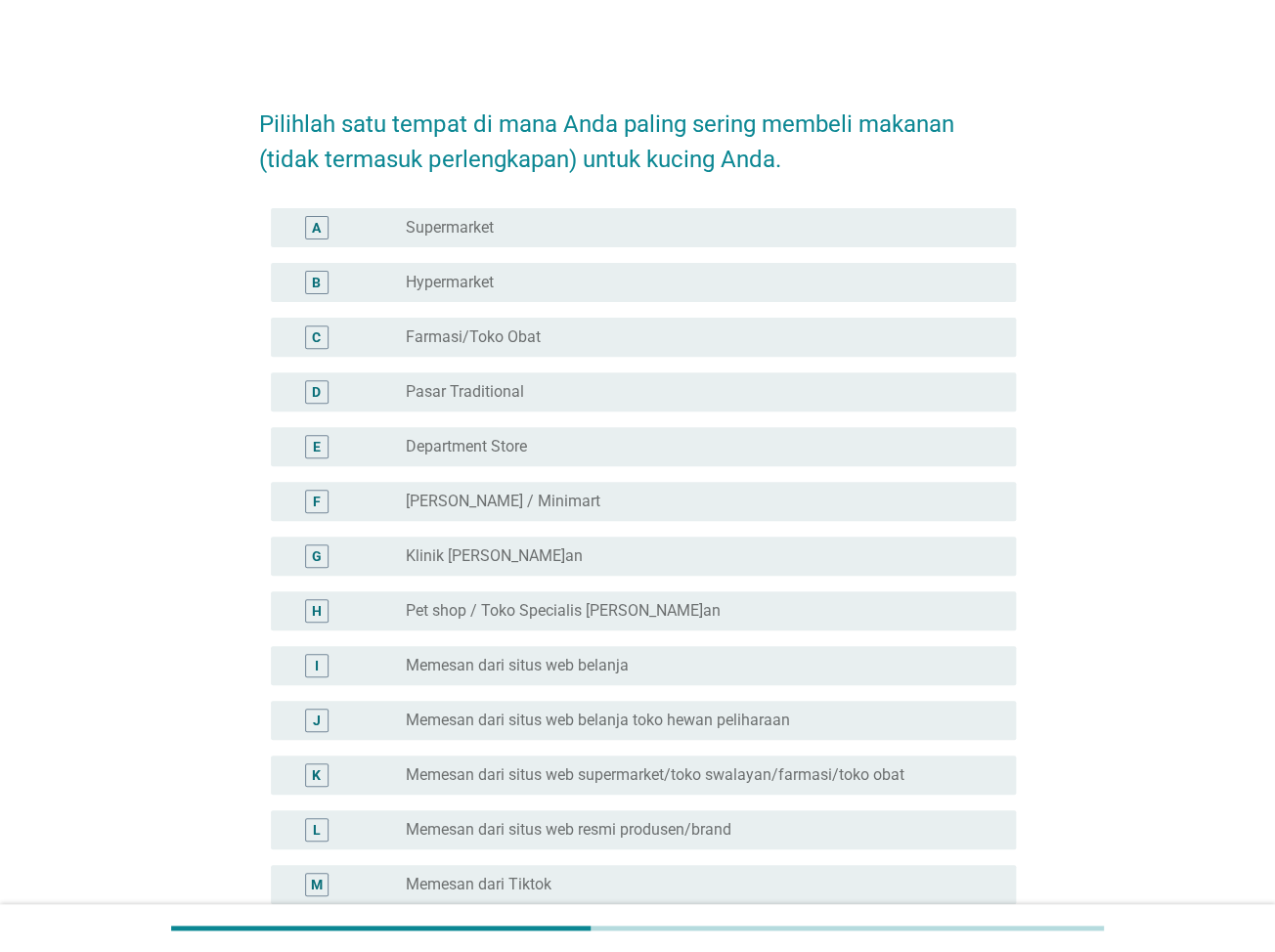 click on "radio_button_unchecked Supermarket" at bounding box center (695, 228) 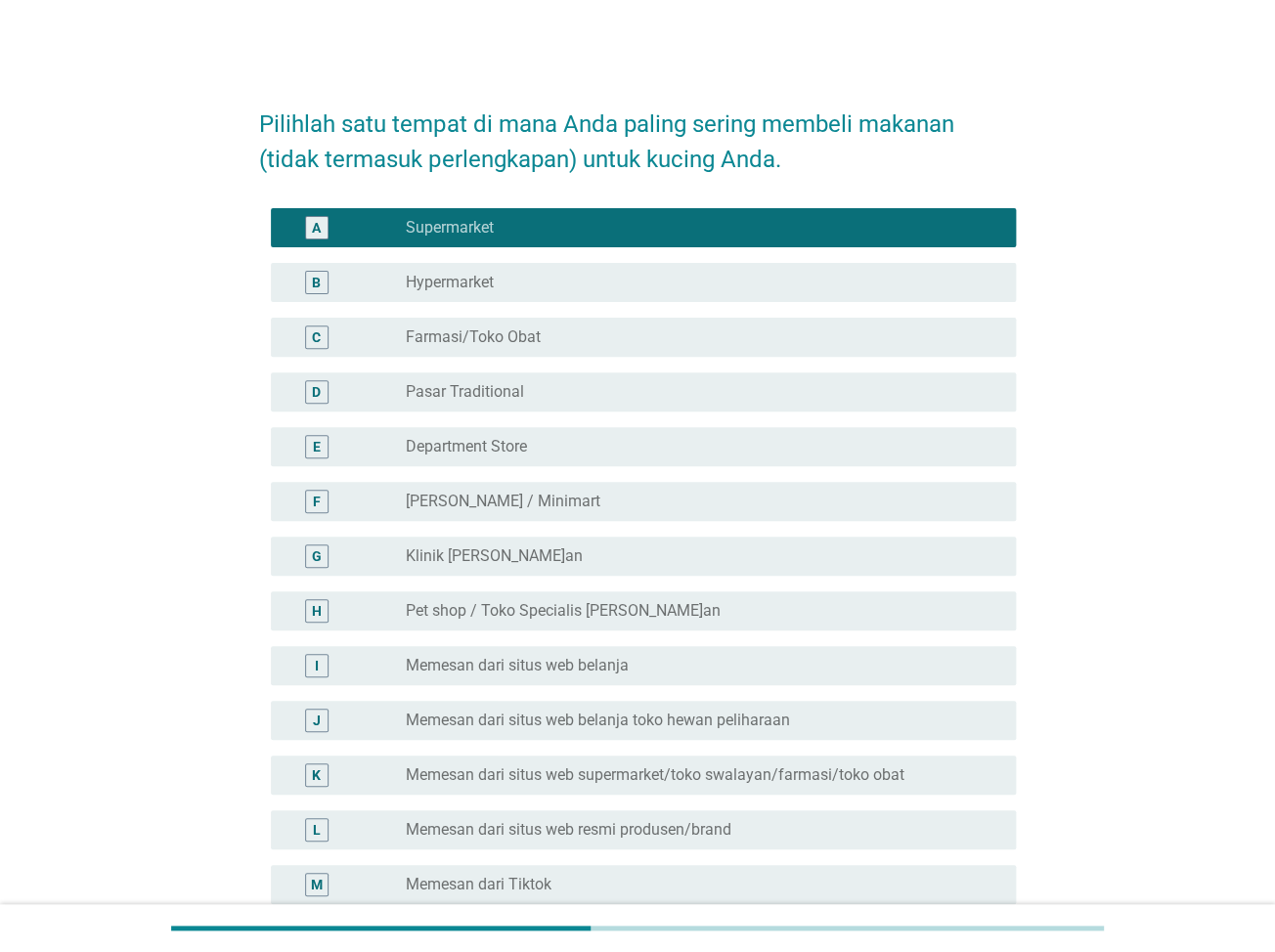 click on "Hypermarket" at bounding box center [450, 282] 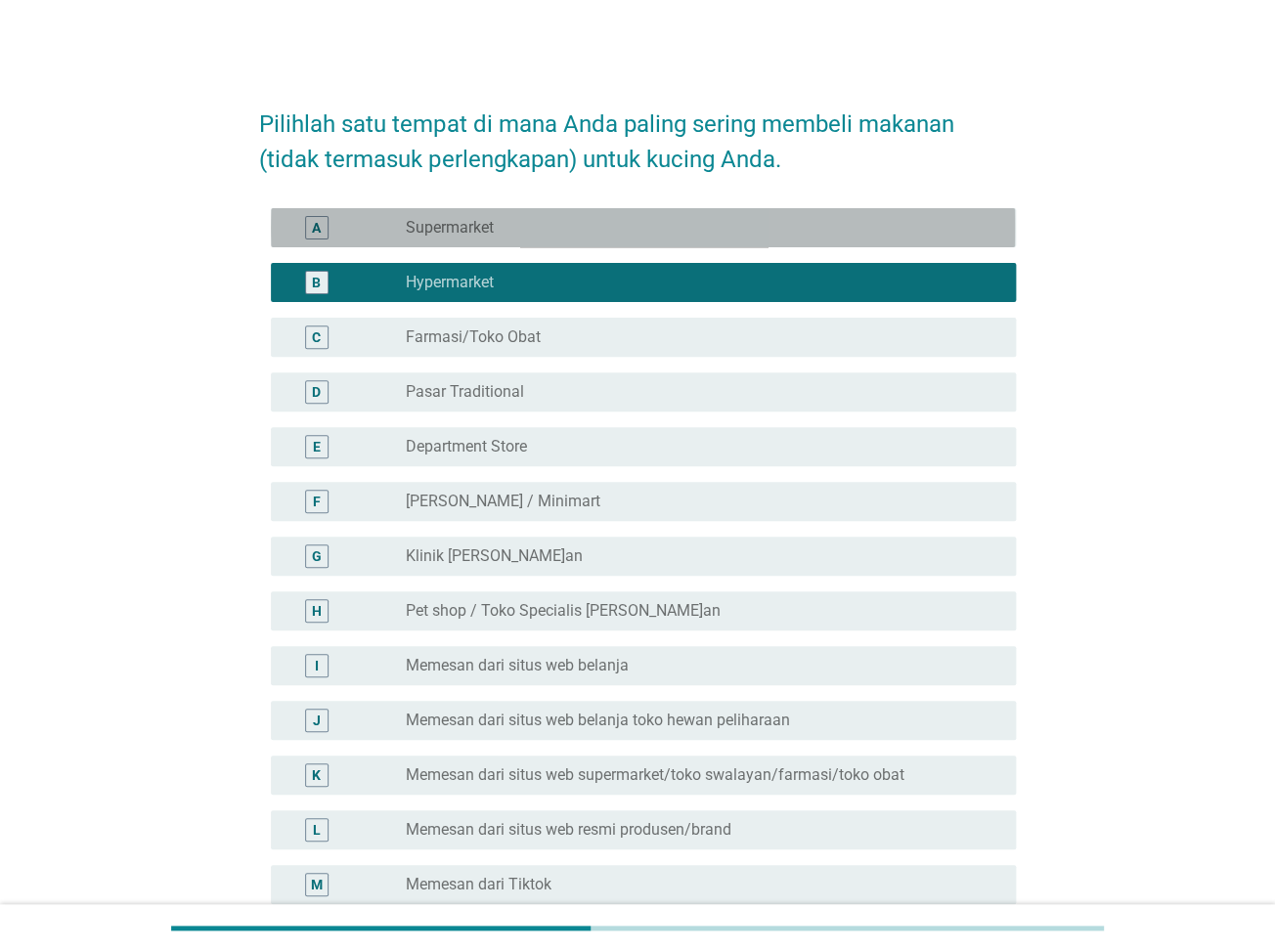 click on "Supermarket" at bounding box center [450, 228] 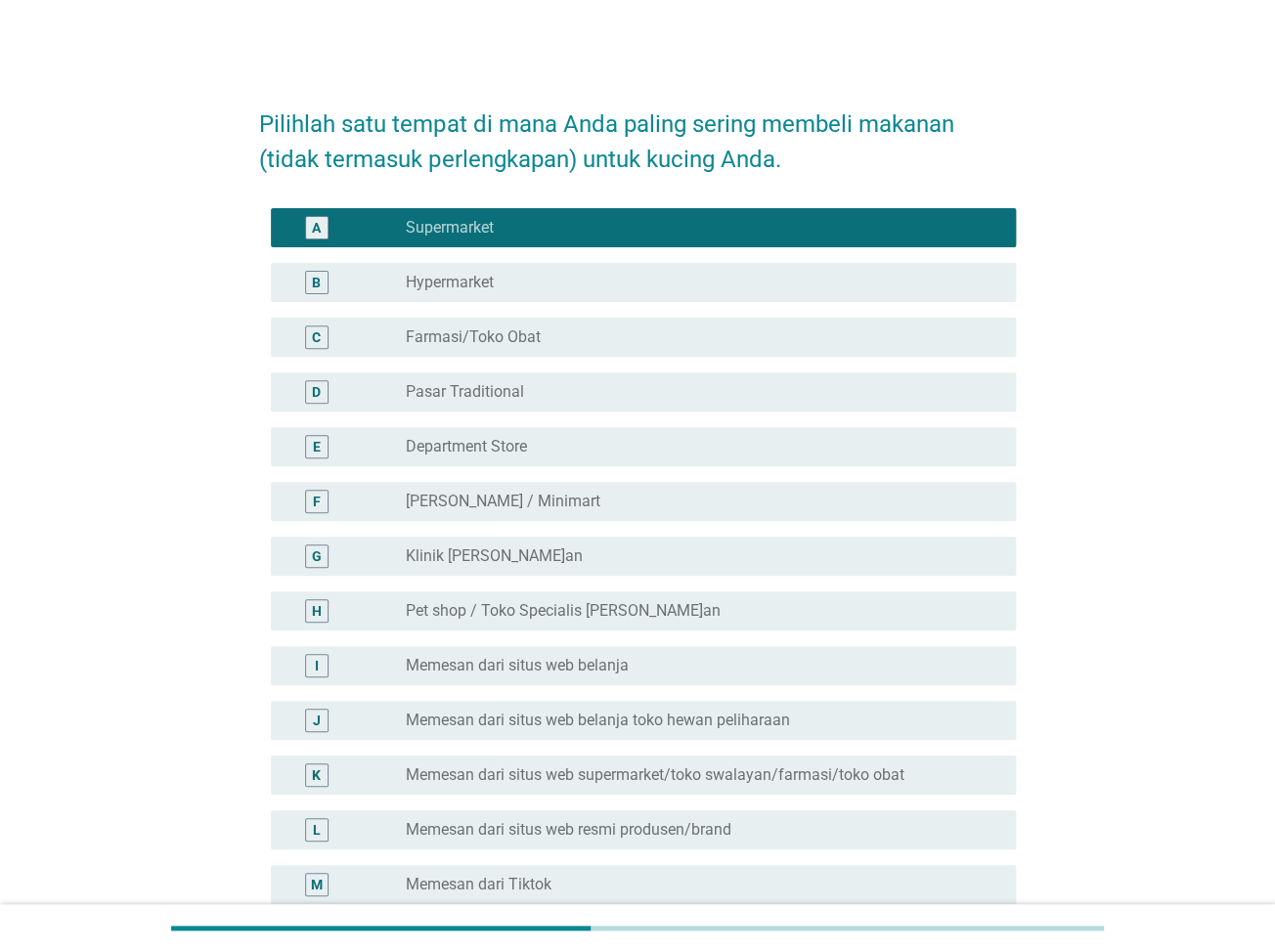 click on "B     radio_button_unchecked Hypermarket" at bounding box center (642, 282) 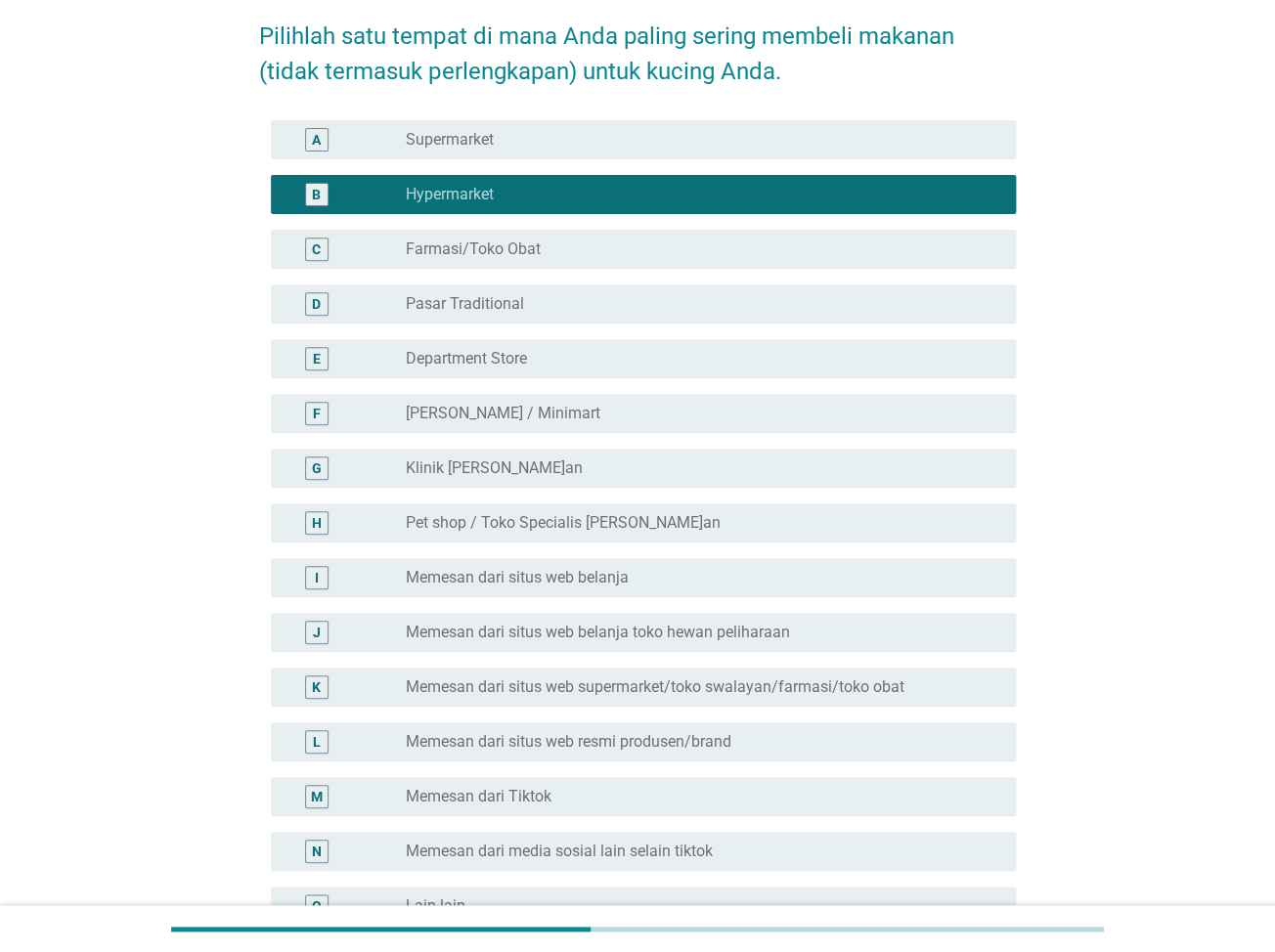 scroll, scrollTop: 314, scrollLeft: 0, axis: vertical 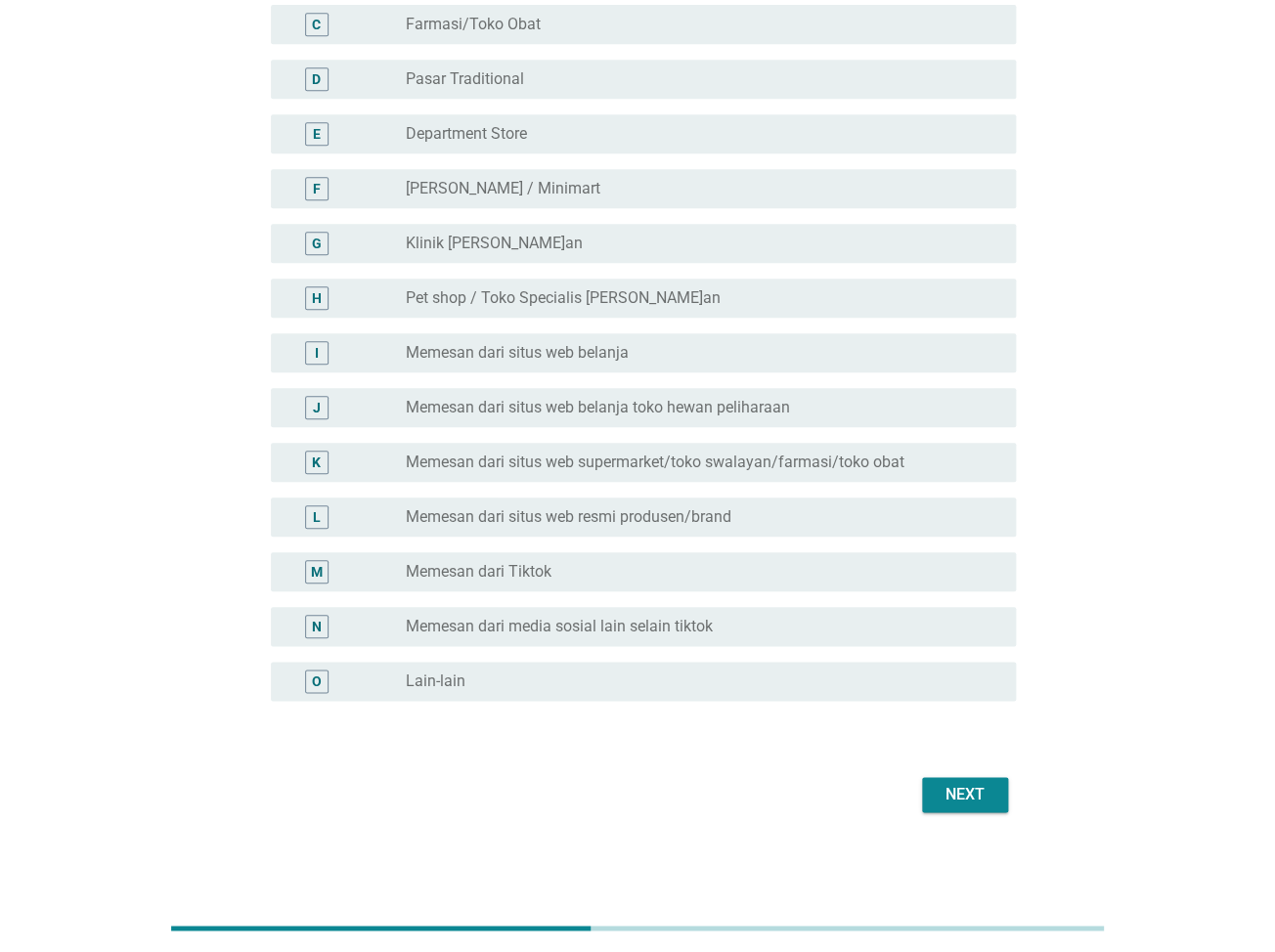 click on "Next" at bounding box center [965, 795] 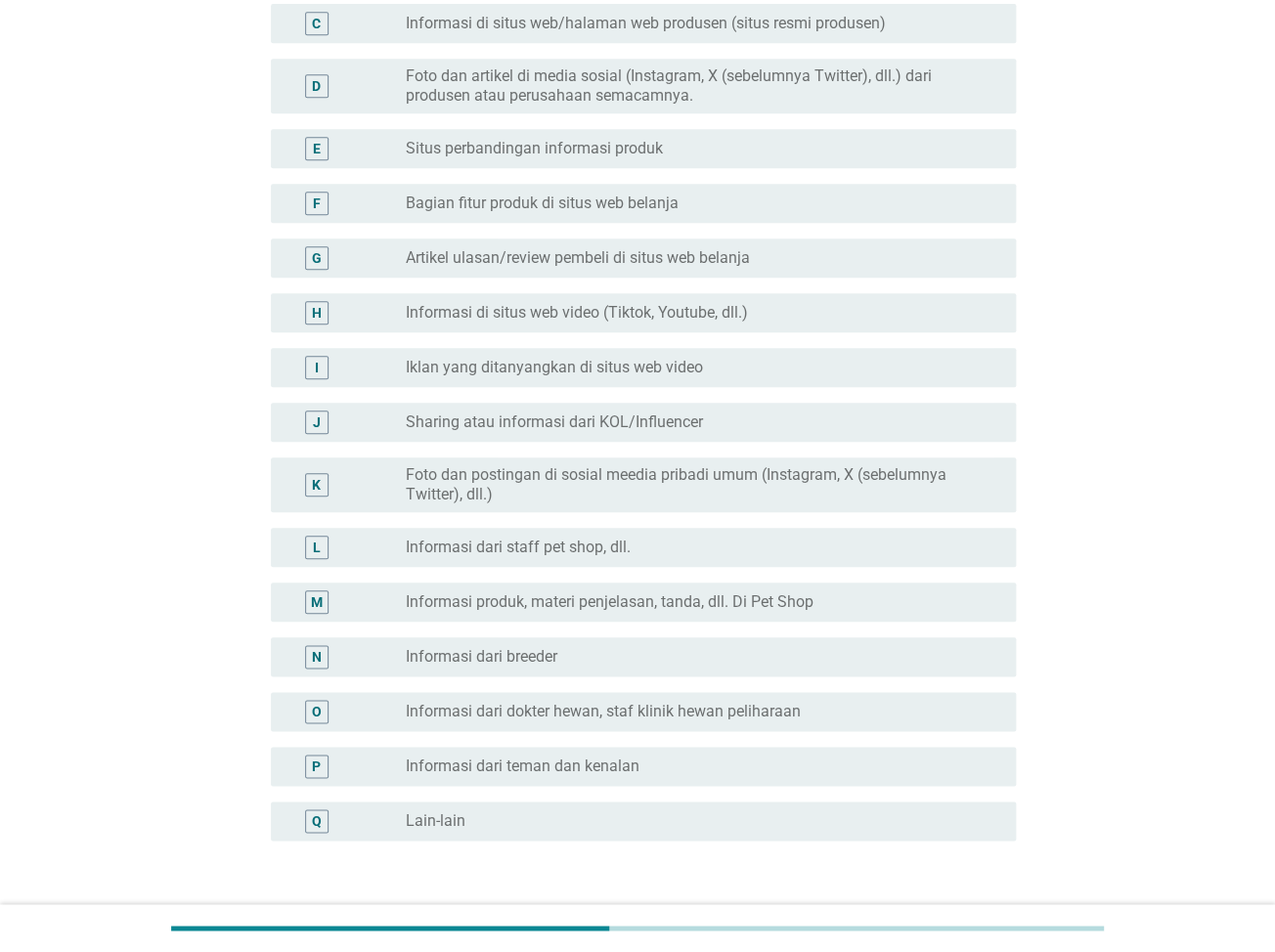 scroll, scrollTop: 0, scrollLeft: 0, axis: both 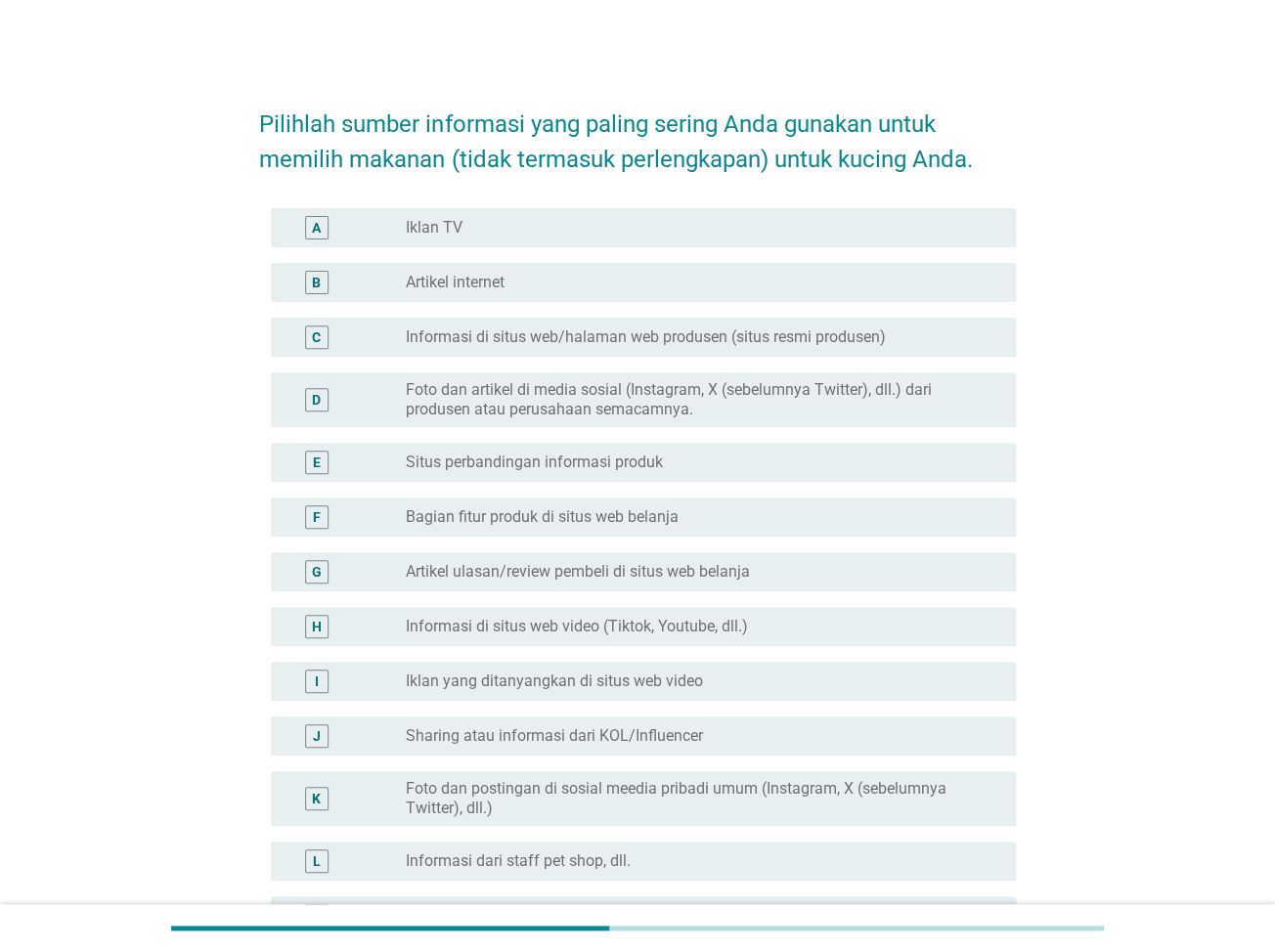click on "radio_button_unchecked Informasi di situs web video (Tiktok, Youtube, dll.)" at bounding box center [703, 627] 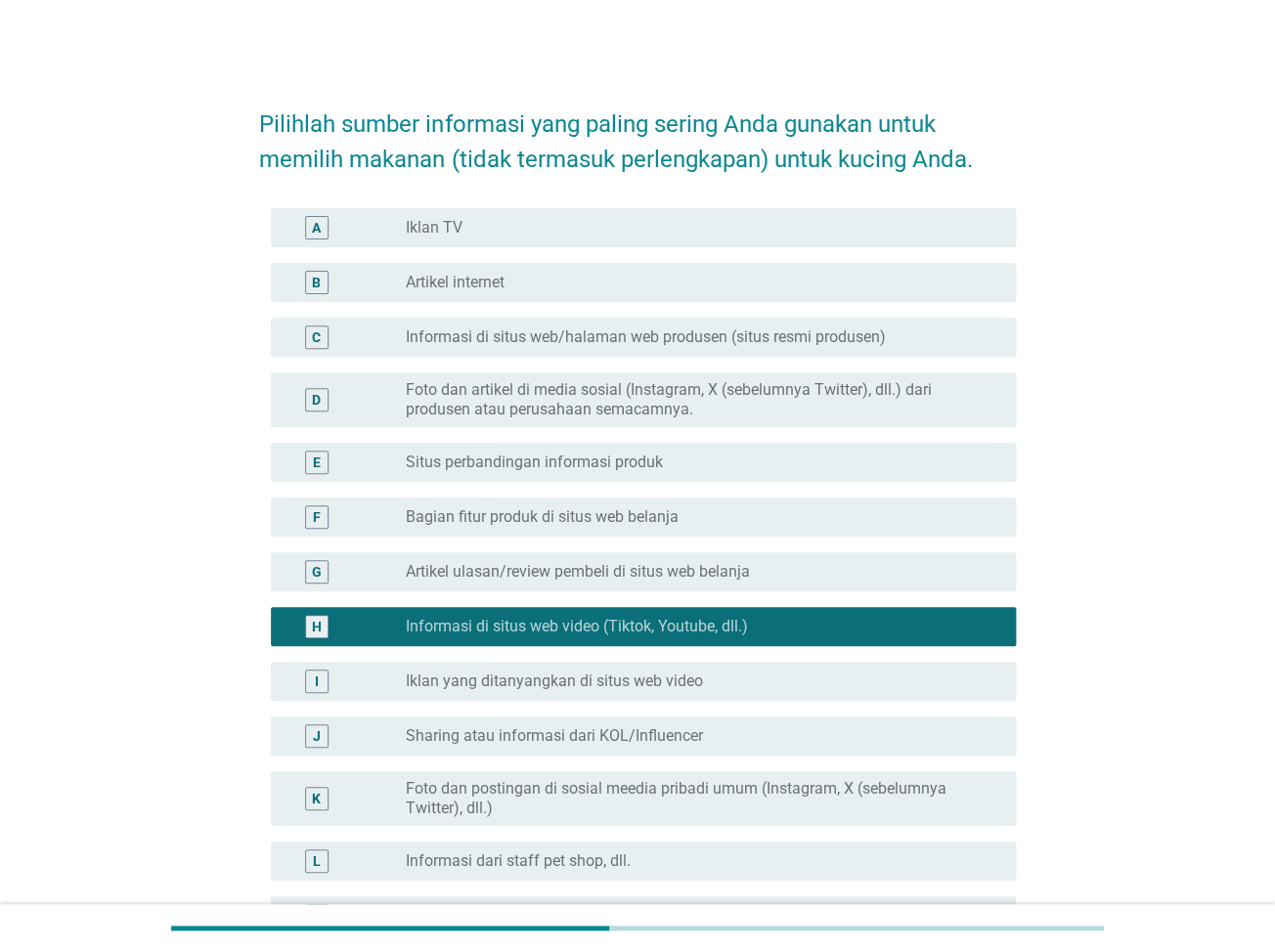 click on "radio_button_unchecked Iklan TV" at bounding box center (695, 228) 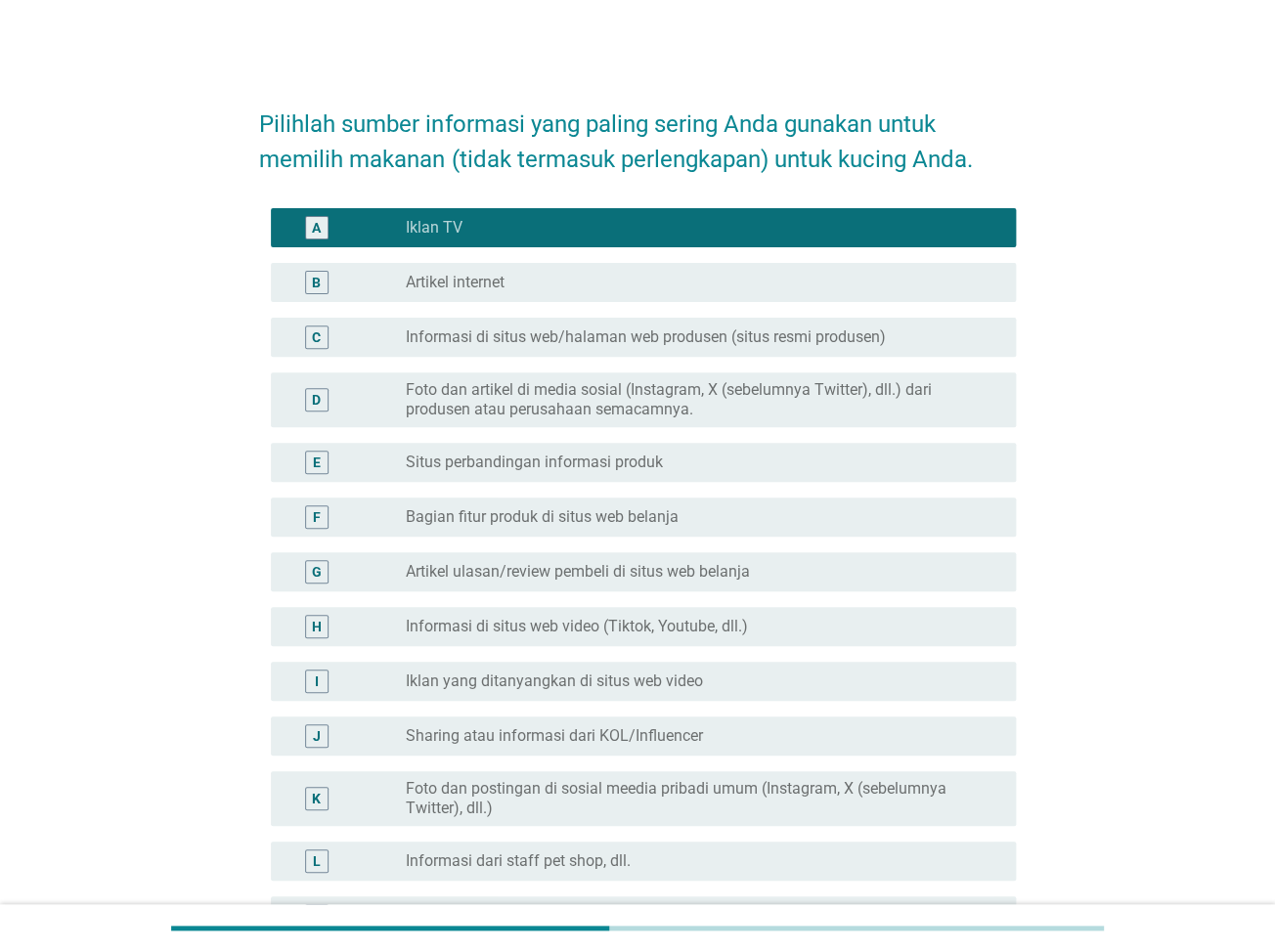 click on "Artikel ulasan/review pembeli di situs web belanja" at bounding box center [578, 572] 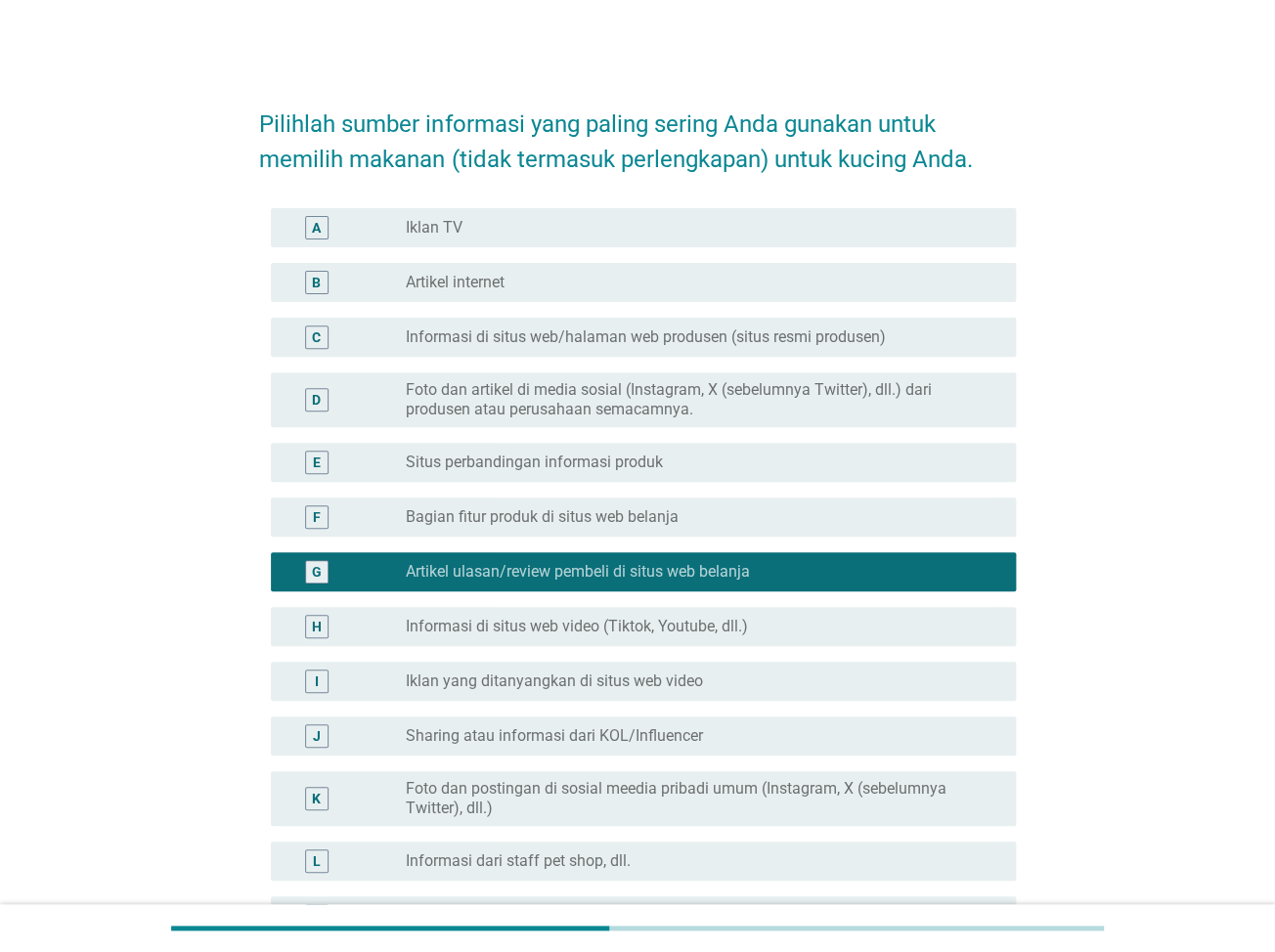 click on "Informasi di situs web video (Tiktok, Youtube, dll.)" at bounding box center (577, 627) 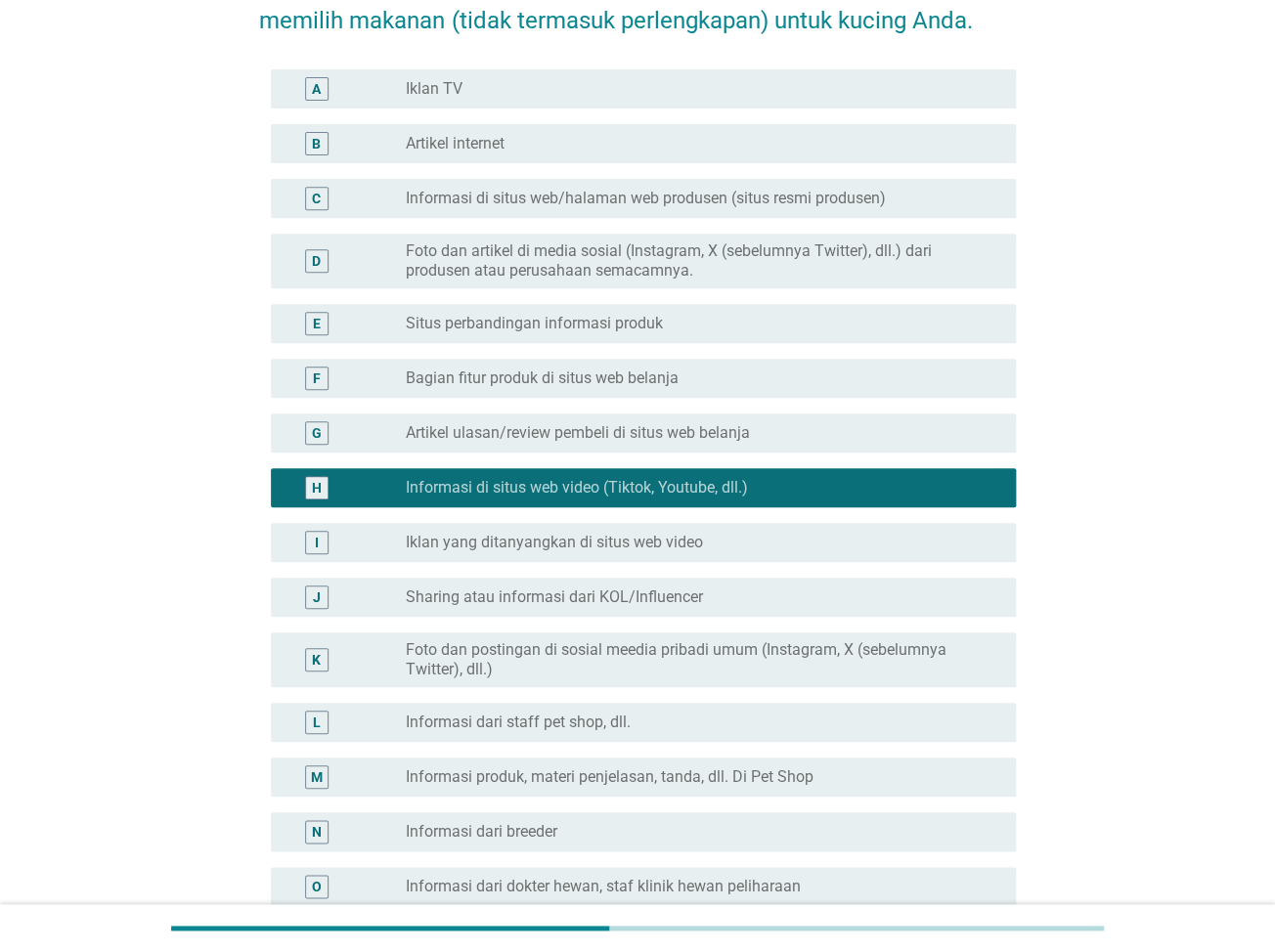 scroll, scrollTop: 454, scrollLeft: 0, axis: vertical 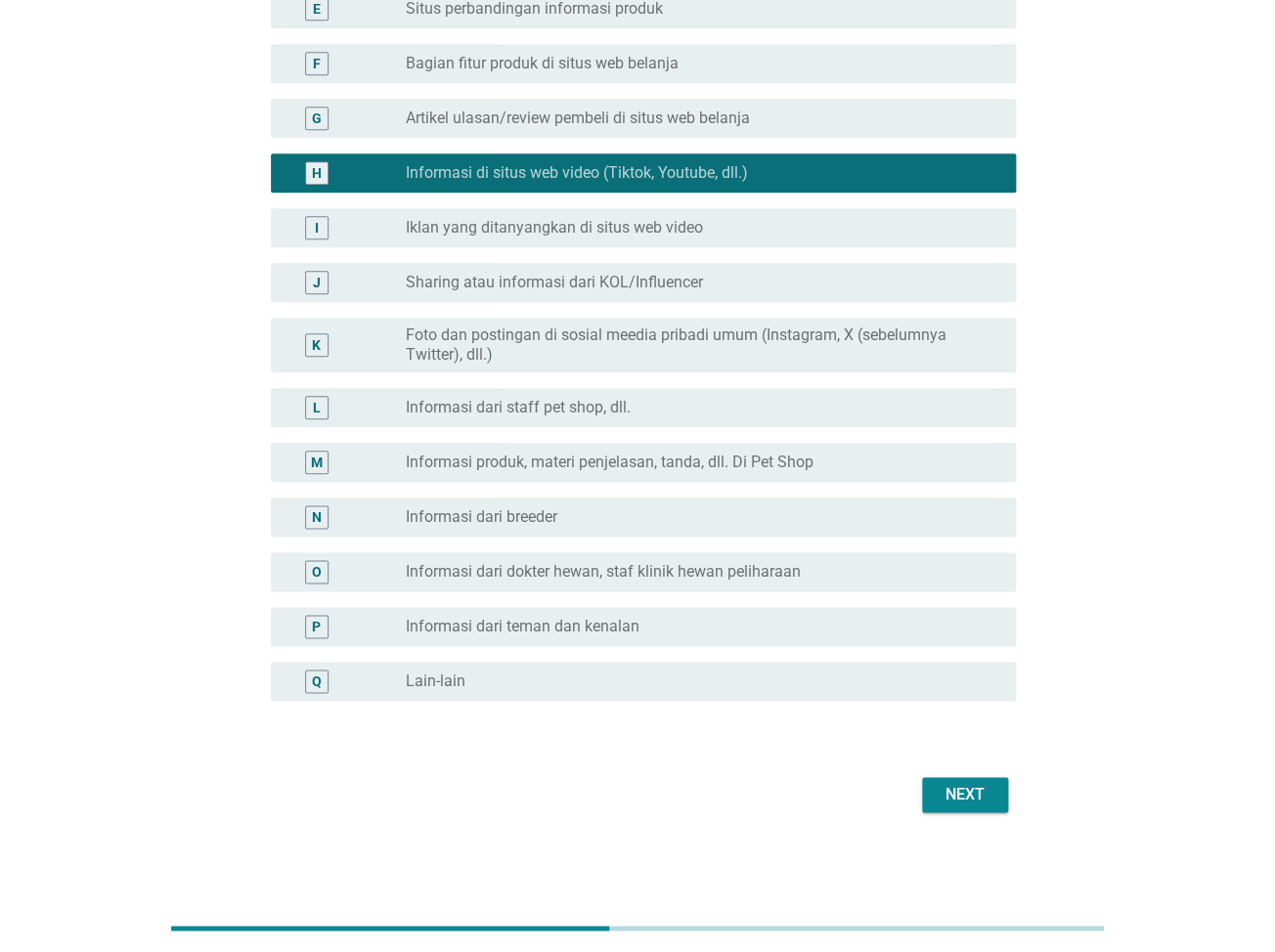 click on "Next" at bounding box center [965, 795] 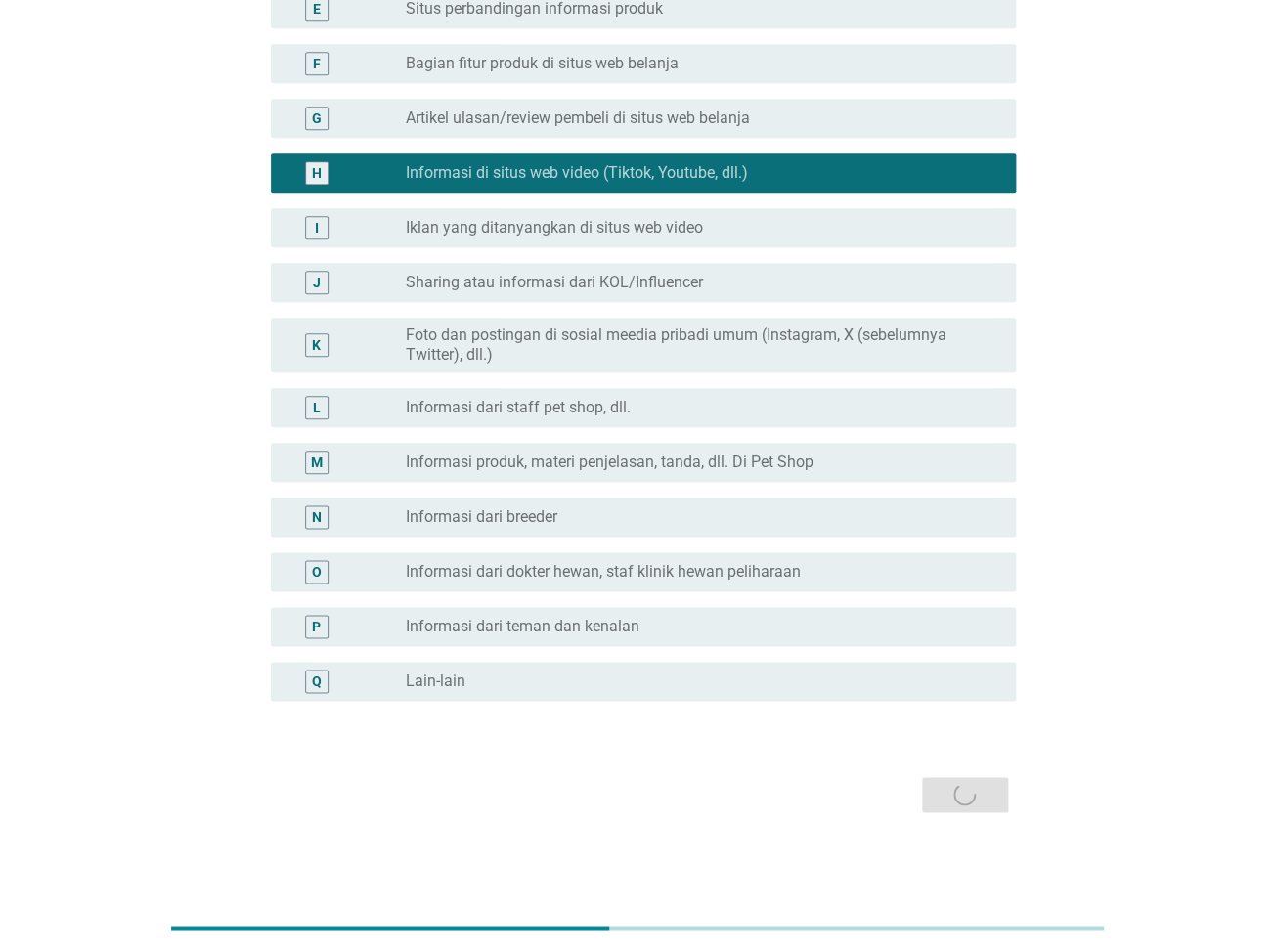 scroll, scrollTop: 0, scrollLeft: 0, axis: both 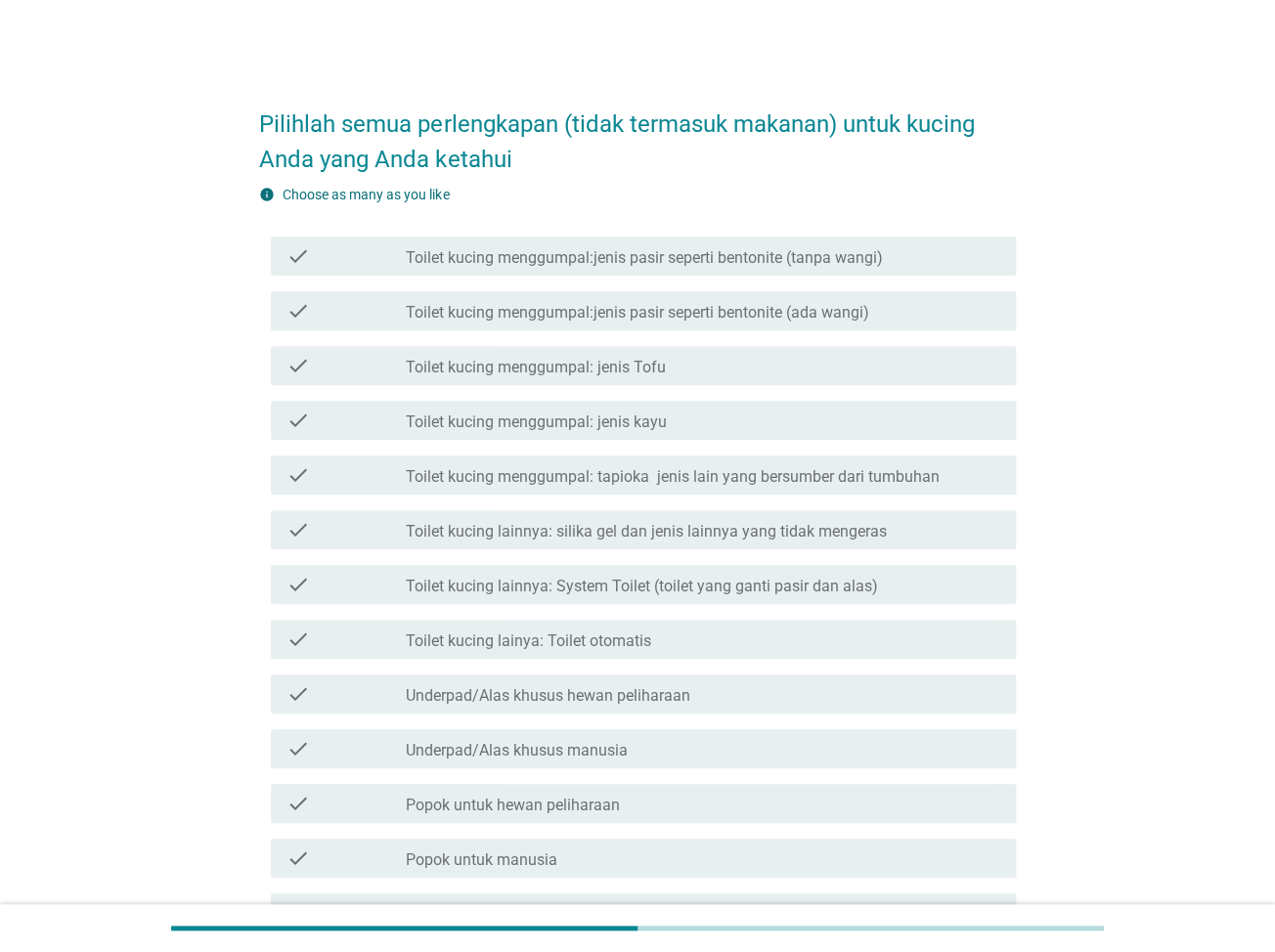 click on "Underpad/Alas khusus hewan peliharaan" at bounding box center [548, 696] 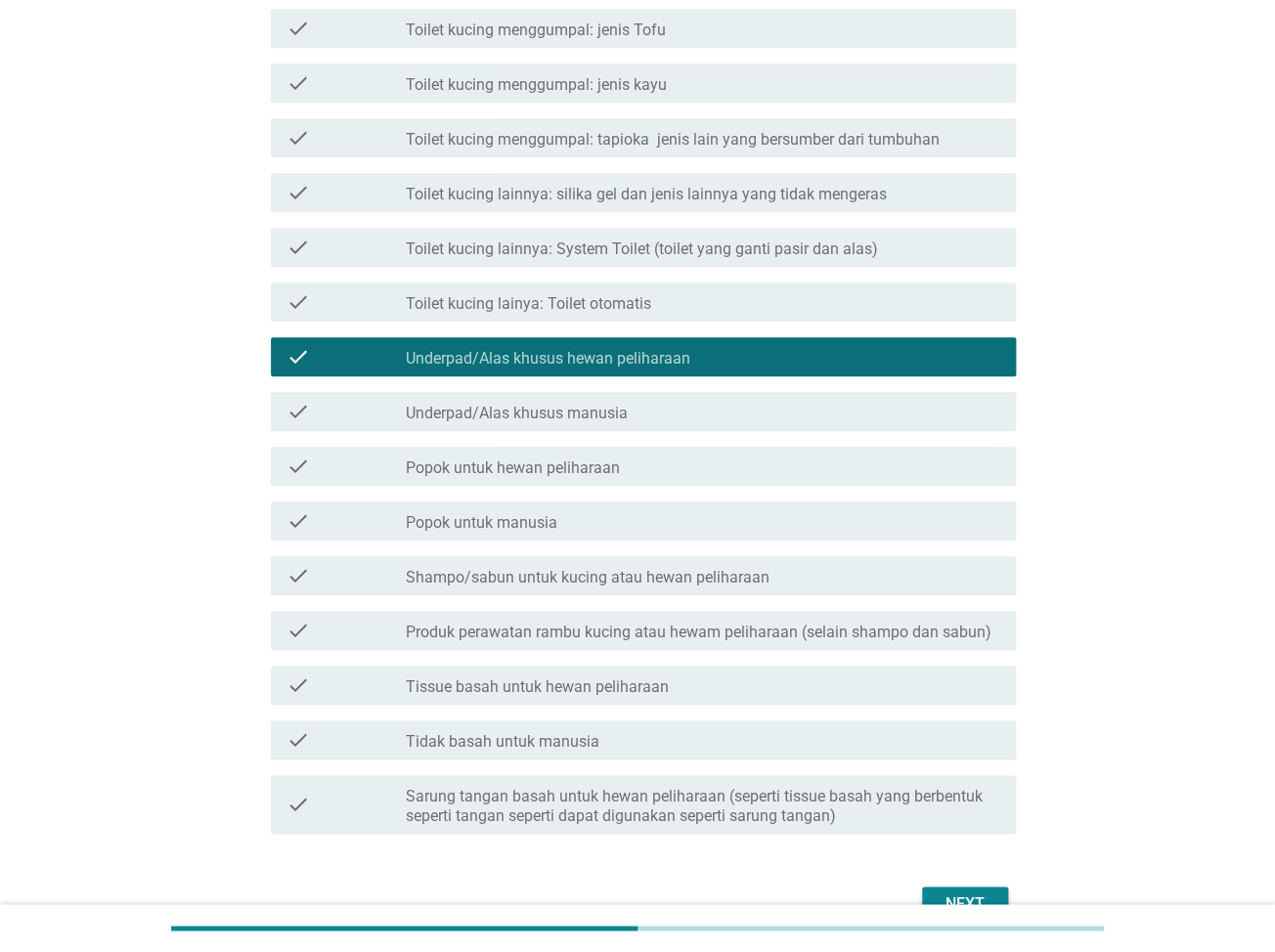 scroll, scrollTop: 350, scrollLeft: 0, axis: vertical 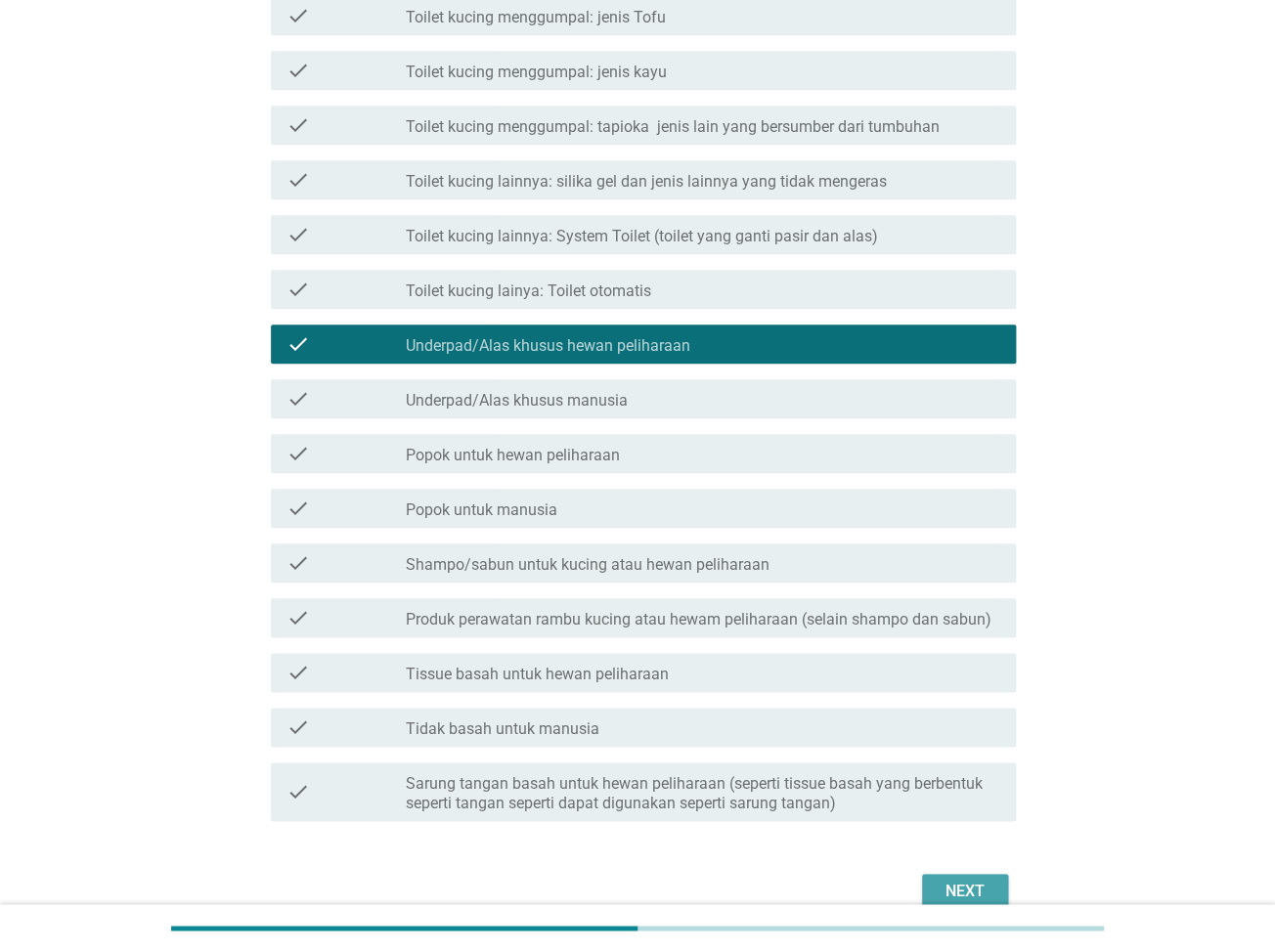 click on "Next" at bounding box center [965, 891] 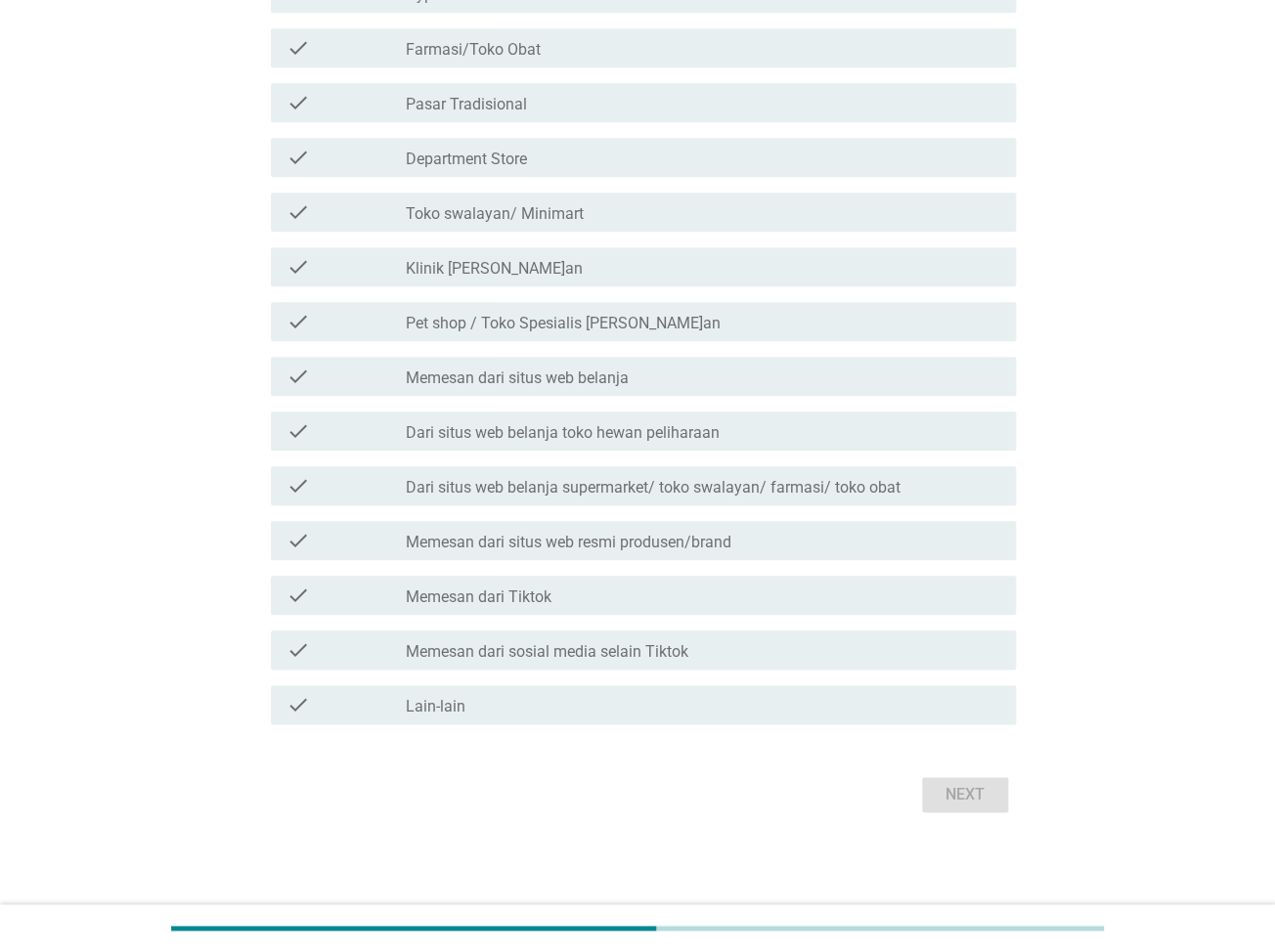 scroll, scrollTop: 0, scrollLeft: 0, axis: both 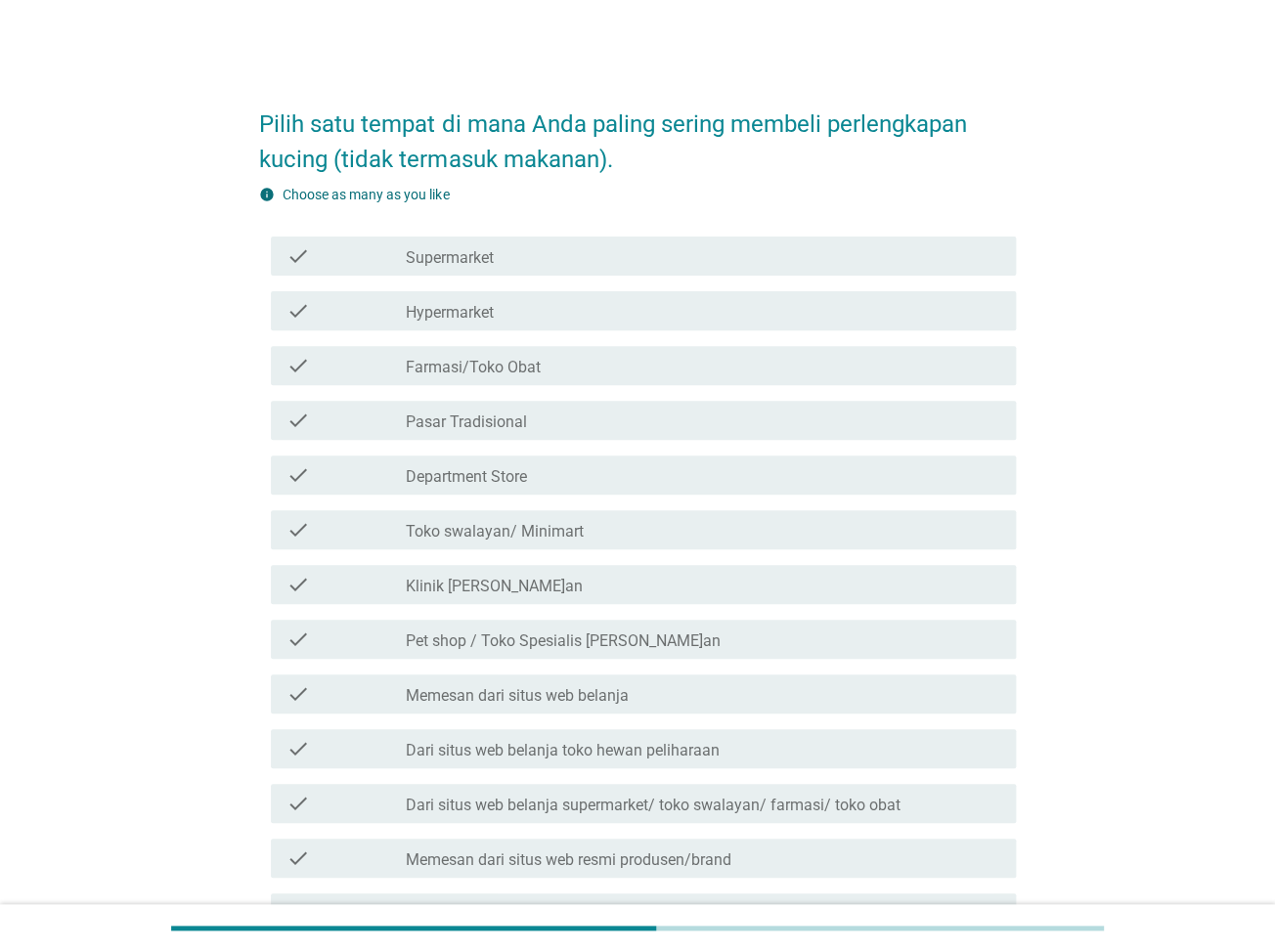 click on "check_box_outline_blank Hypermarket" at bounding box center [703, 311] 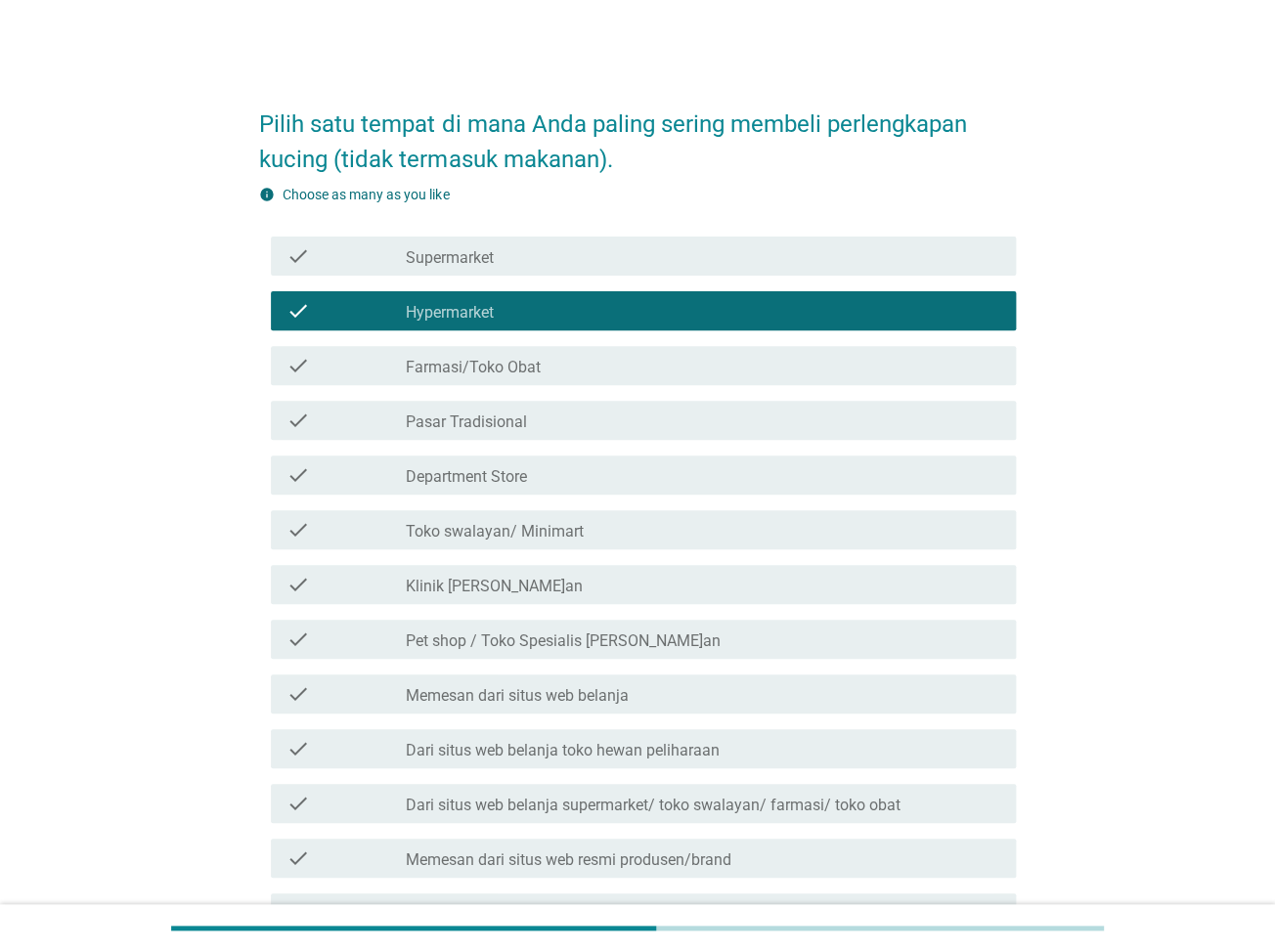 scroll, scrollTop: 318, scrollLeft: 0, axis: vertical 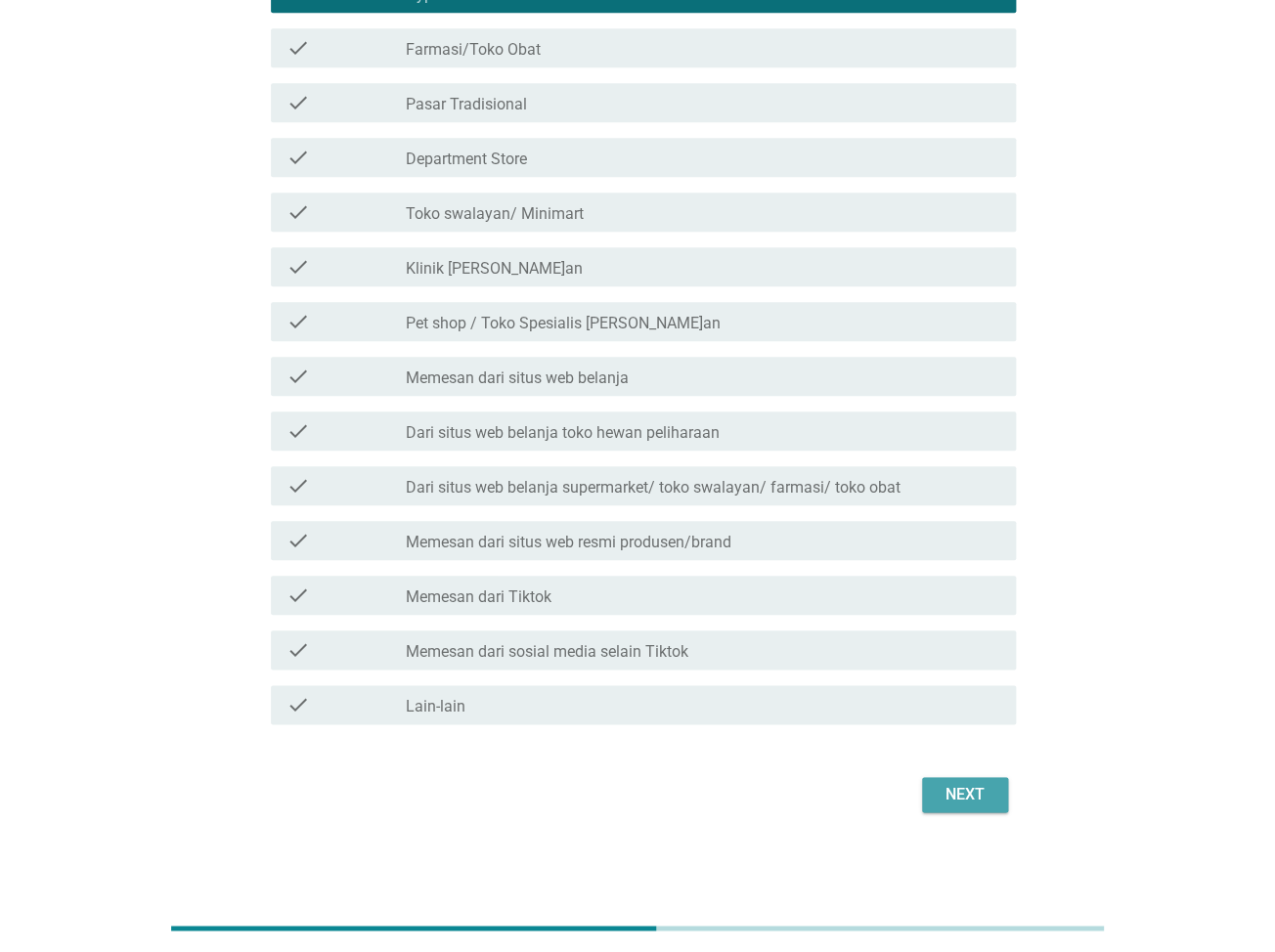 click on "Next" at bounding box center (965, 795) 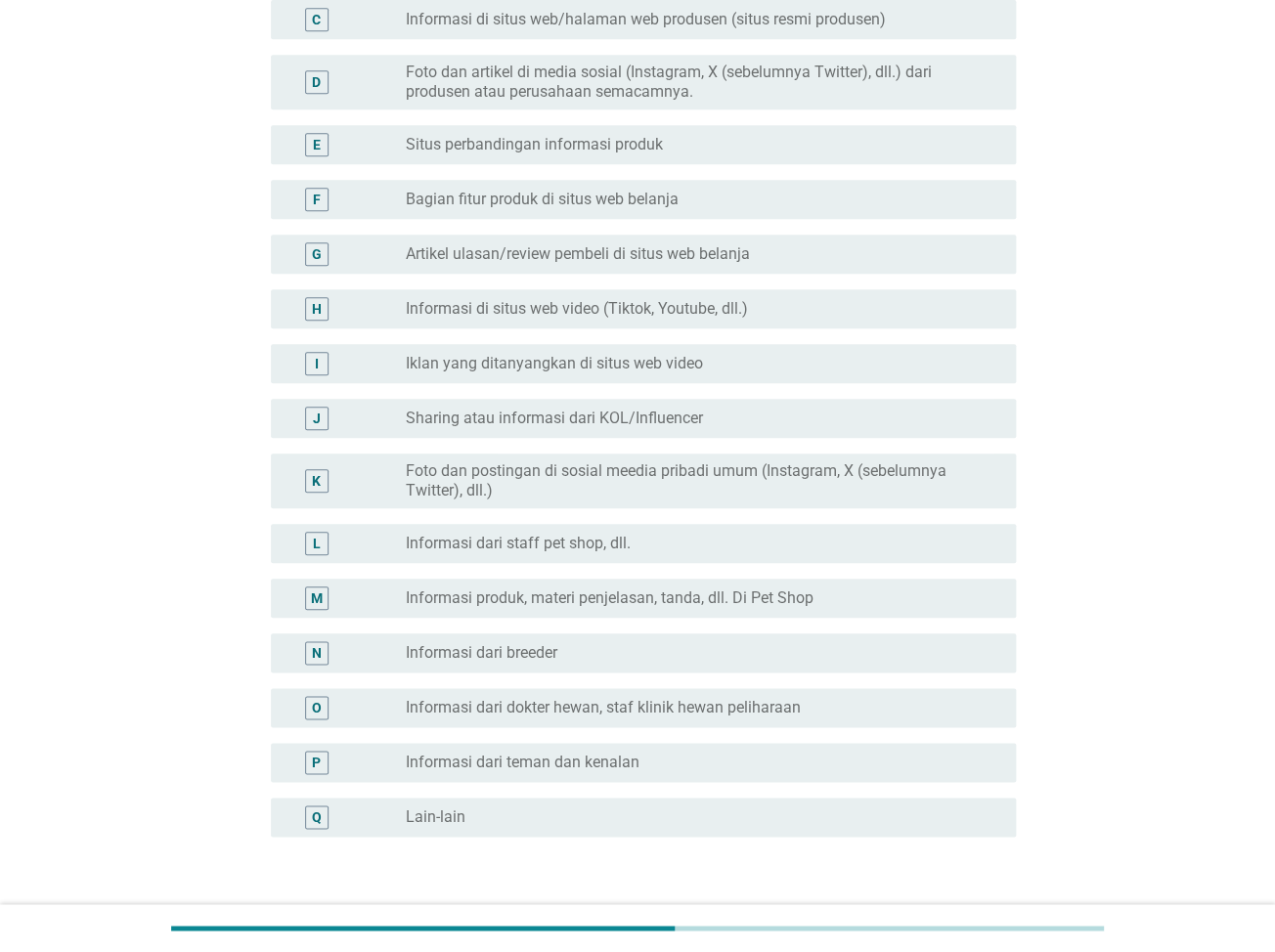 scroll, scrollTop: 0, scrollLeft: 0, axis: both 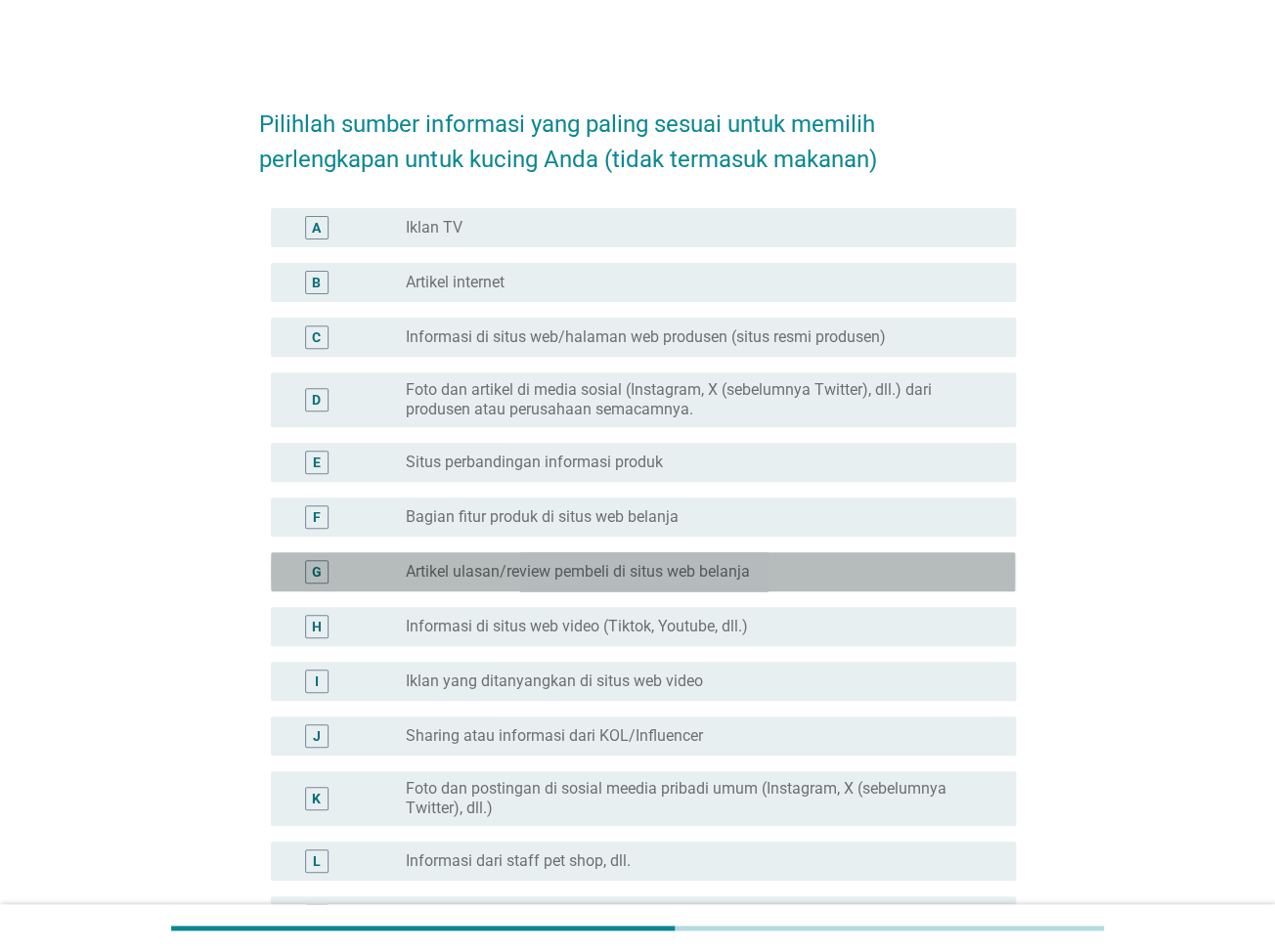 click on "Artikel ulasan/review pembeli di situs web belanja" at bounding box center [578, 572] 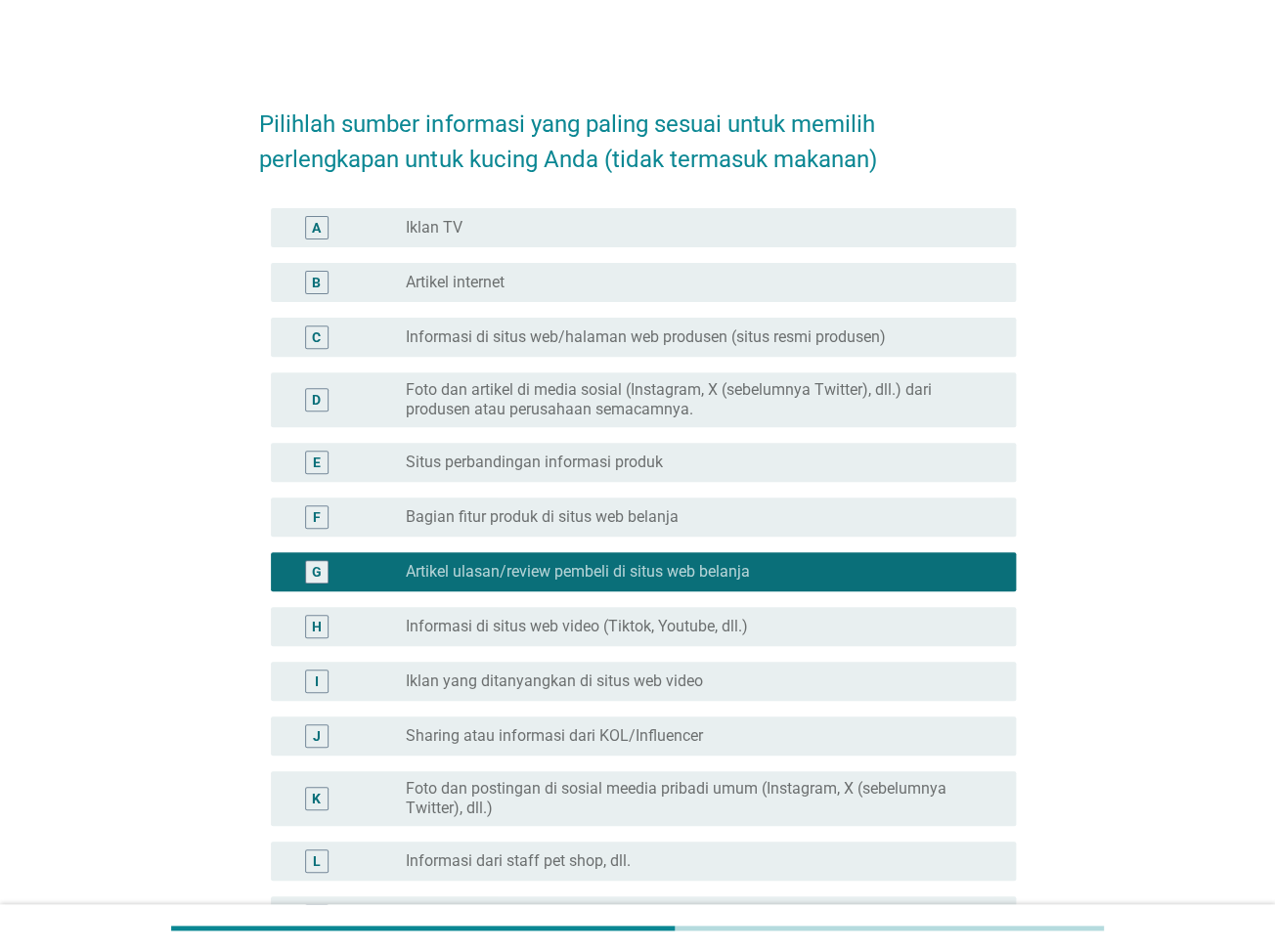 click on "H     radio_button_unchecked Informasi di situs web video (Tiktok, Youtube, dll.)" at bounding box center (642, 627) 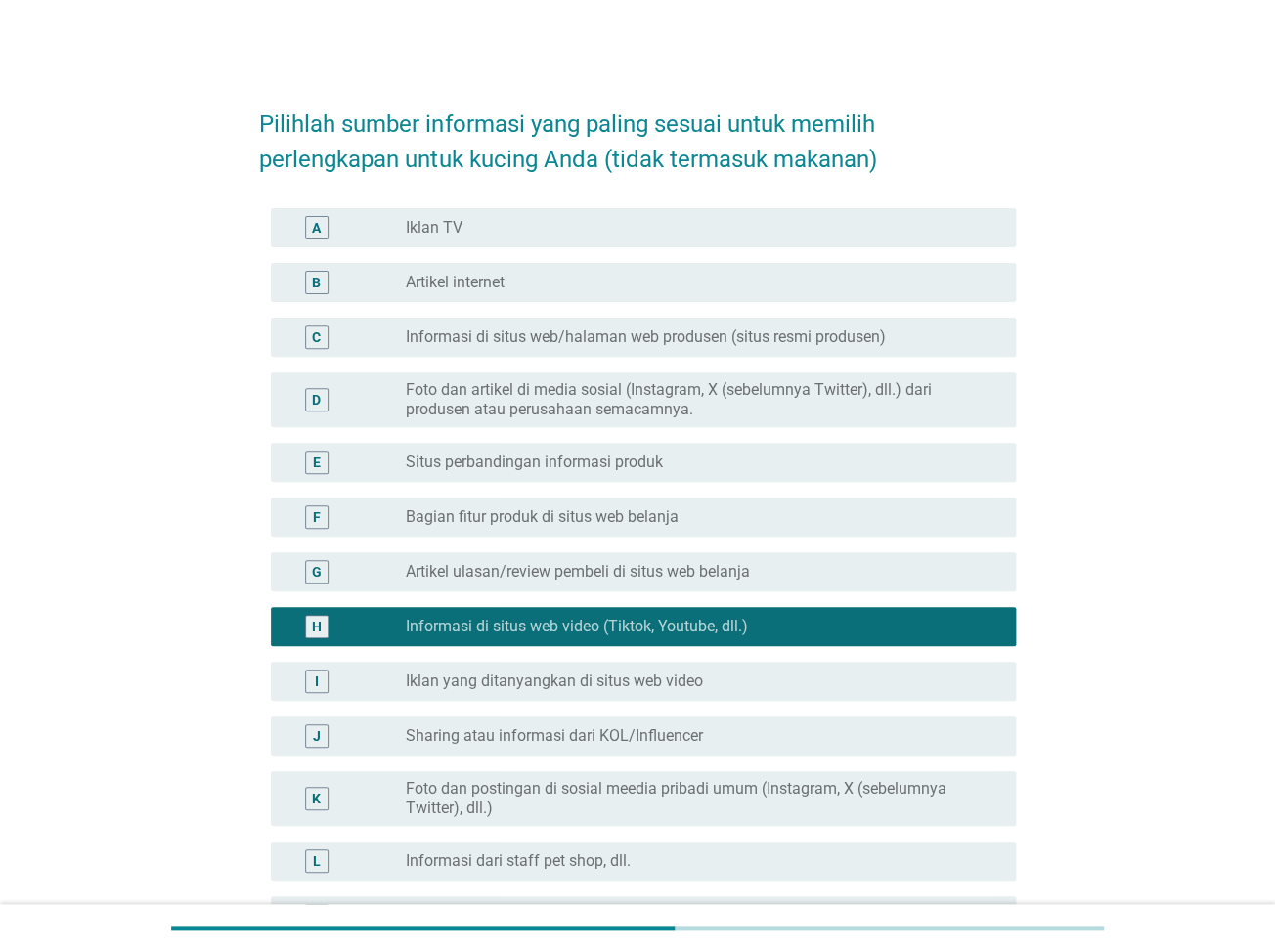 scroll, scrollTop: 454, scrollLeft: 0, axis: vertical 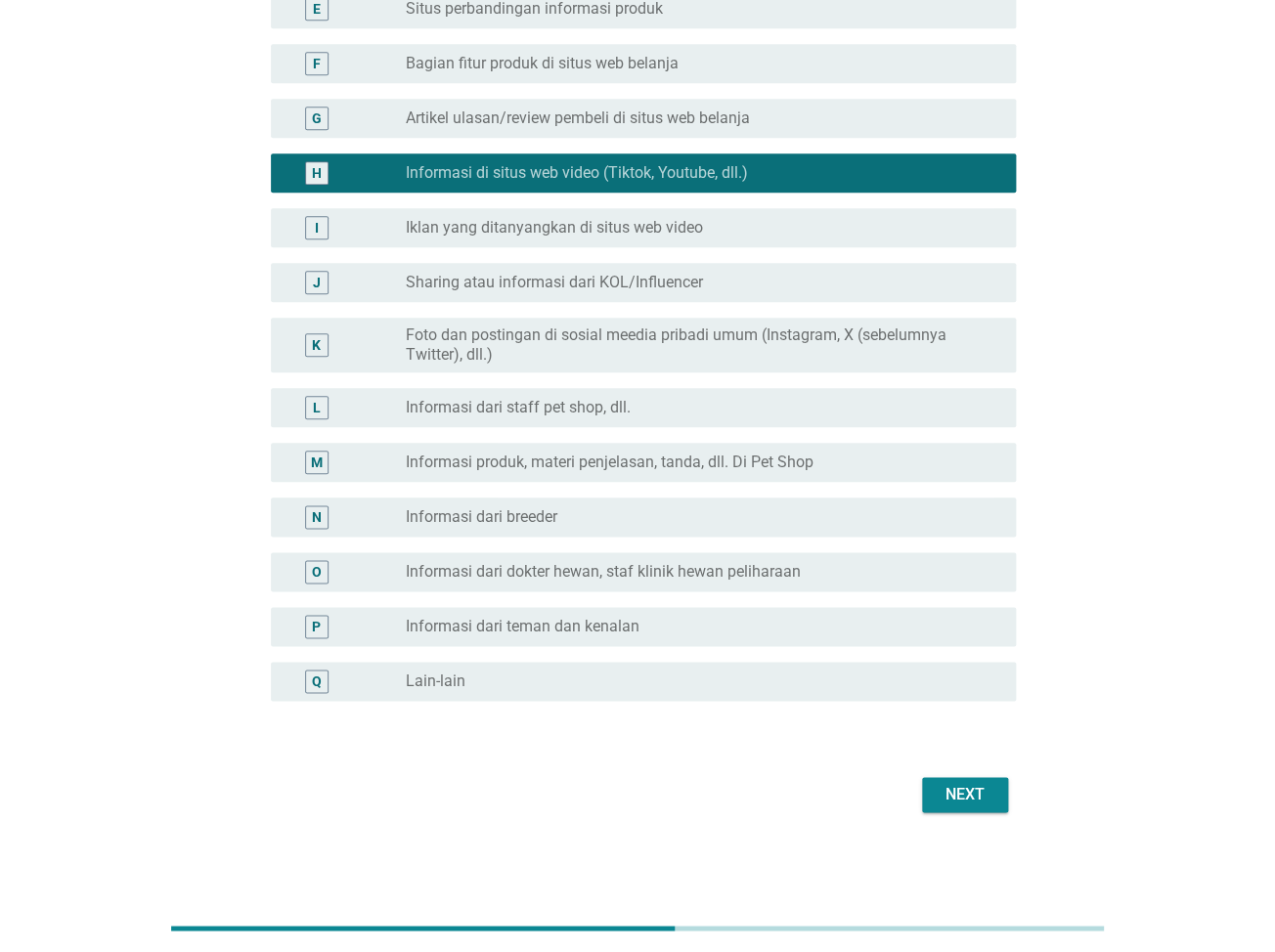 click on "Next" at bounding box center [965, 795] 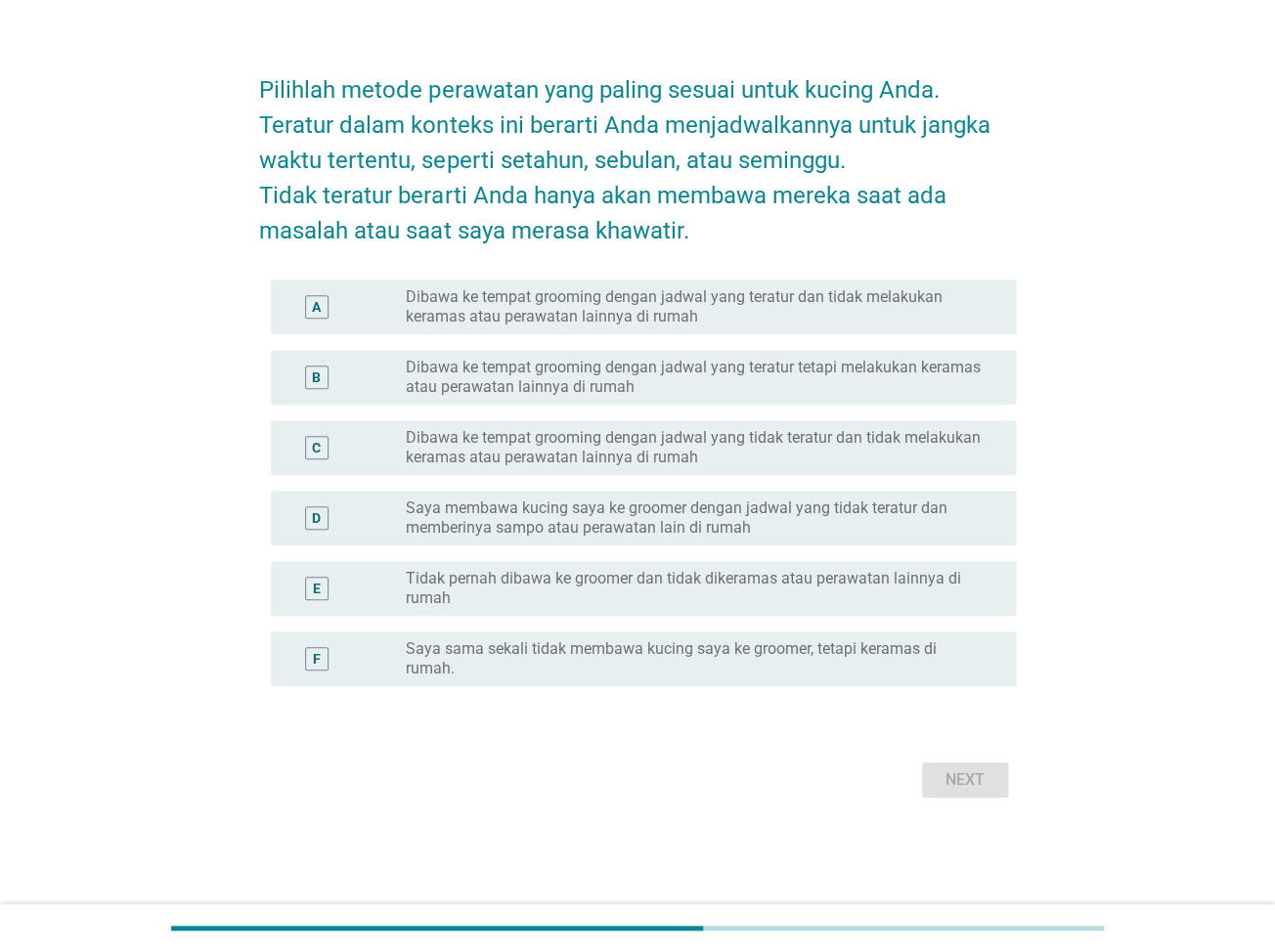 scroll, scrollTop: 0, scrollLeft: 0, axis: both 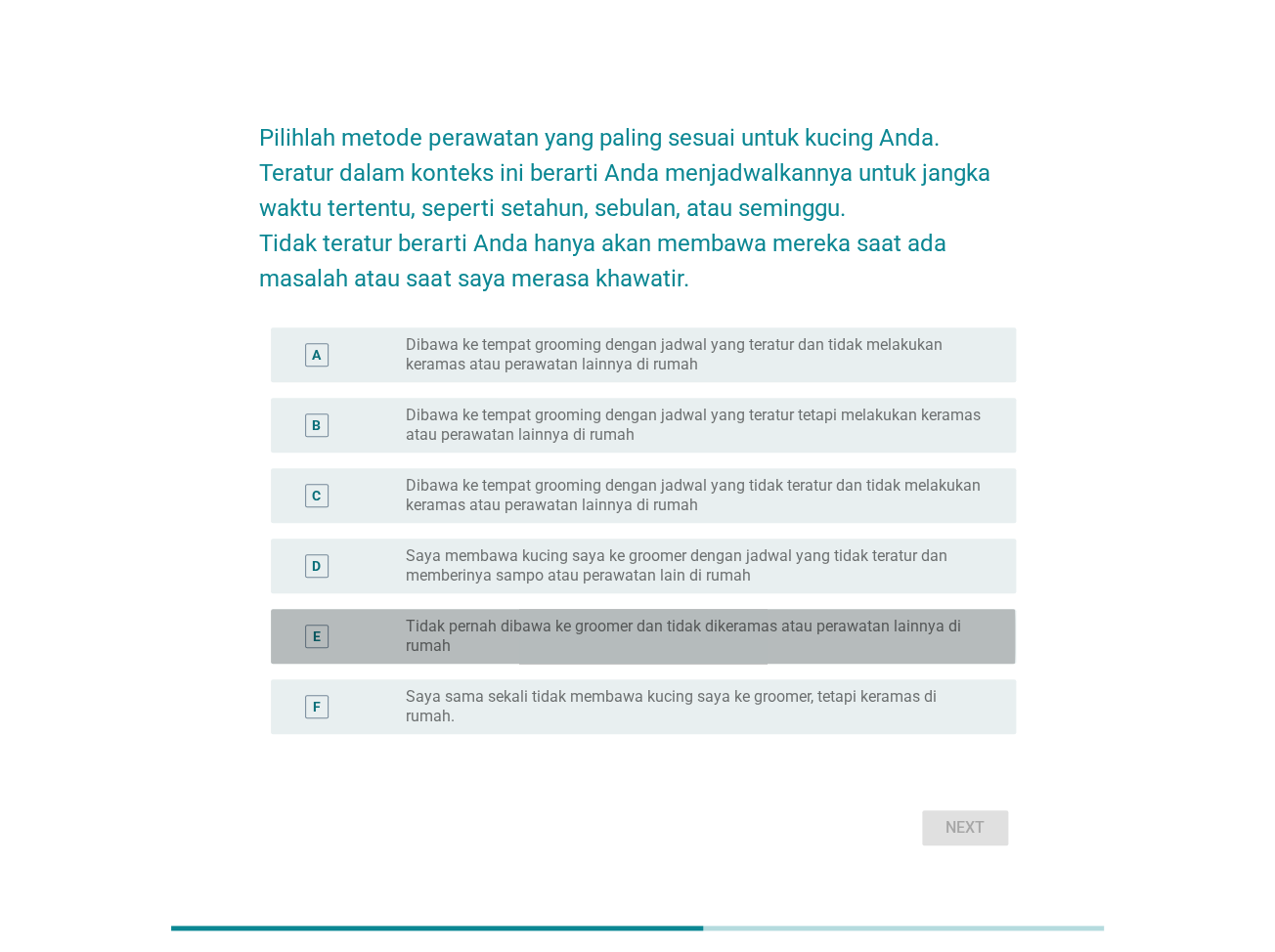 click on "Tidak pernah dibawa ke groomer dan tidak dikeramas atau perawatan lainnya di rumah" at bounding box center [695, 636] 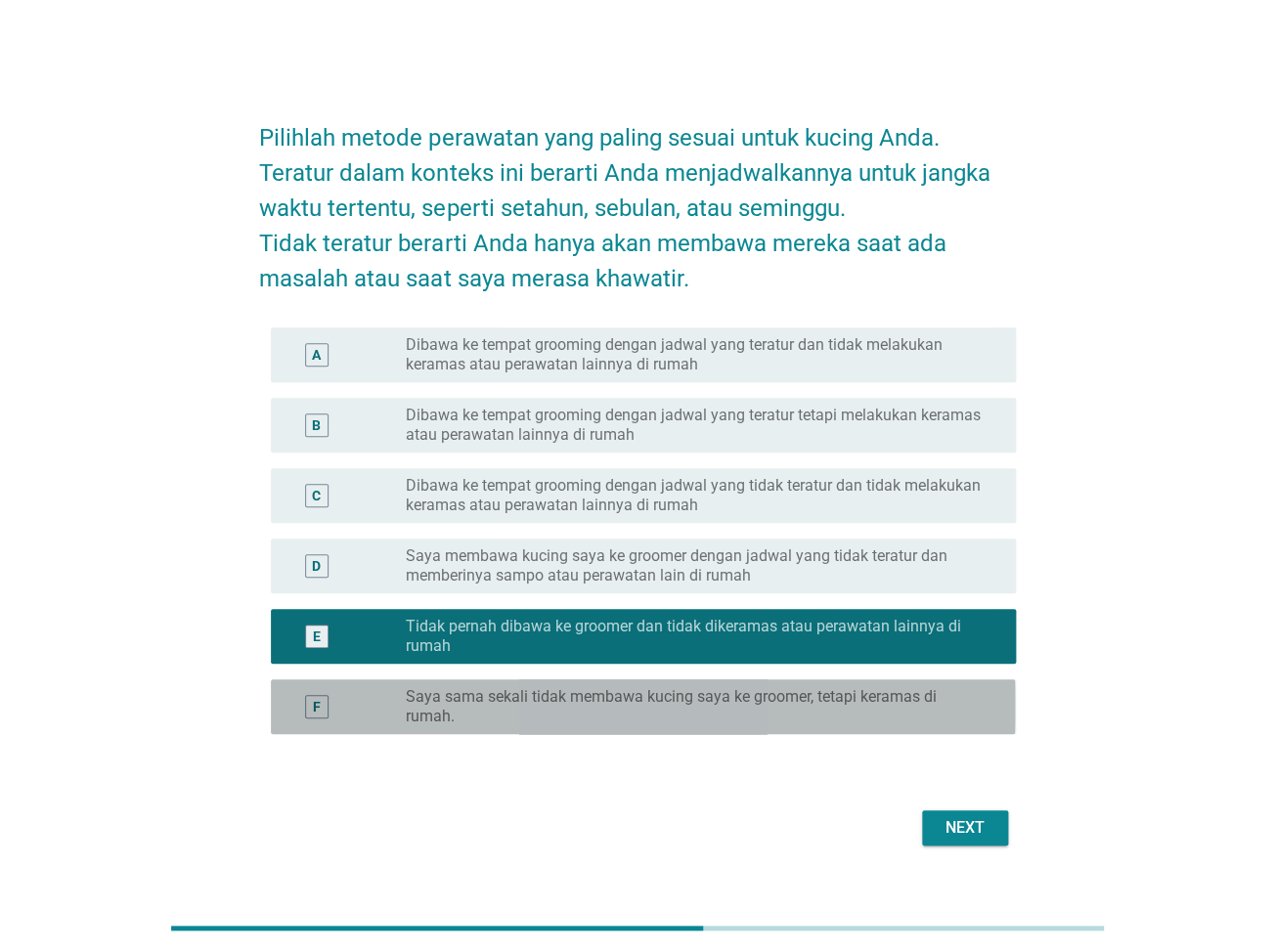 click on "Saya sama sekali tidak membawa kucing saya ke groomer, tetapi keramas di rumah." at bounding box center [695, 707] 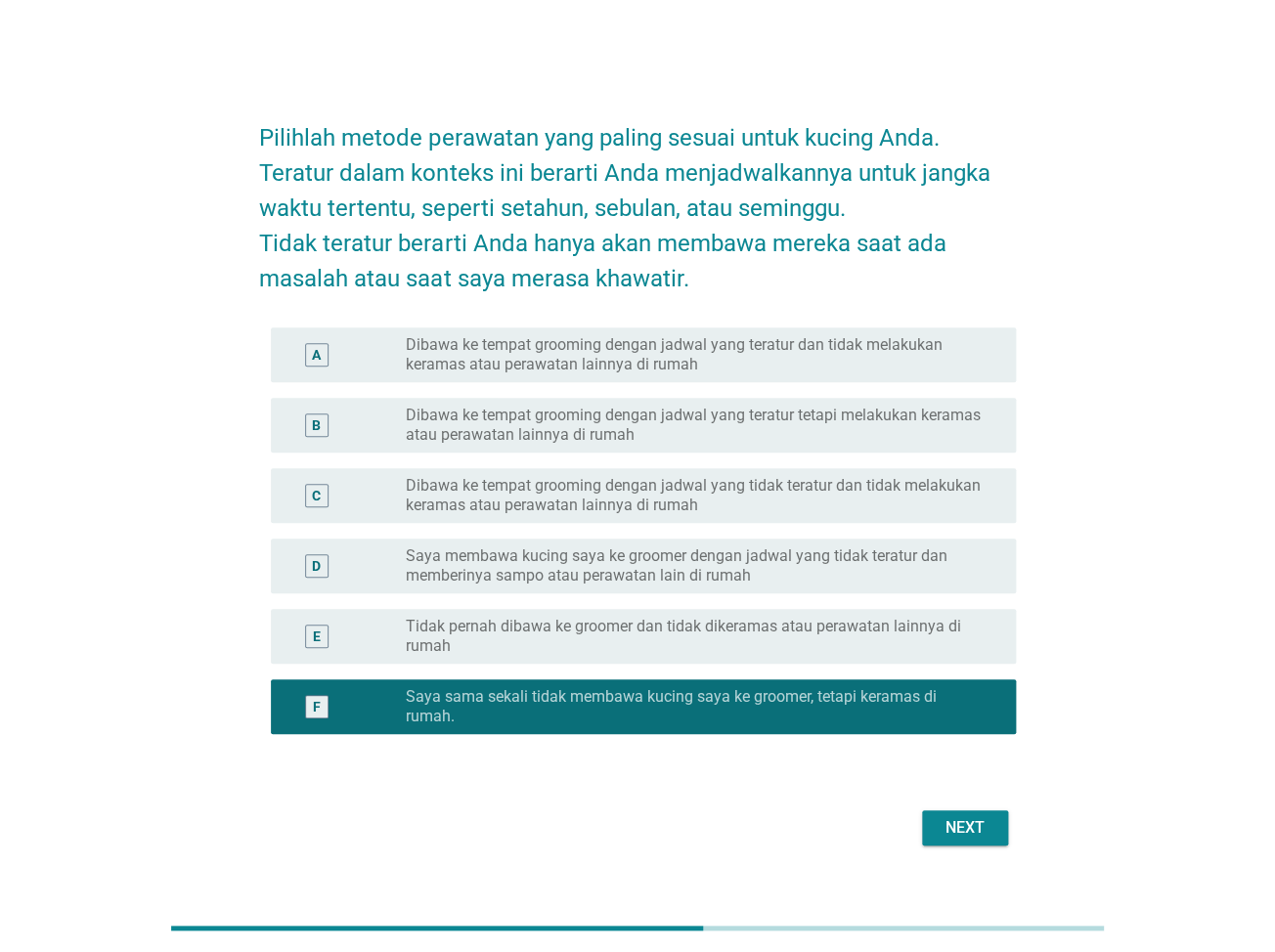 click on "Next" at bounding box center (965, 828) 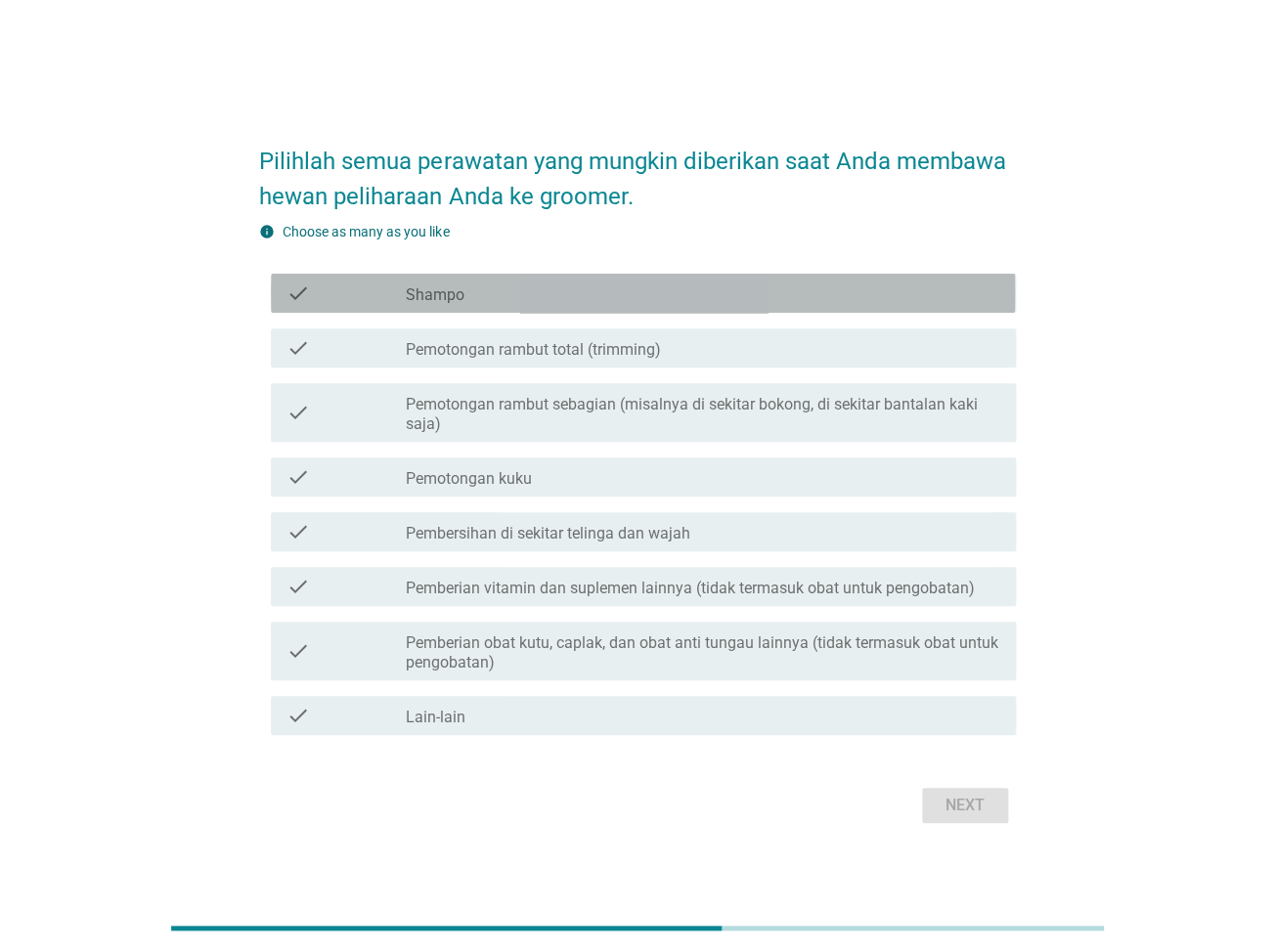 click on "Shampo" at bounding box center (435, 295) 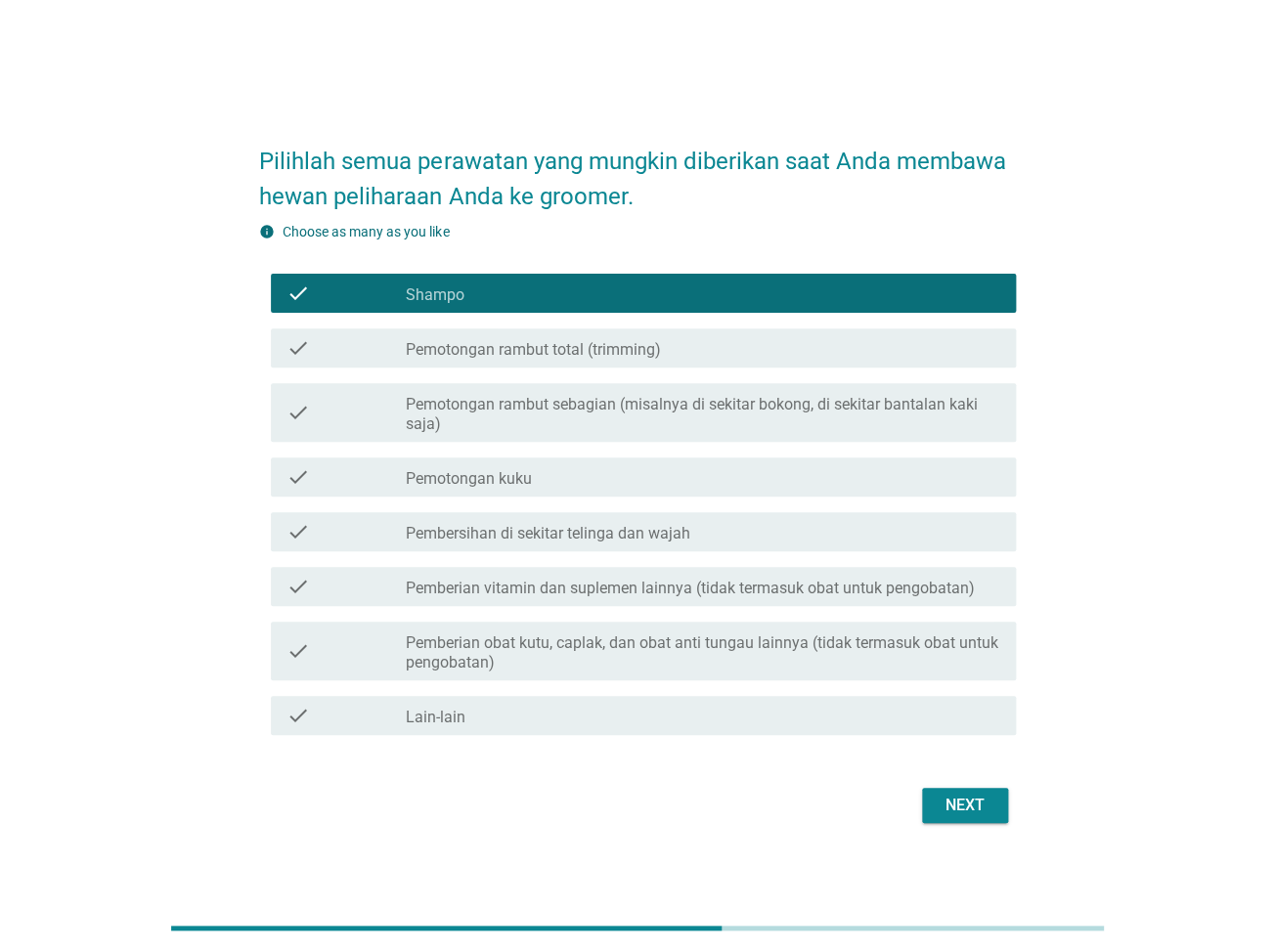 click on "Pemberian vitamin dan suplemen lainnya (tidak termasuk obat untuk pengobatan)" at bounding box center [690, 588] 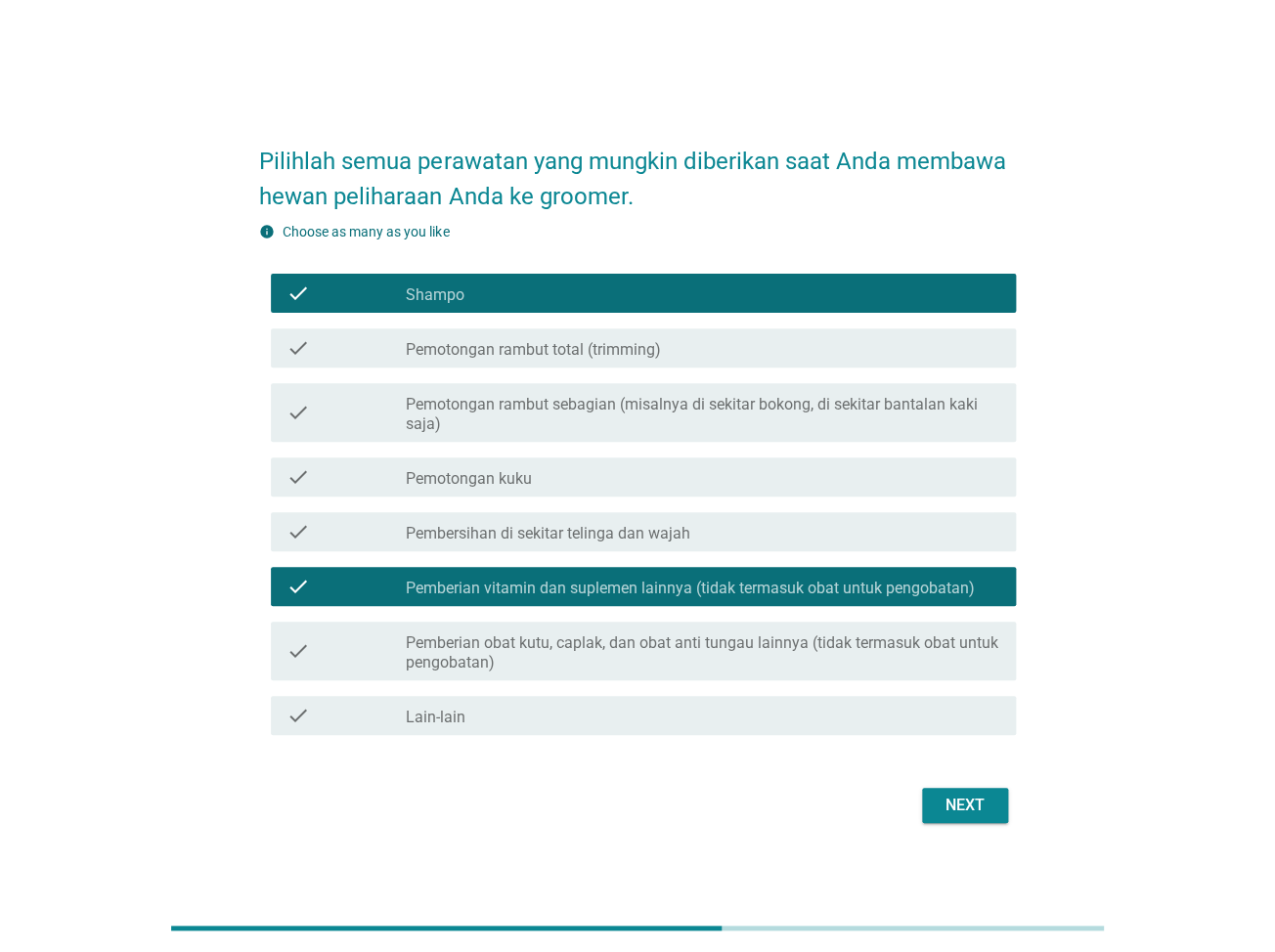 click on "Next" at bounding box center (965, 805) 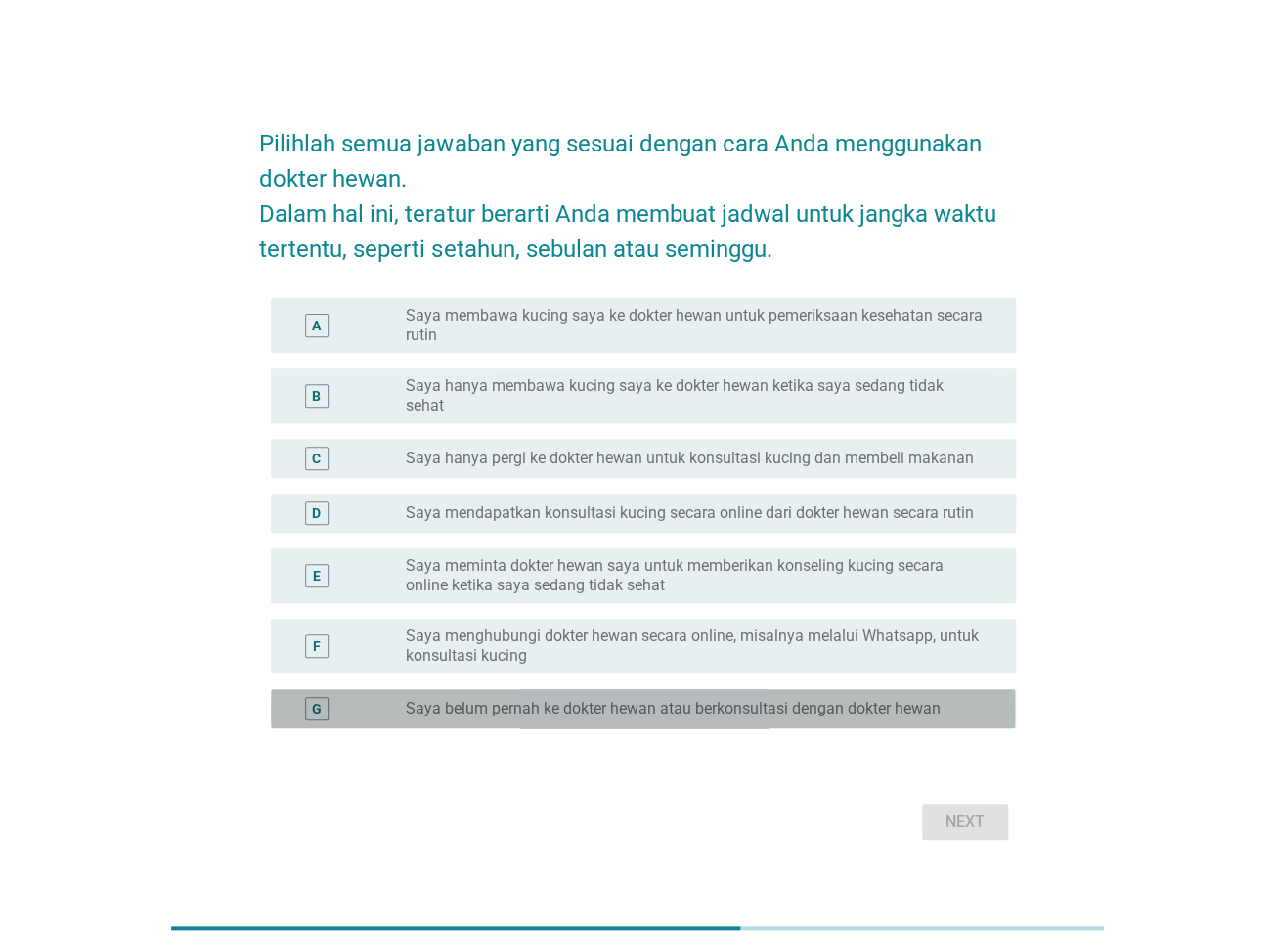 click on "Saya belum pernah ke dokter hewan atau berkonsultasi dengan dokter hewan" at bounding box center [673, 709] 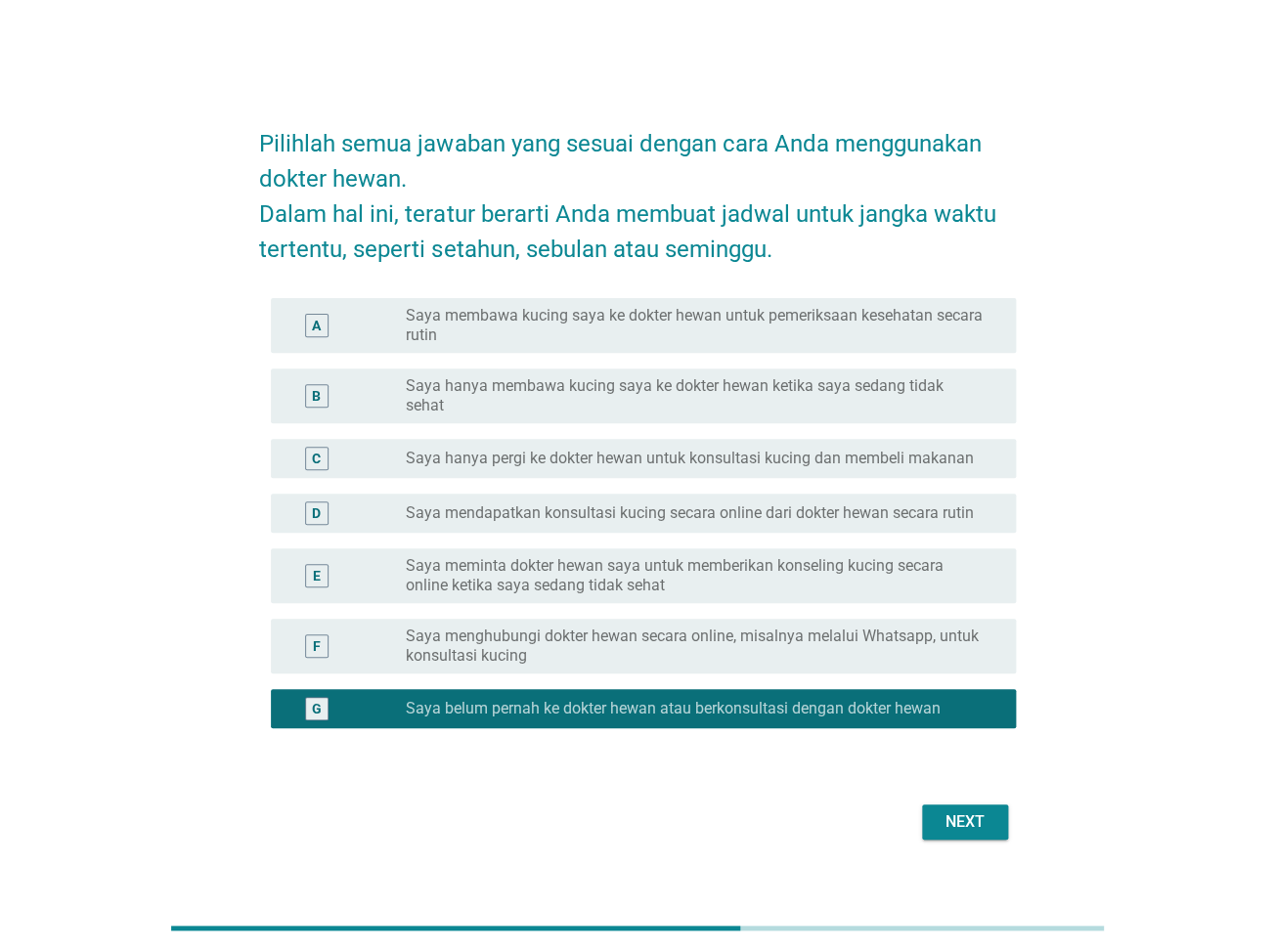 click on "Next" at bounding box center [637, 822] 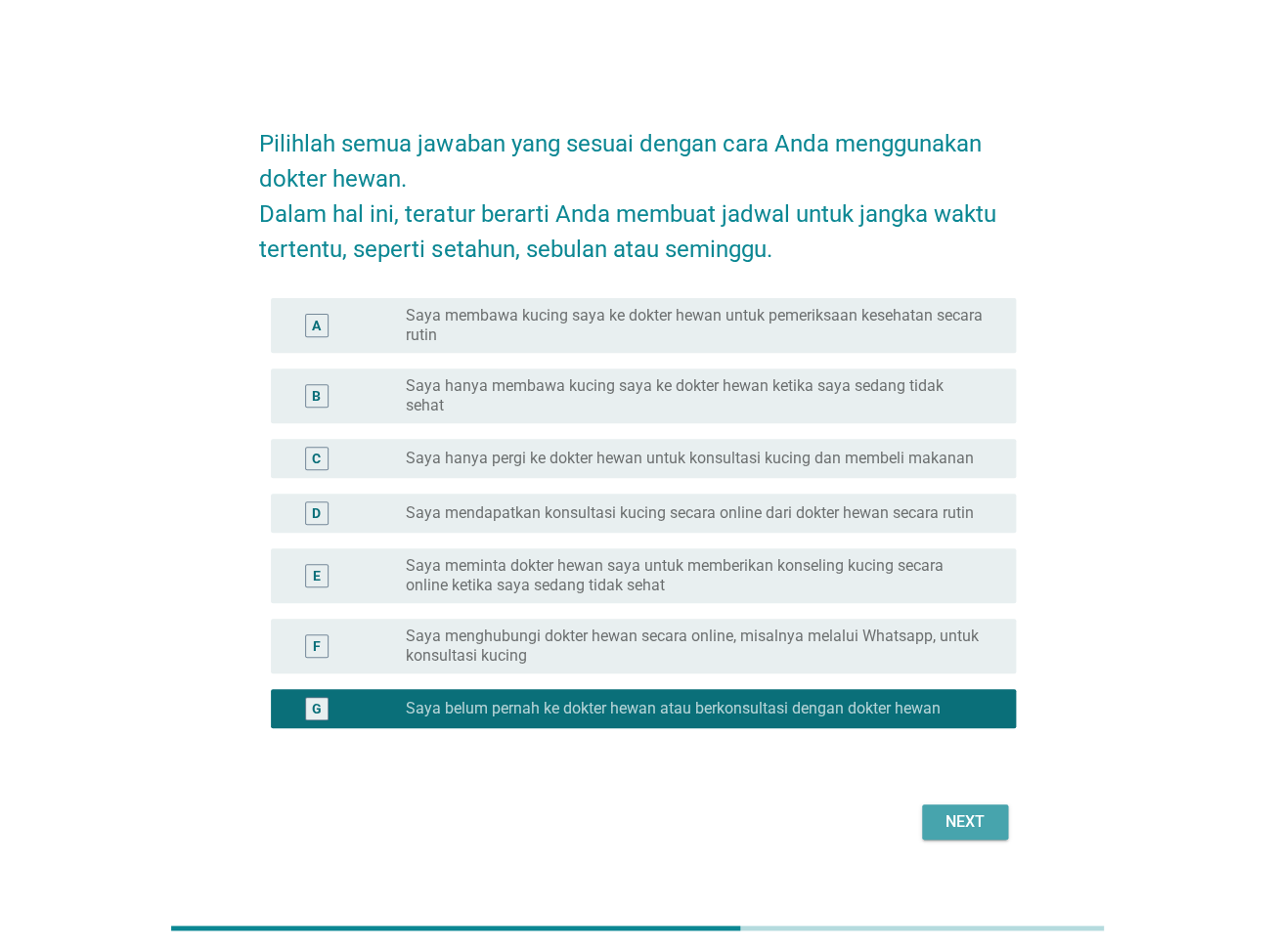 click on "Next" at bounding box center [965, 822] 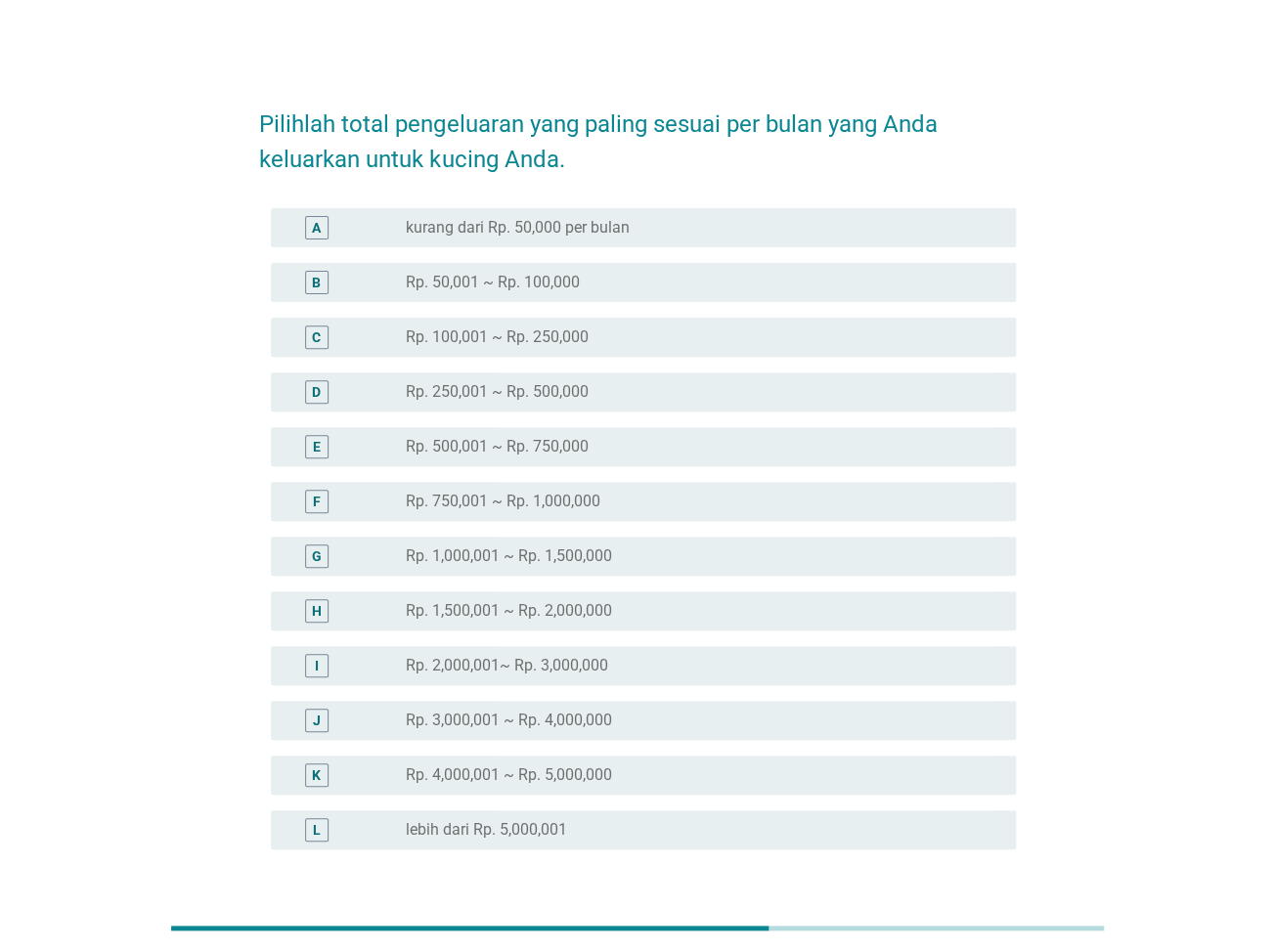 click on "Rp. 250,001 ~ Rp. 500,000" at bounding box center [497, 392] 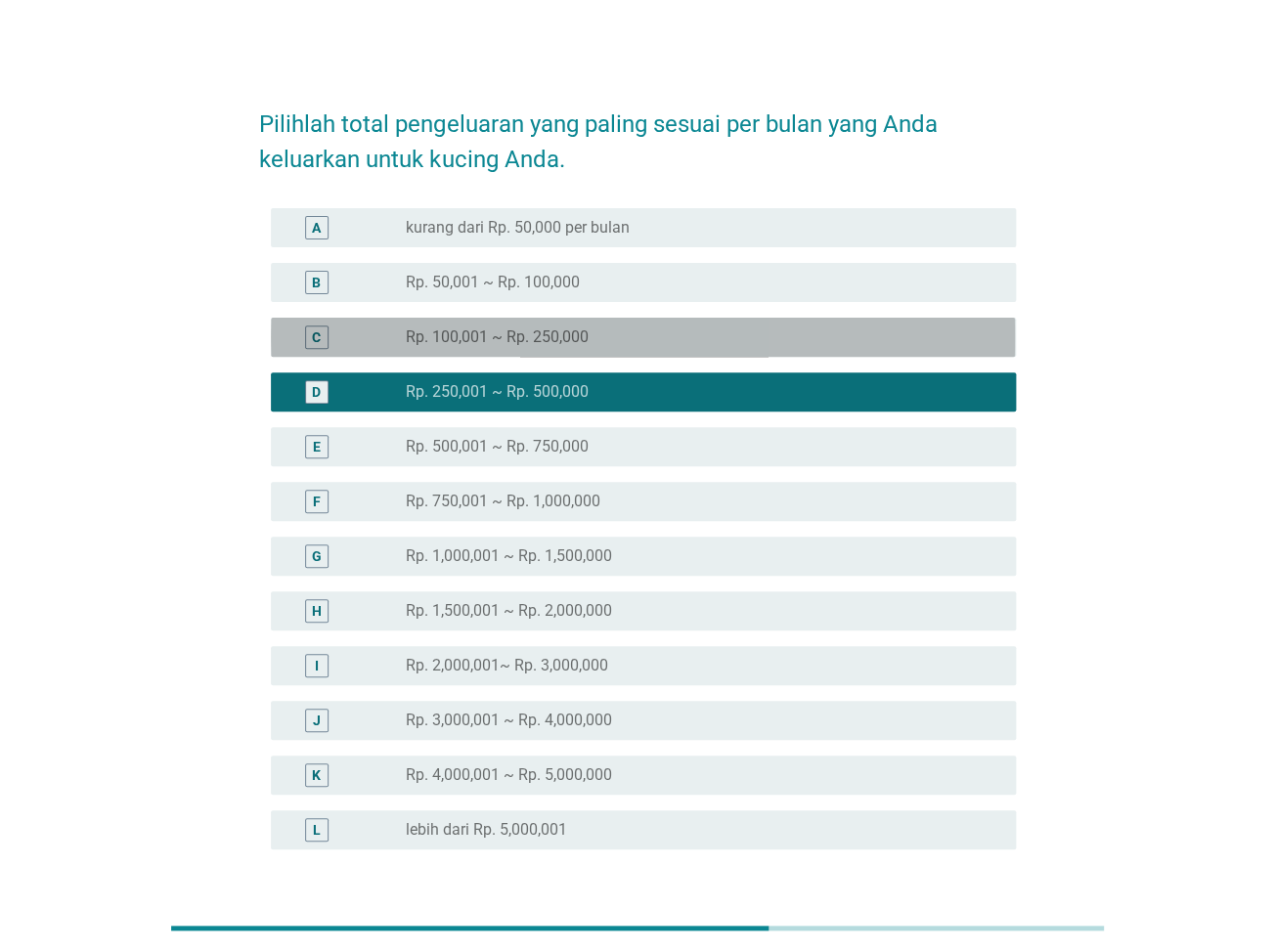 click on "C     radio_button_unchecked Rp. 100,001 ~ Rp. 250,000" at bounding box center [642, 337] 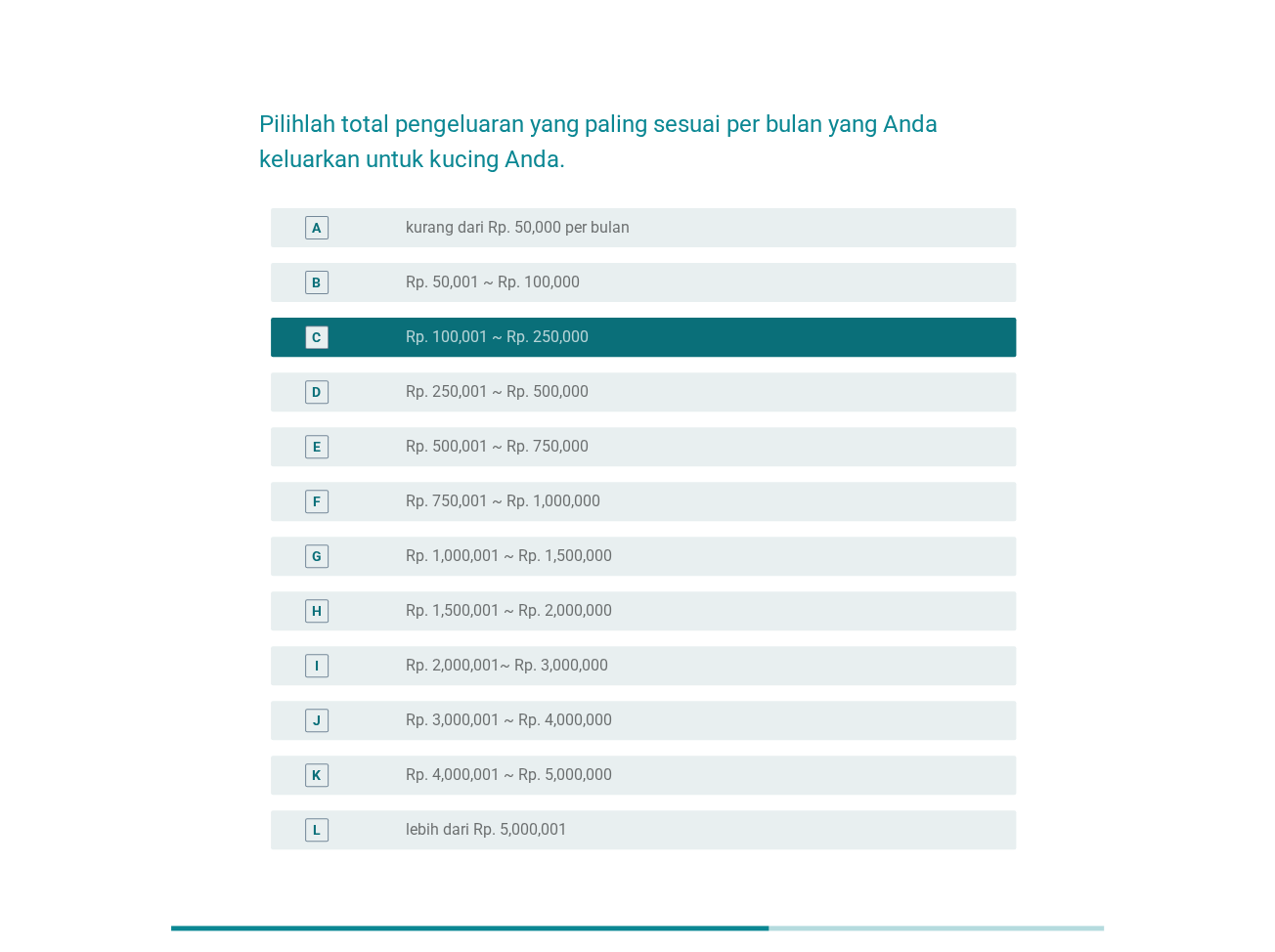 click on "Rp. 250,001 ~ Rp. 500,000" at bounding box center [497, 392] 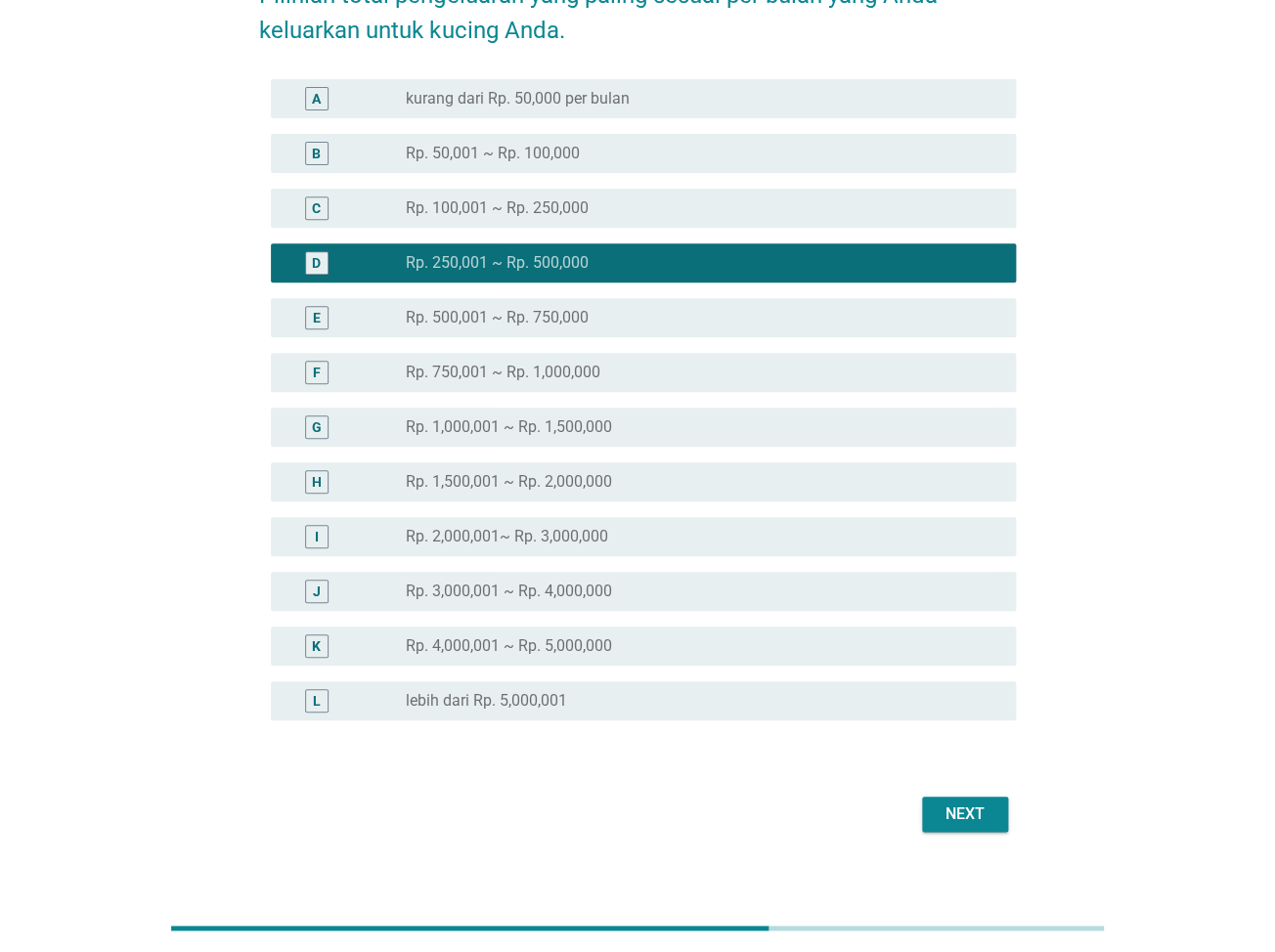 scroll, scrollTop: 150, scrollLeft: 0, axis: vertical 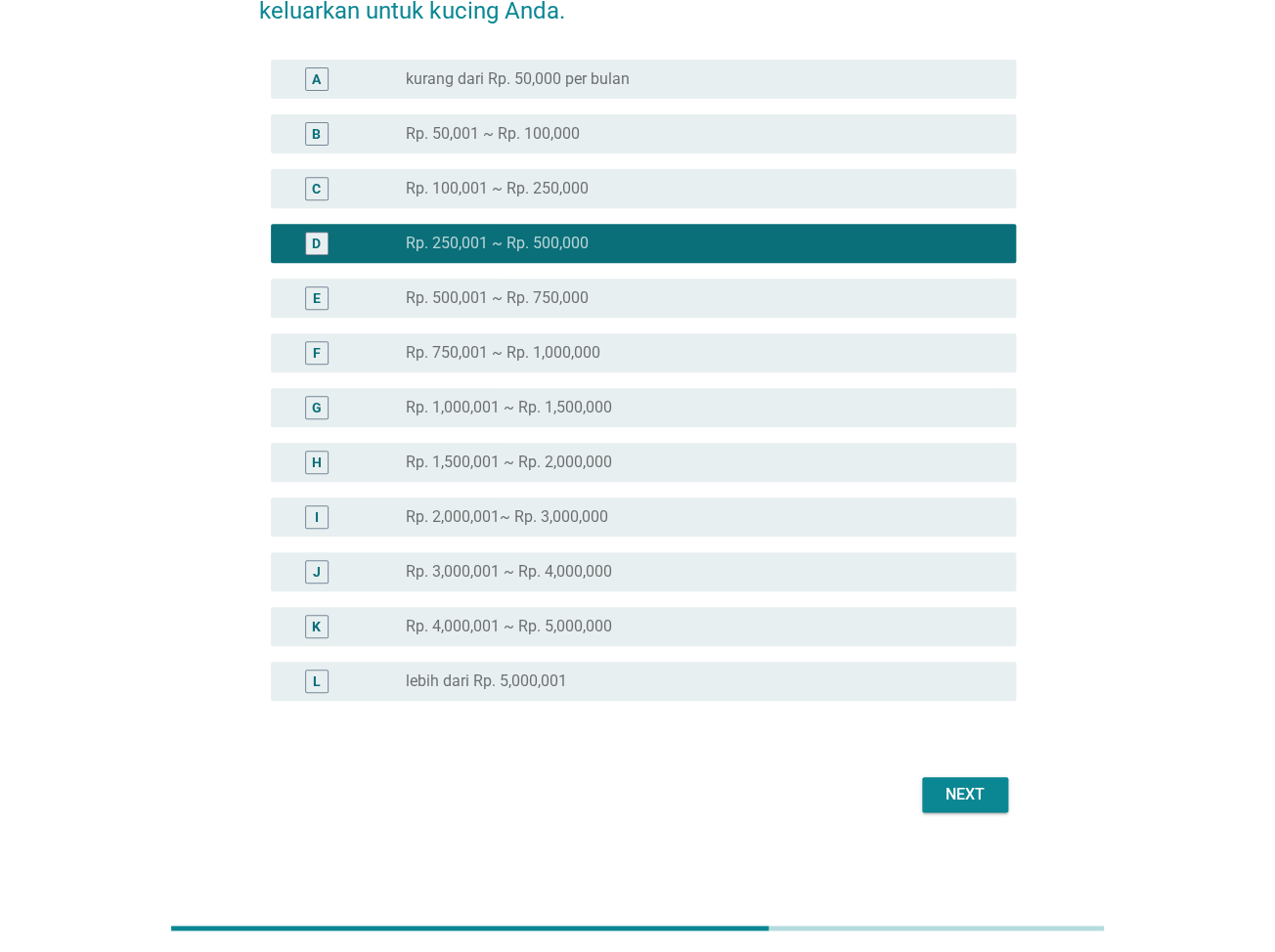 click on "Next" at bounding box center (965, 795) 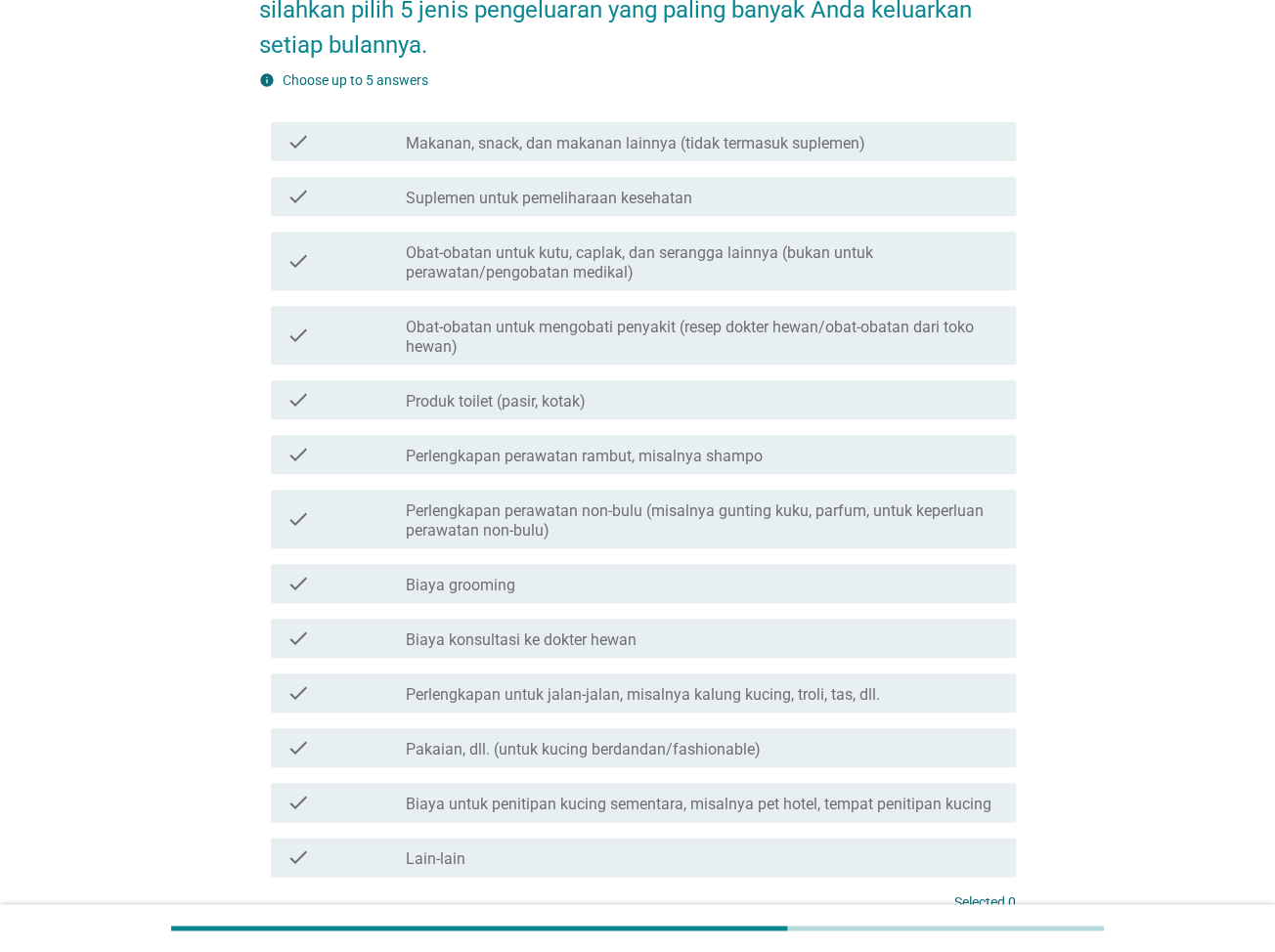 scroll, scrollTop: 0, scrollLeft: 0, axis: both 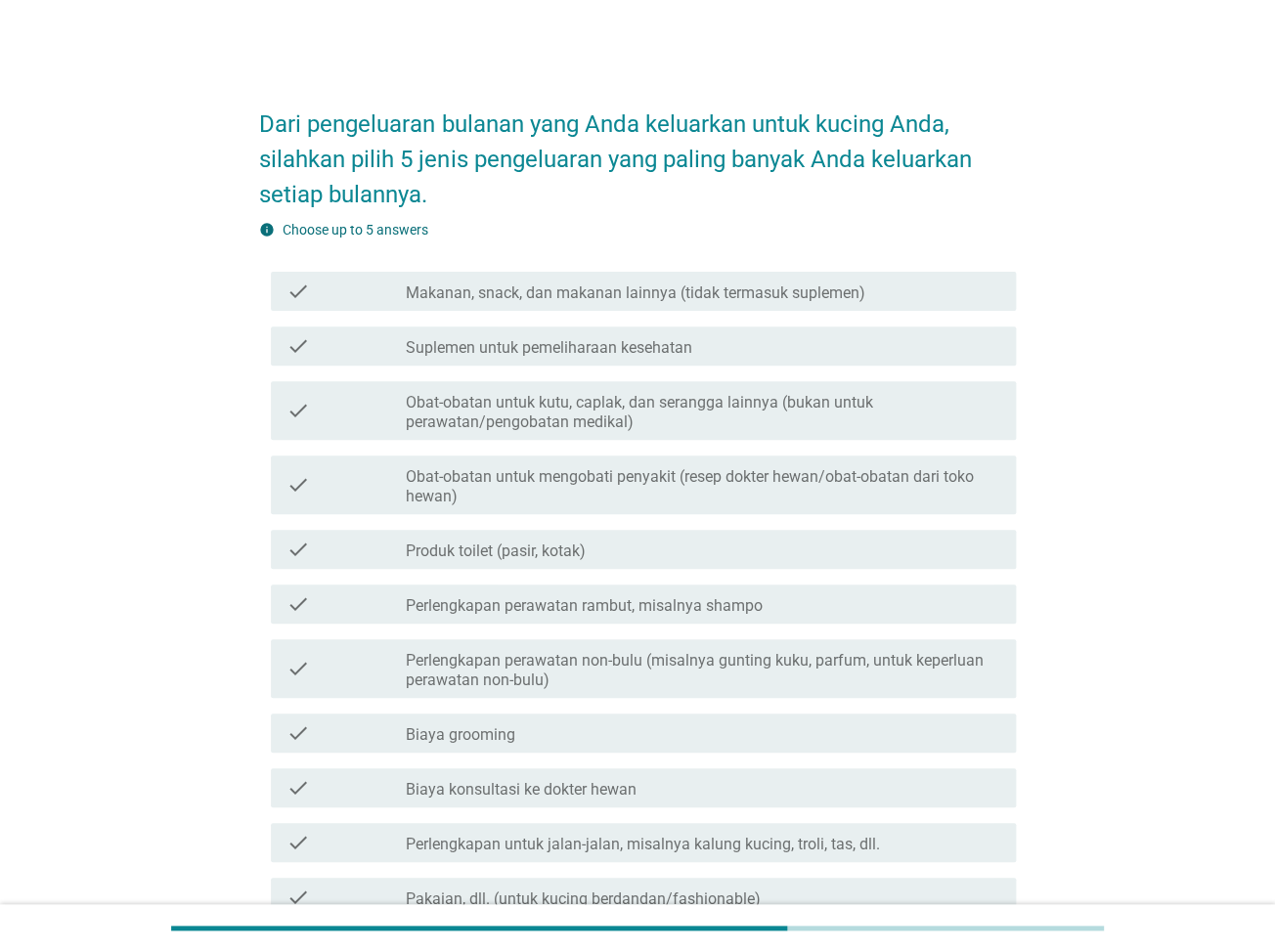 click on "Makanan, snack, dan makanan lainnya (tidak termasuk suplemen)" at bounding box center (636, 293) 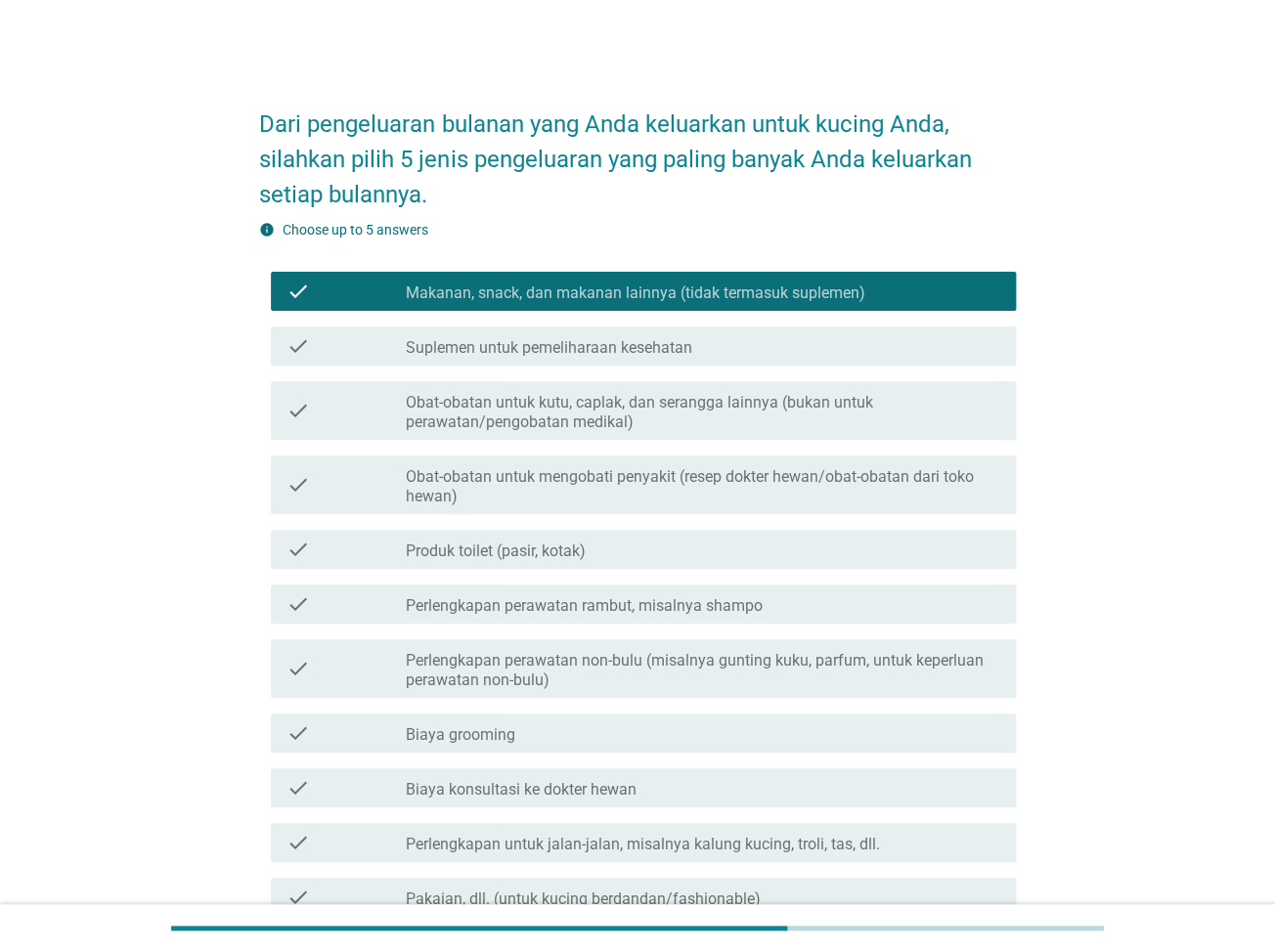 click on "Obat-obatan untuk kutu, caplak, dan serangga lainnya (bukan untuk perawatan/pengobatan medikal)" at bounding box center [703, 412] 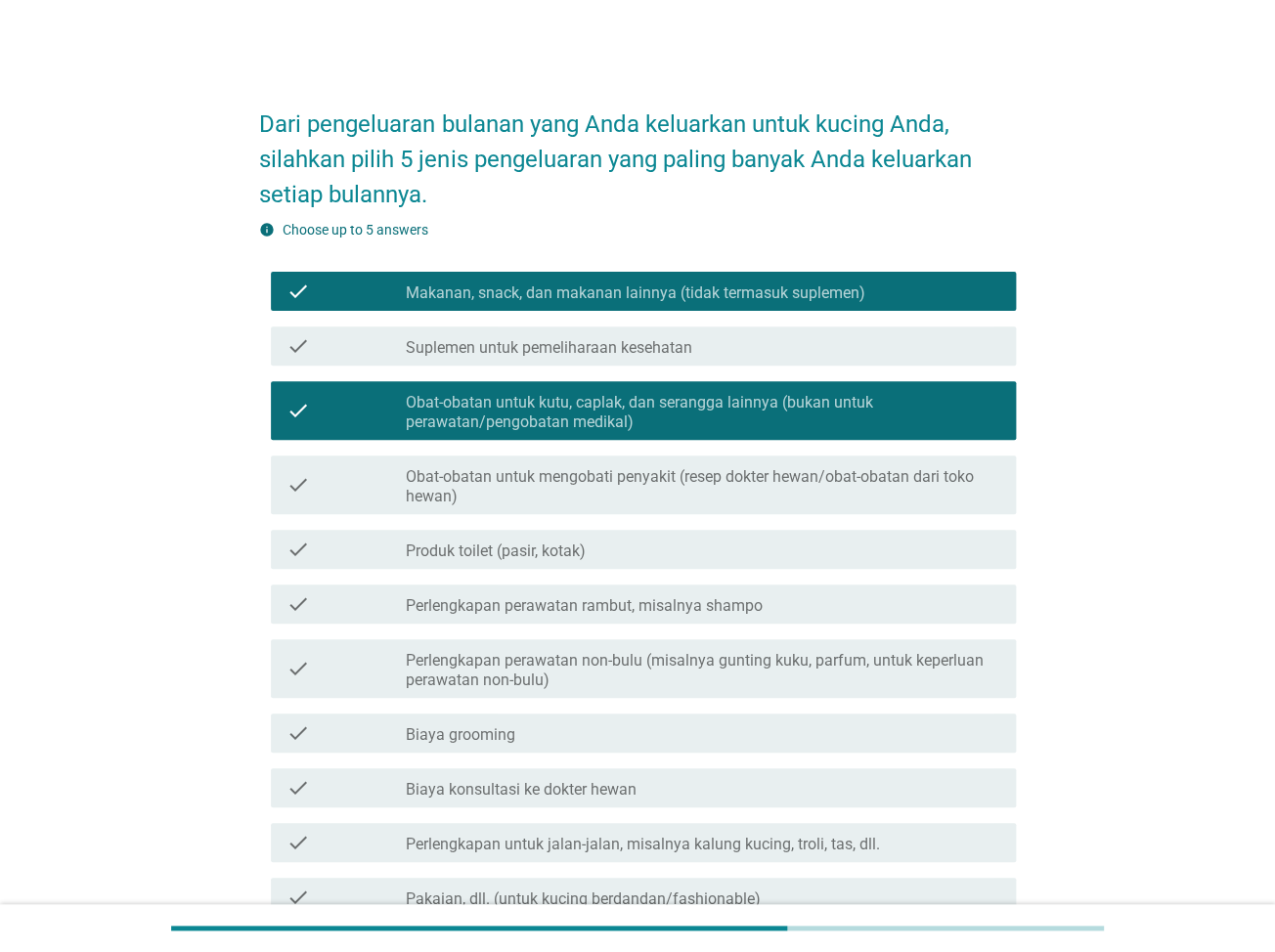 click on "check_box_outline_blank Perlengkapan perawatan non-bulu (misalnya gunting kuku, parfum, untuk keperluan perawatan non-bulu)" at bounding box center (703, 669) 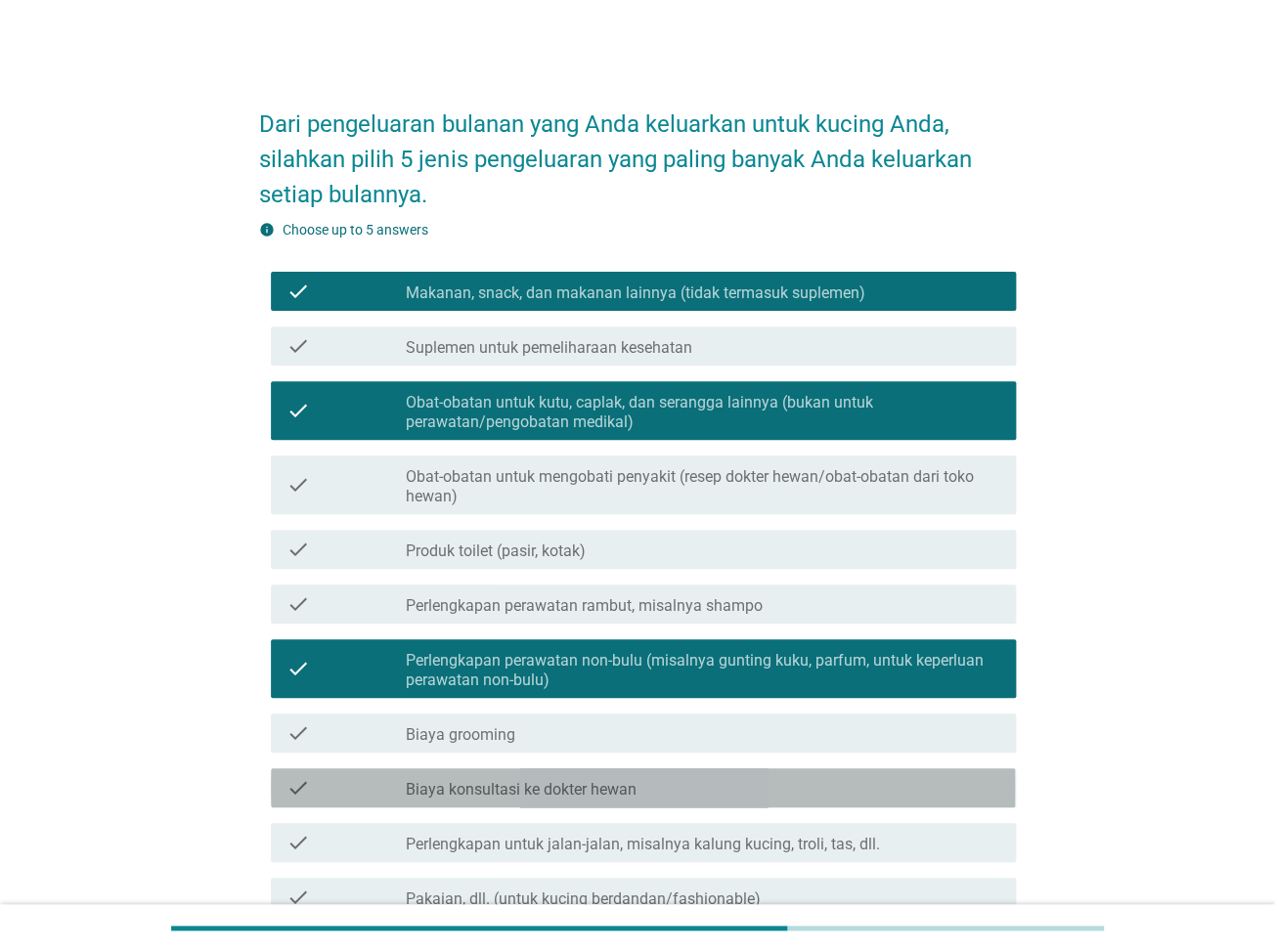 click on "check     check_box_outline_blank Biaya konsultasi ke dokter hewan" at bounding box center [642, 788] 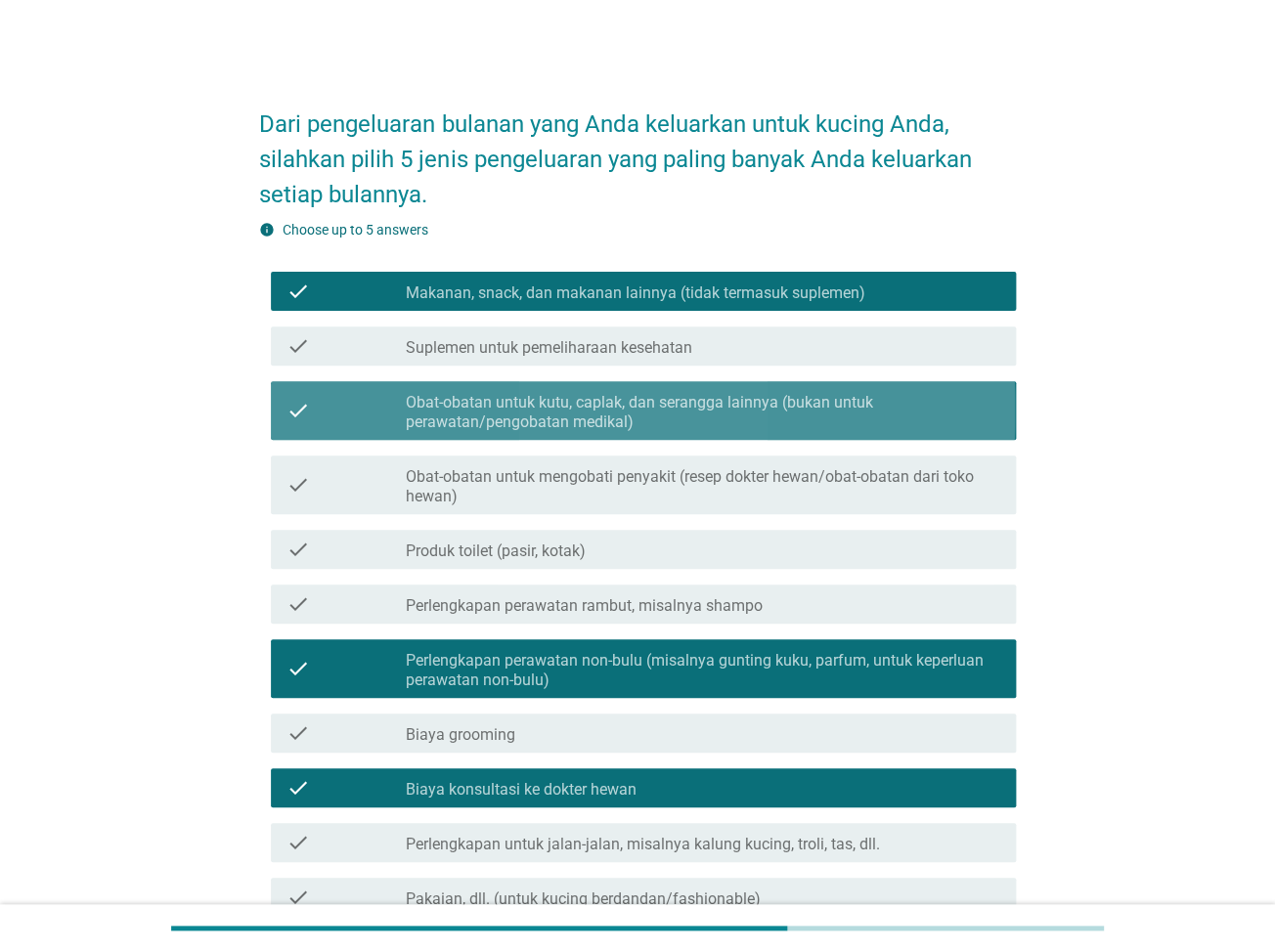 click on "Obat-obatan untuk kutu, caplak, dan serangga lainnya (bukan untuk perawatan/pengobatan medikal)" at bounding box center (703, 412) 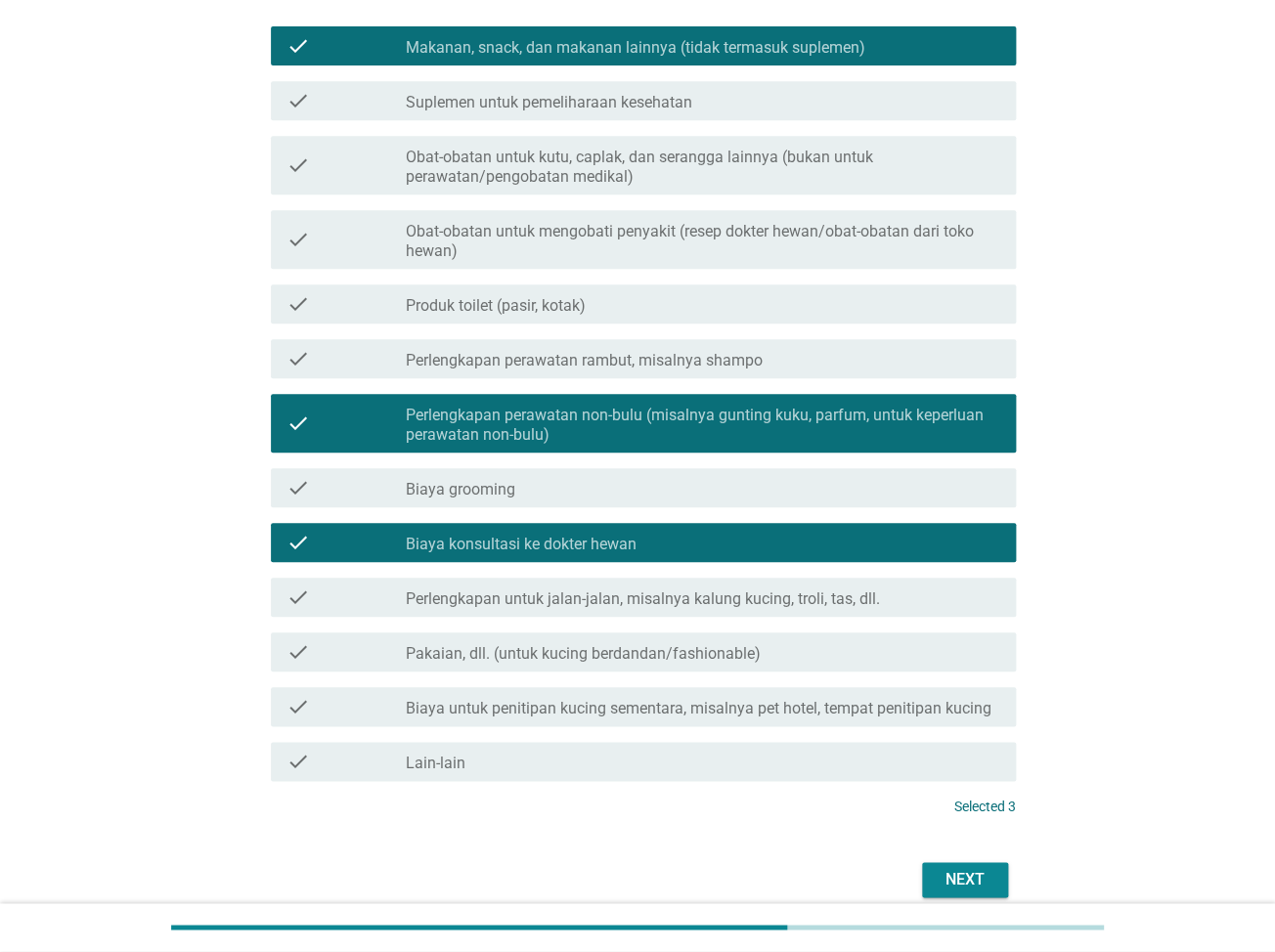 scroll, scrollTop: 331, scrollLeft: 0, axis: vertical 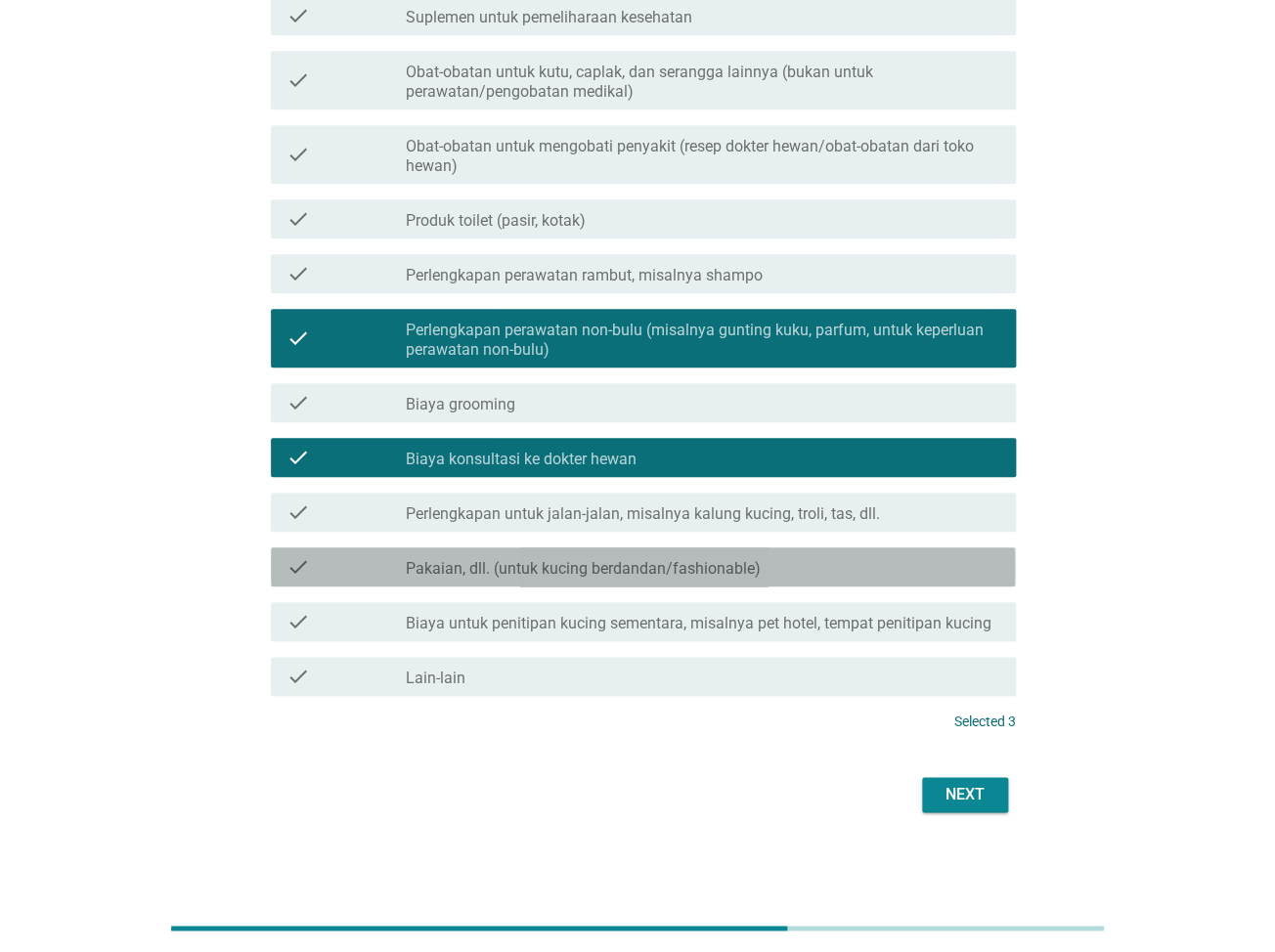 click on "Pakaian, dll. (untuk kucing berdandan/fashionable)" at bounding box center (583, 569) 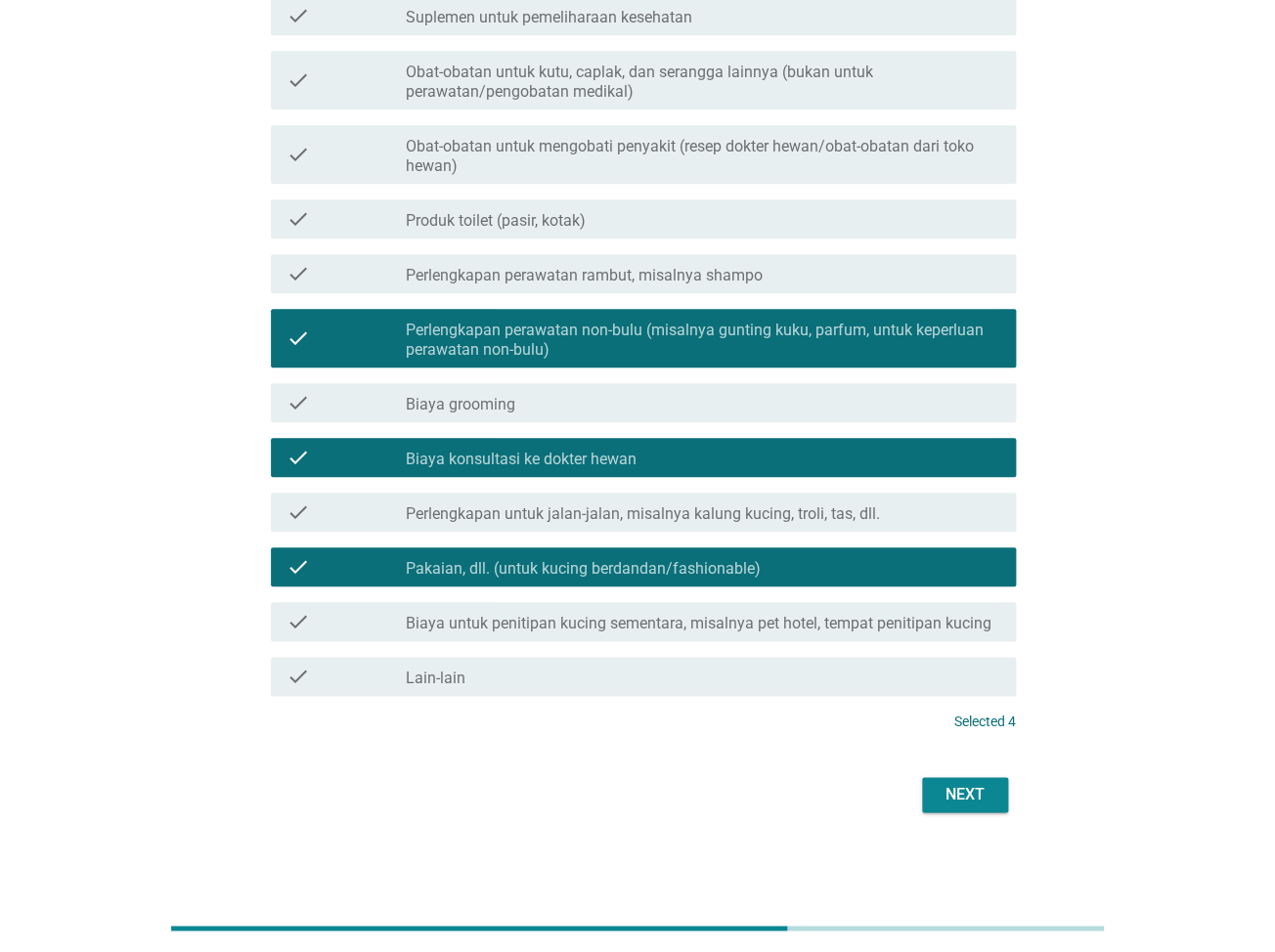 click on "Pakaian, dll. (untuk kucing berdandan/fashionable)" at bounding box center [583, 569] 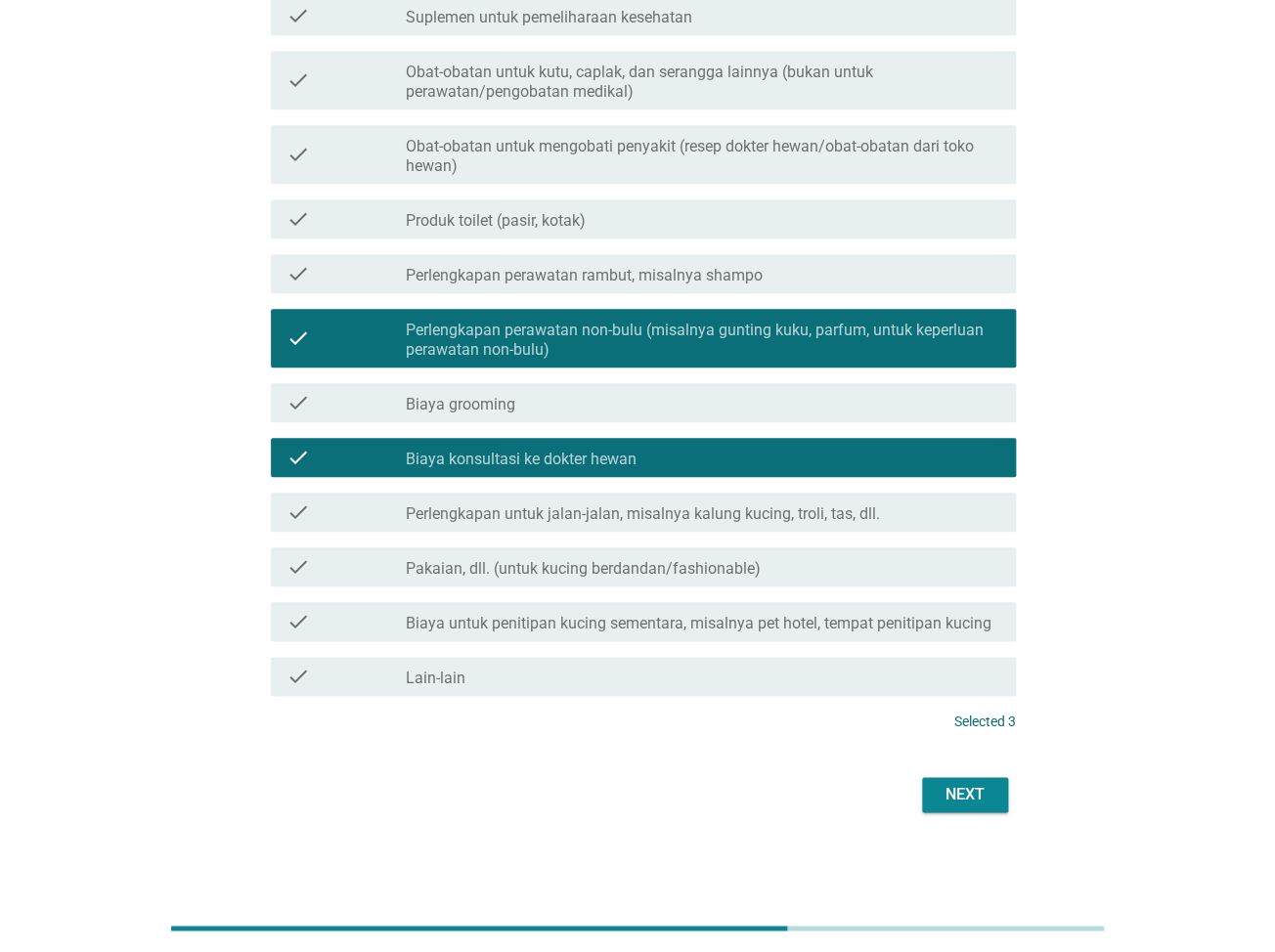 click on "Perlengkapan untuk jalan-jalan, misalnya kalung kucing, troli, tas, dll." at bounding box center (642, 514) 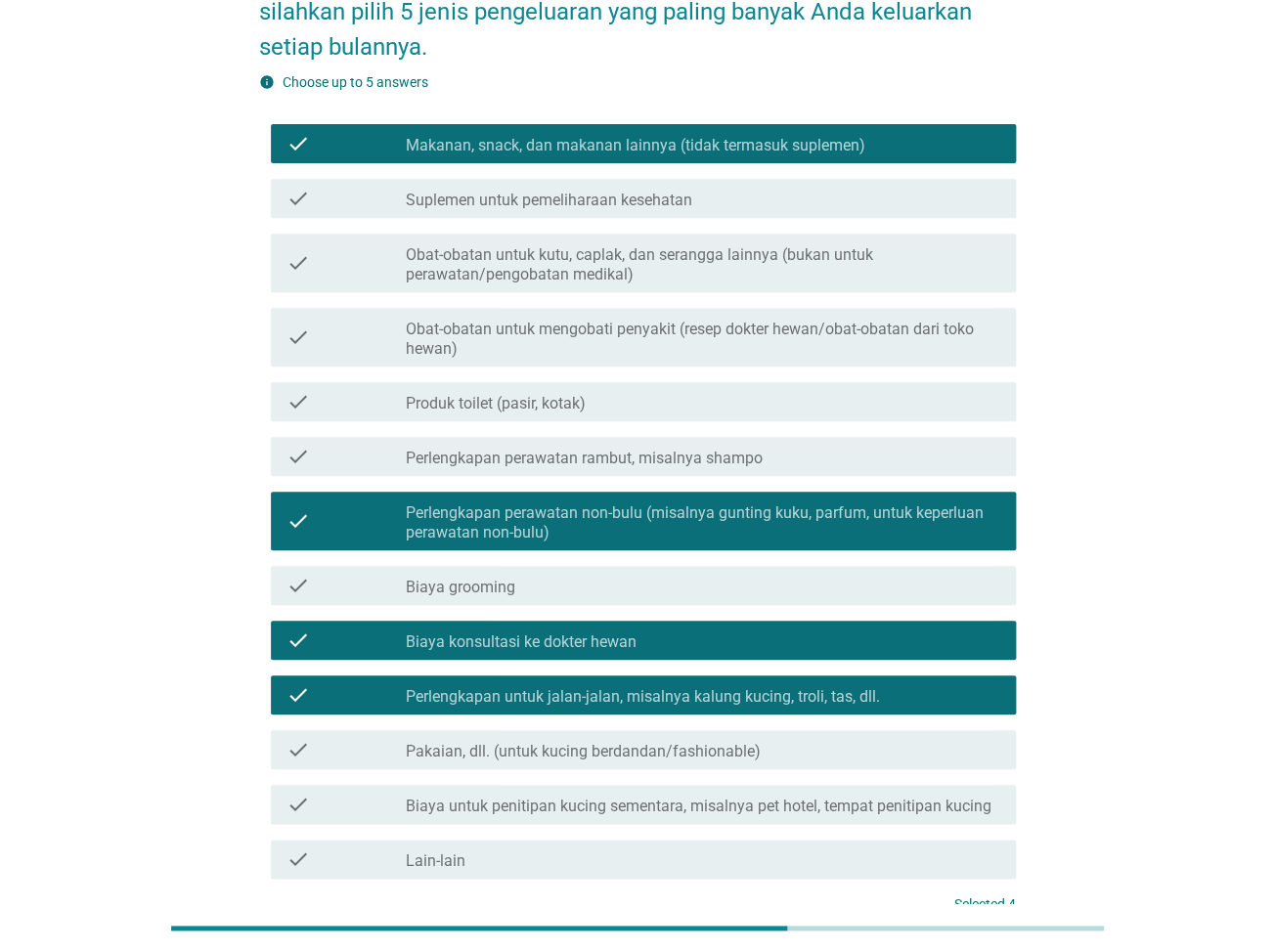 scroll, scrollTop: 106, scrollLeft: 0, axis: vertical 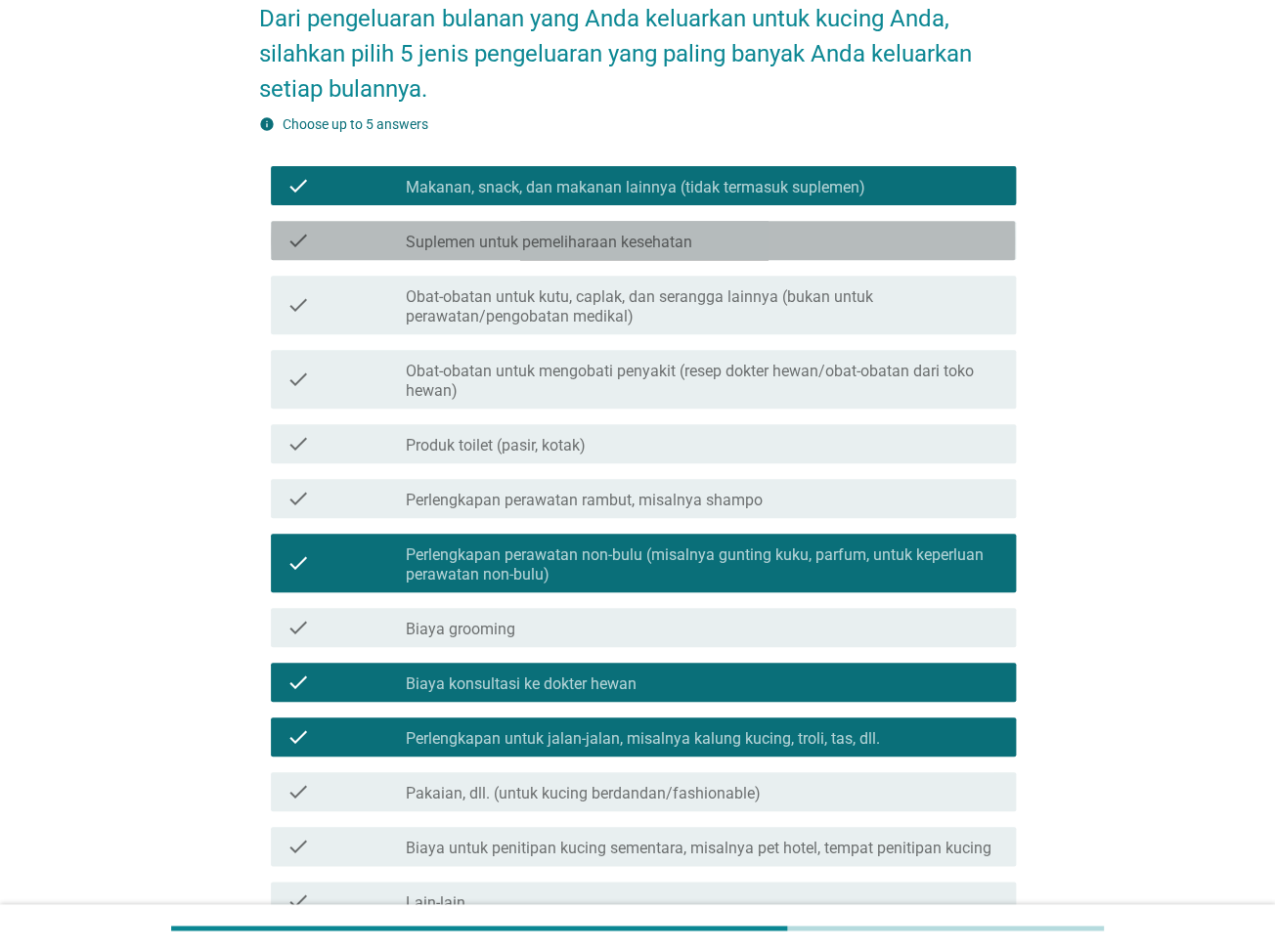 click on "check_box_outline_blank Suplemen untuk pemeliharaan kesehatan" at bounding box center [703, 240] 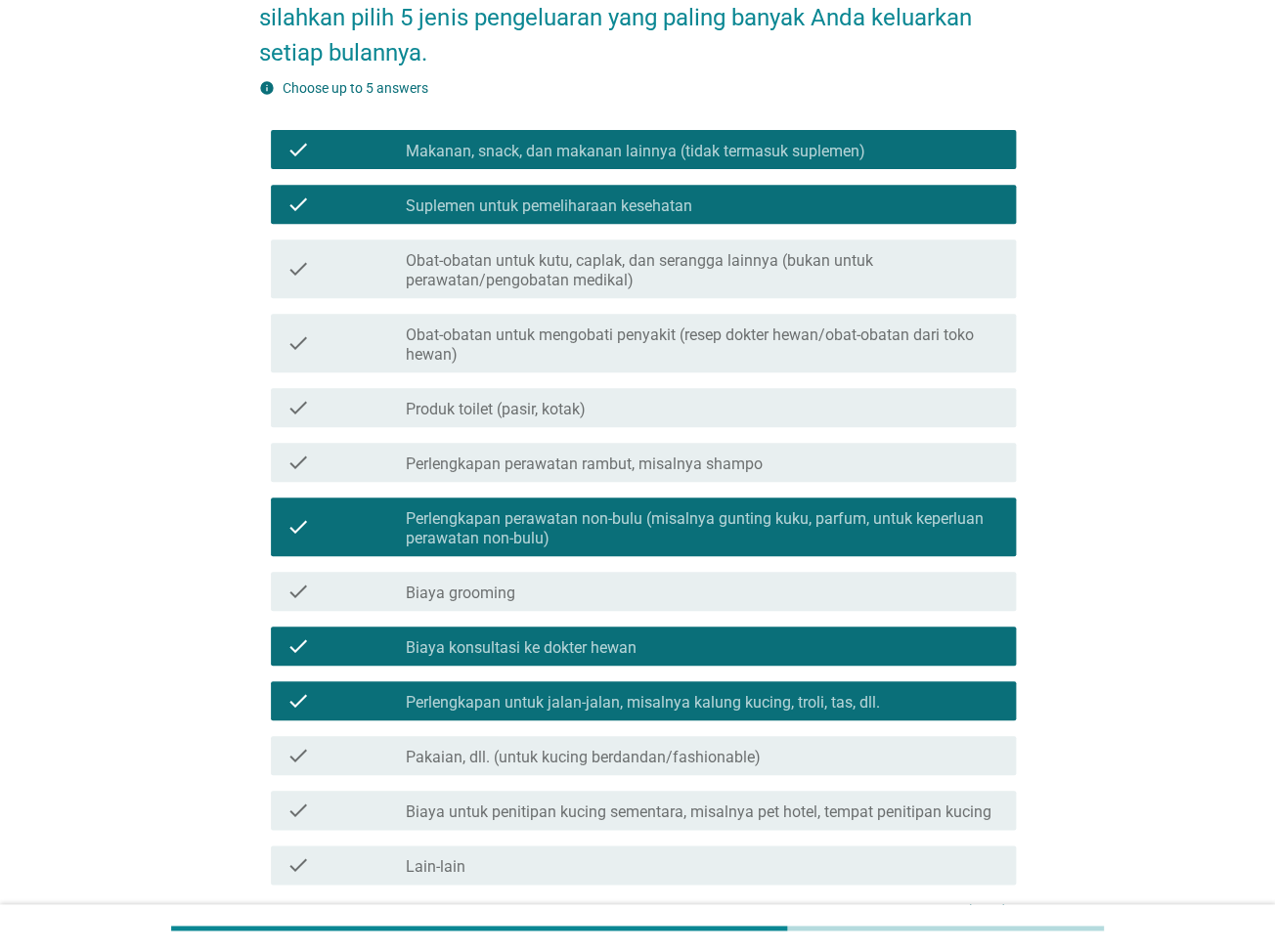 scroll, scrollTop: 331, scrollLeft: 0, axis: vertical 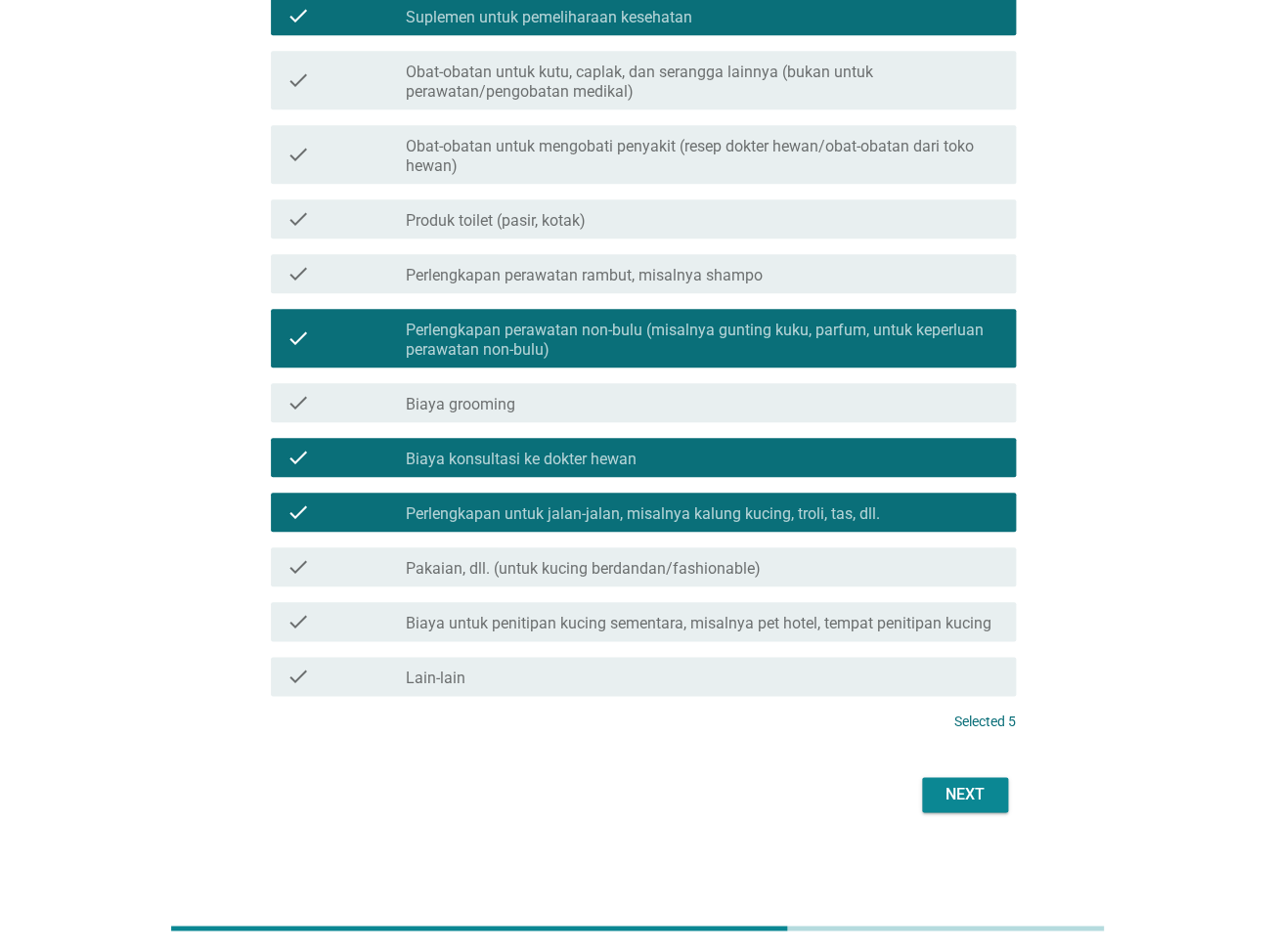 click on "Next" at bounding box center [965, 795] 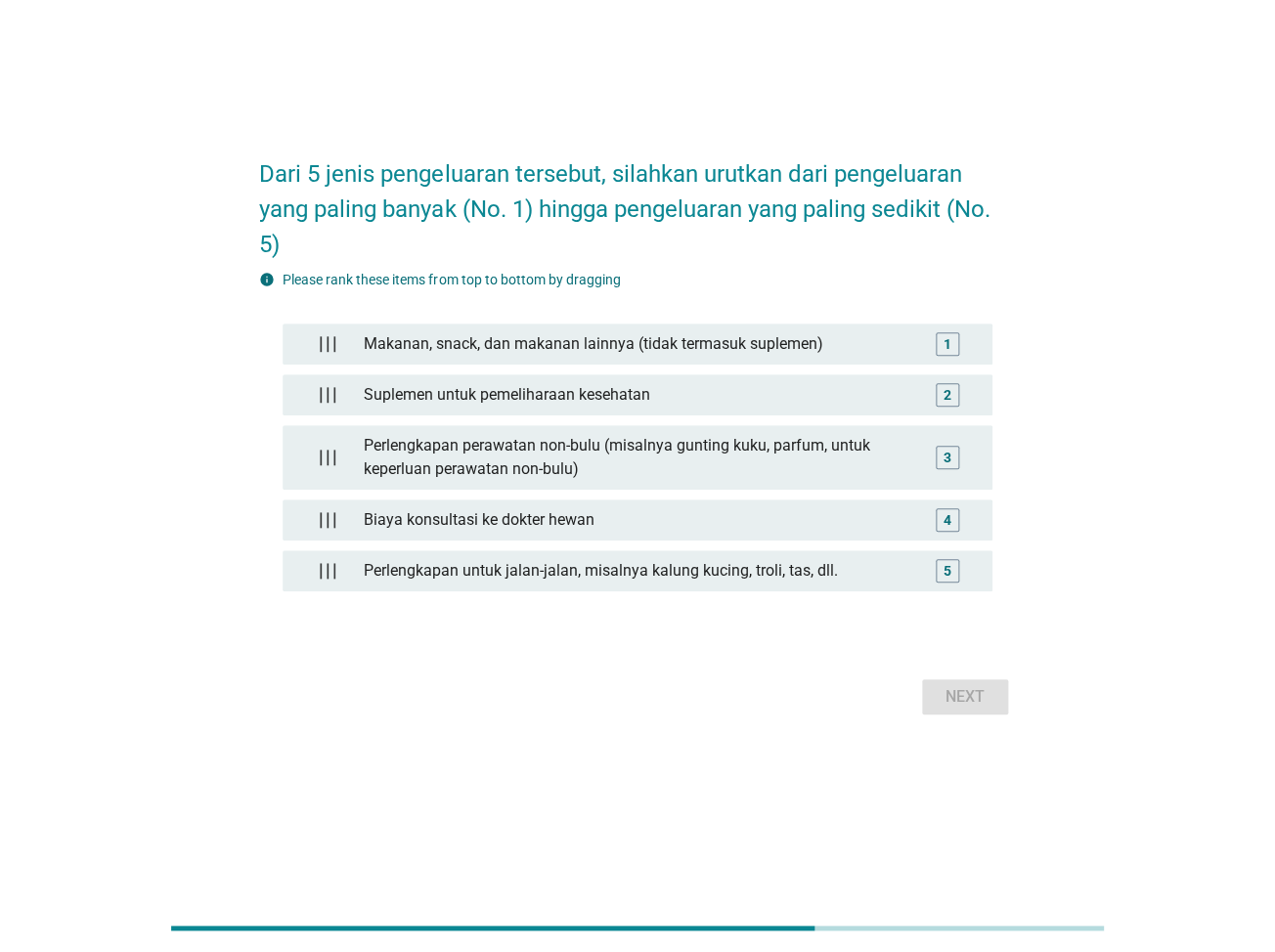scroll, scrollTop: 0, scrollLeft: 0, axis: both 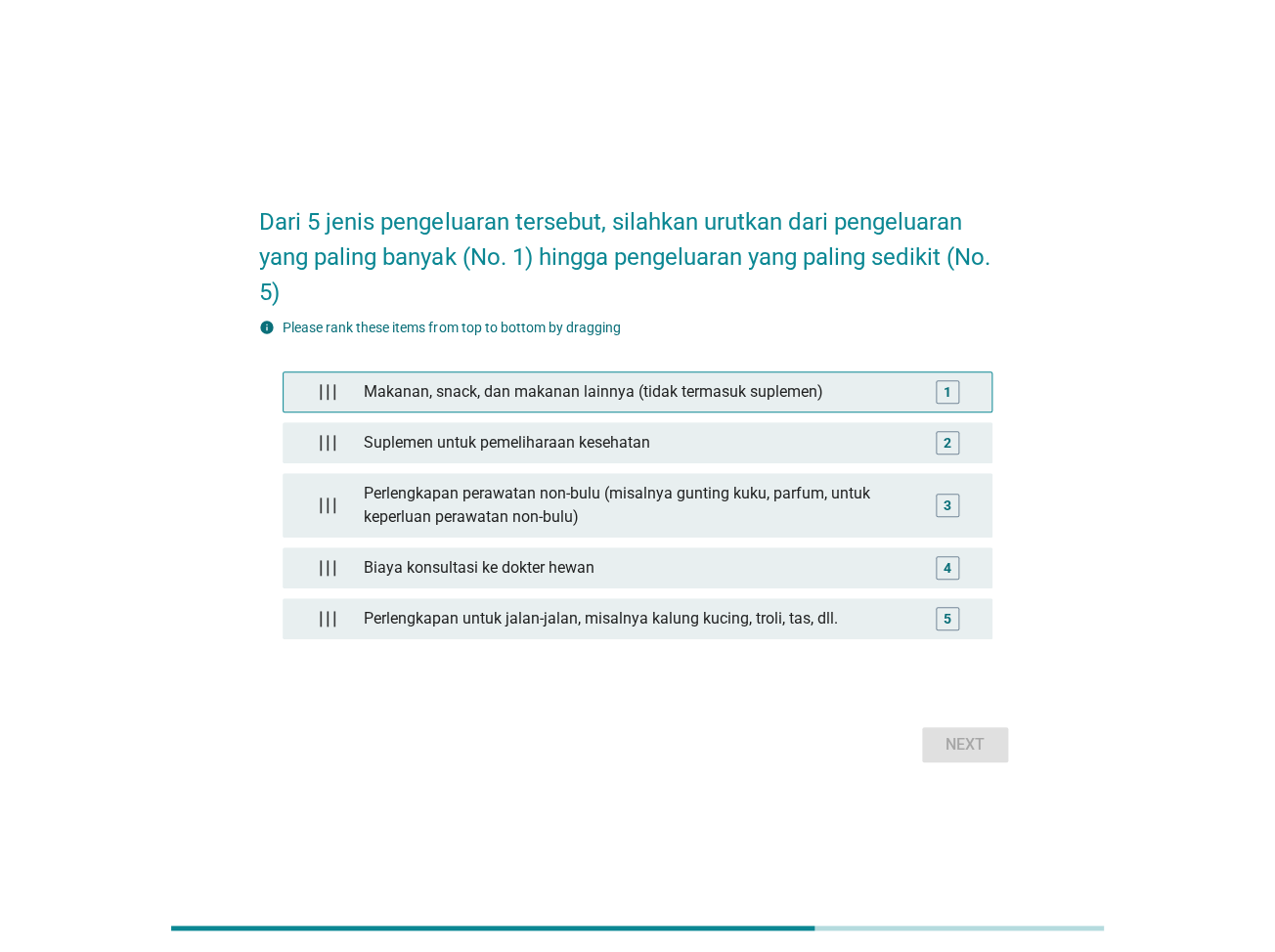 click on "Makanan, snack, dan makanan lainnya (tidak termasuk suplemen)" at bounding box center (638, 392) 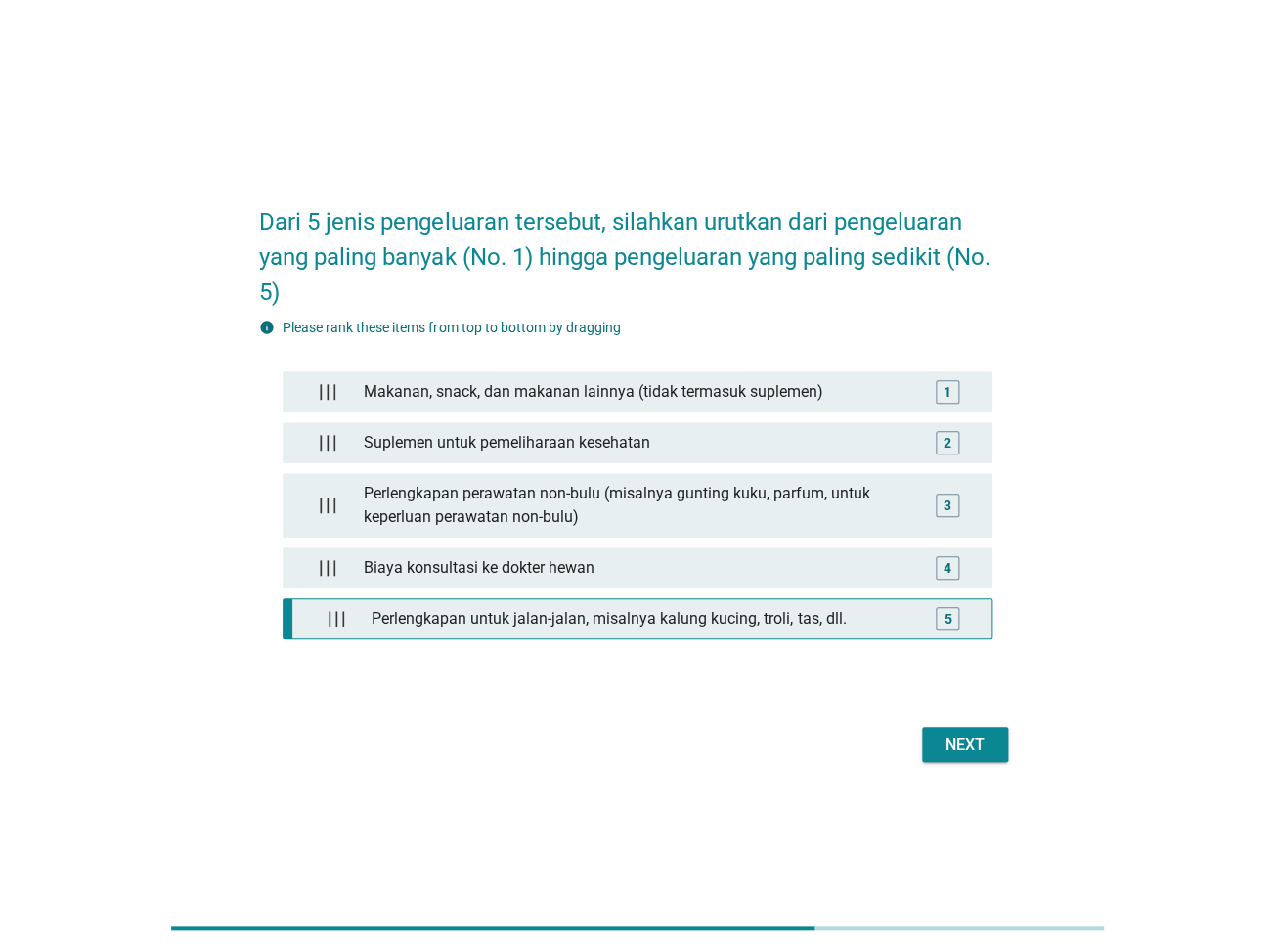 click on "Perlengkapan untuk jalan-jalan, misalnya kalung kucing, troli, tas, dll." at bounding box center [641, 619] 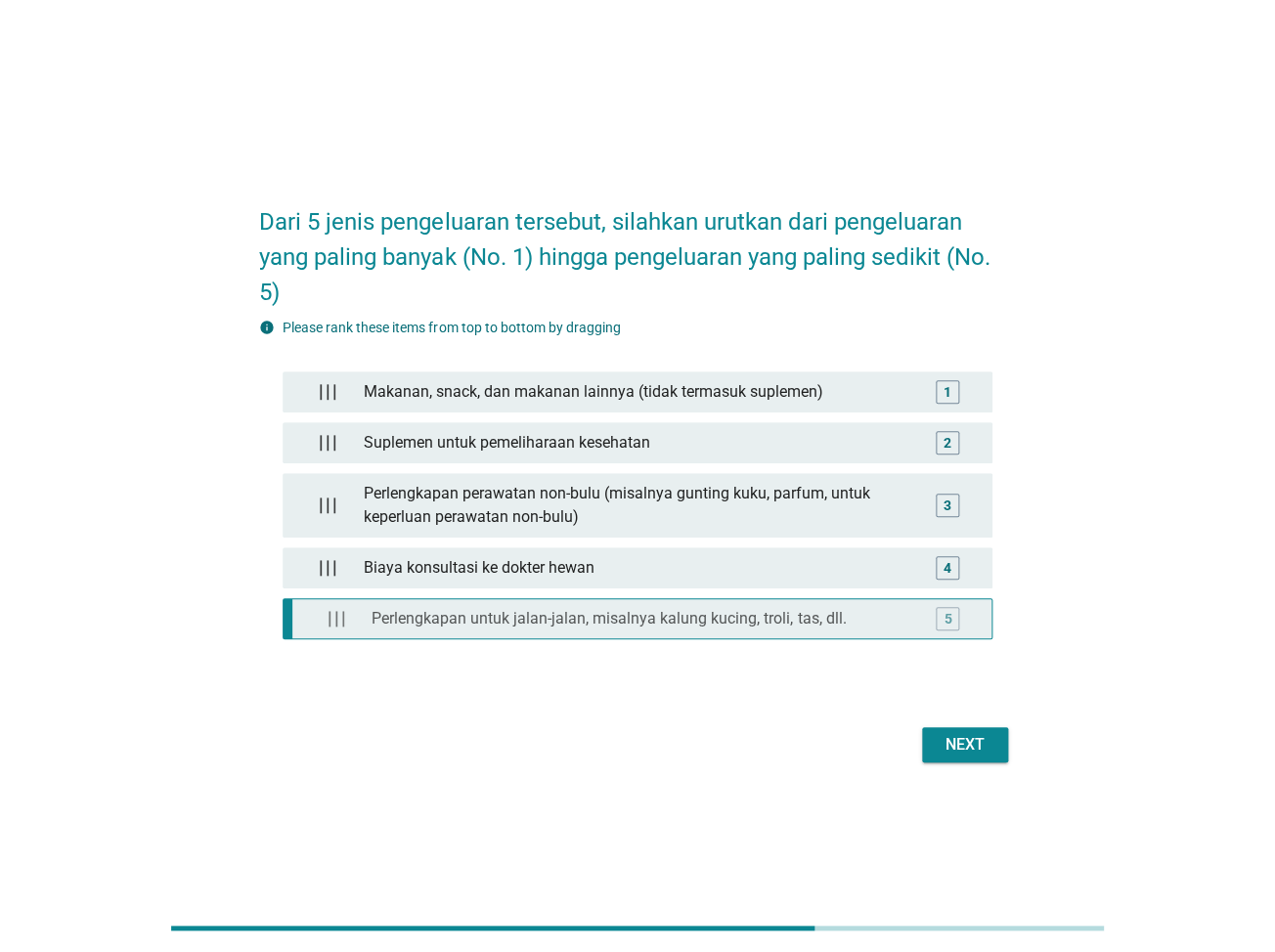 type 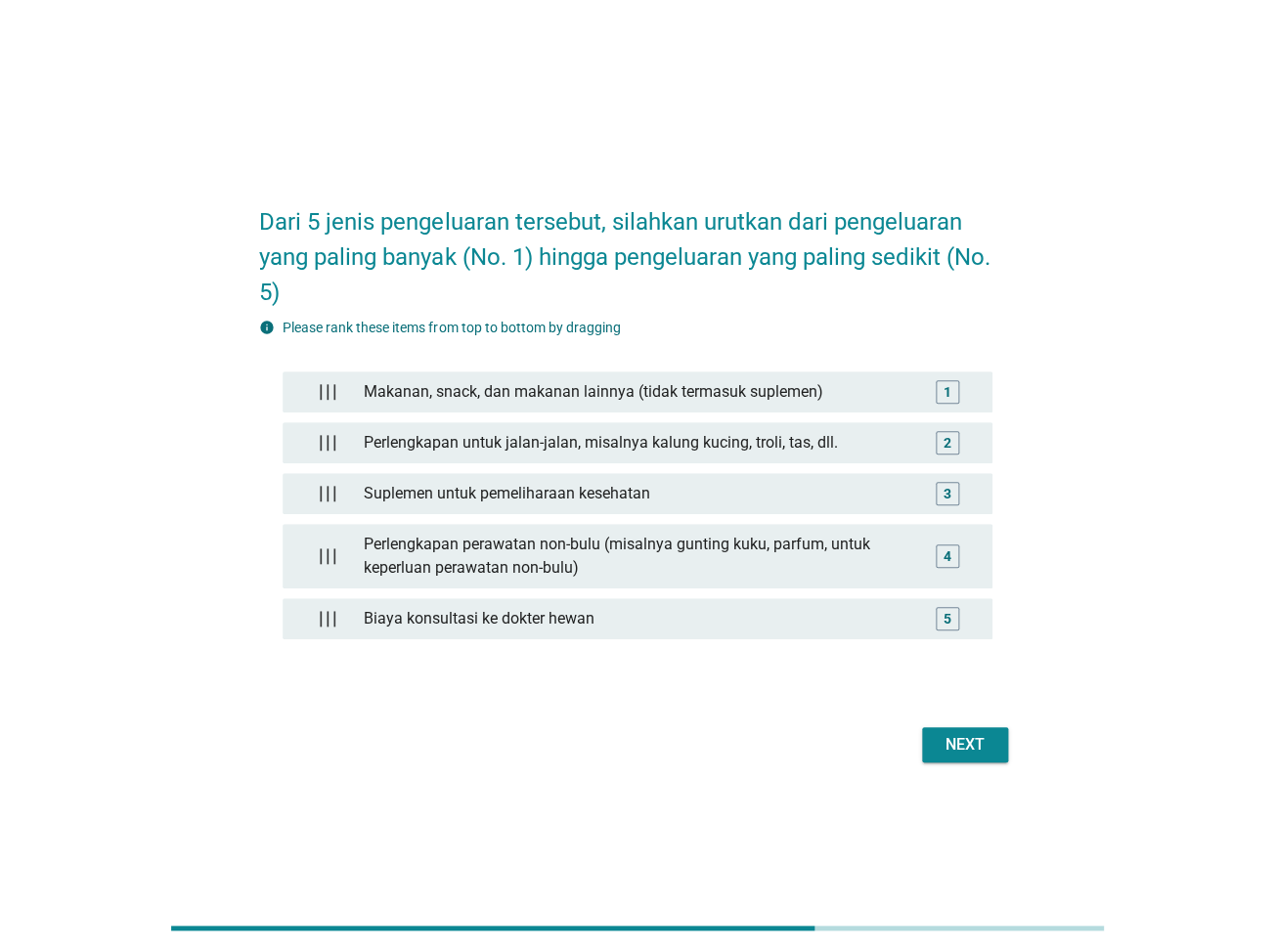click on "Next" at bounding box center (965, 745) 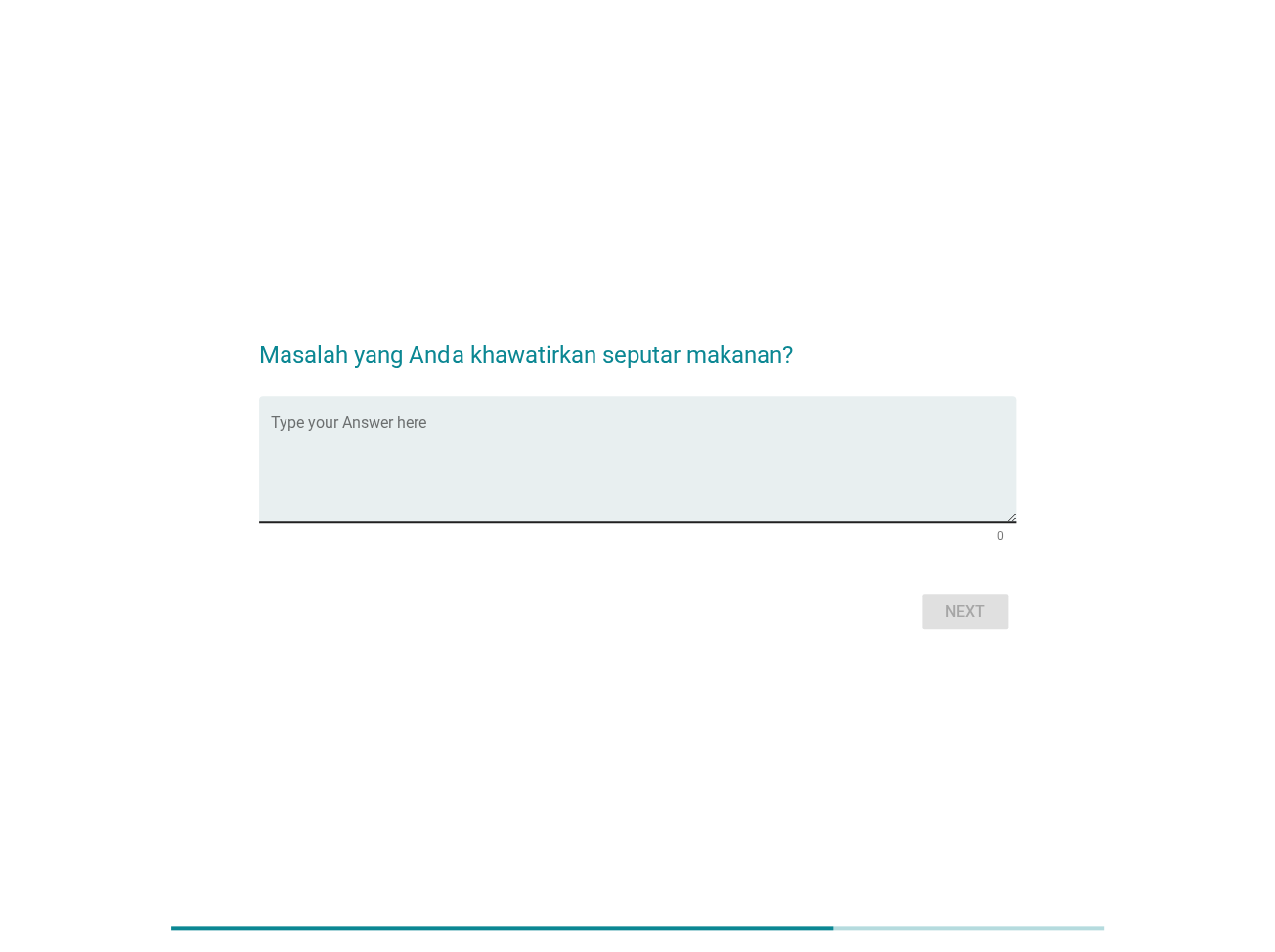 click on "Type your Answer here" at bounding box center (642, 458) 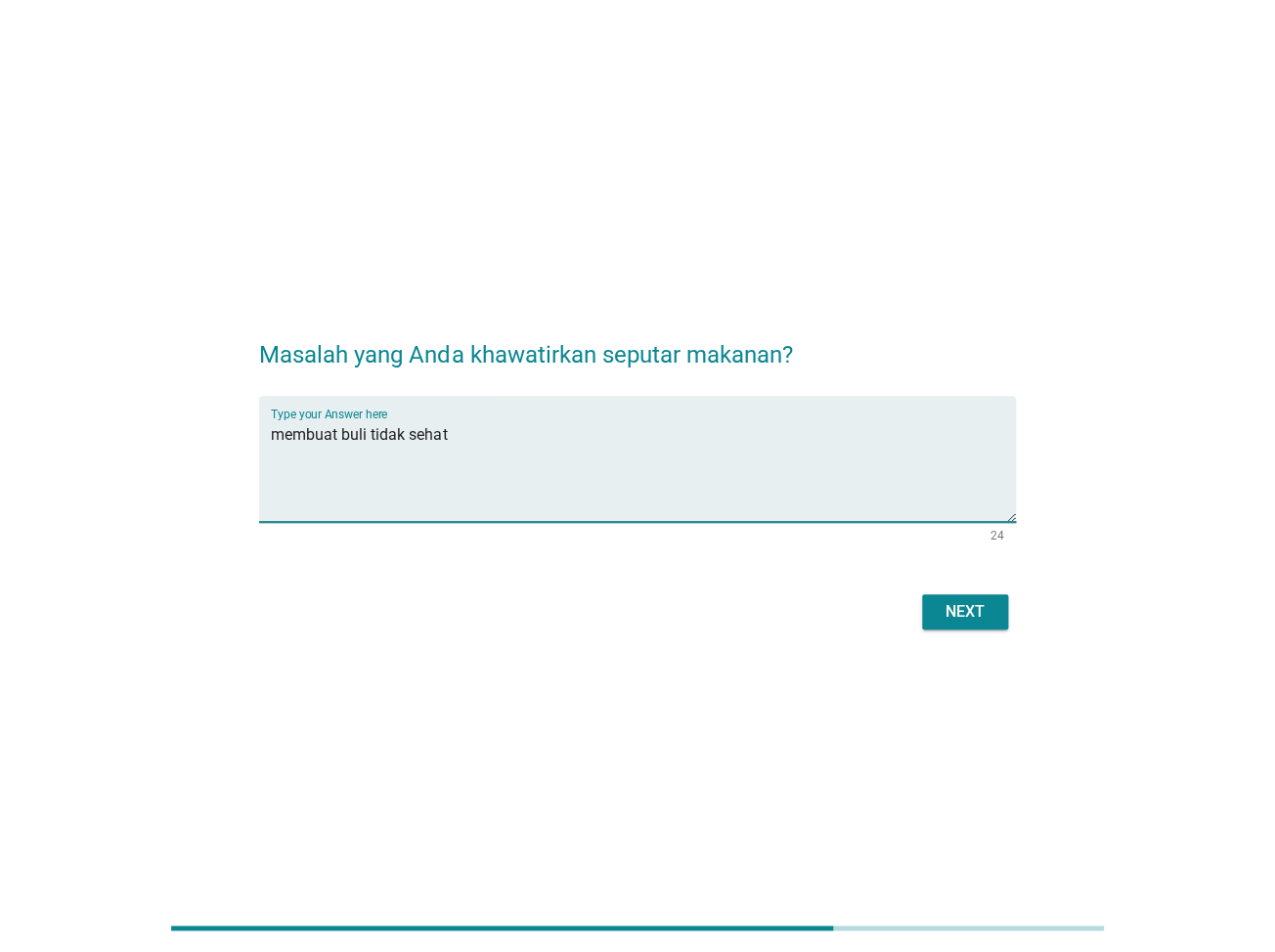 type on "membuat buli tidak sehat" 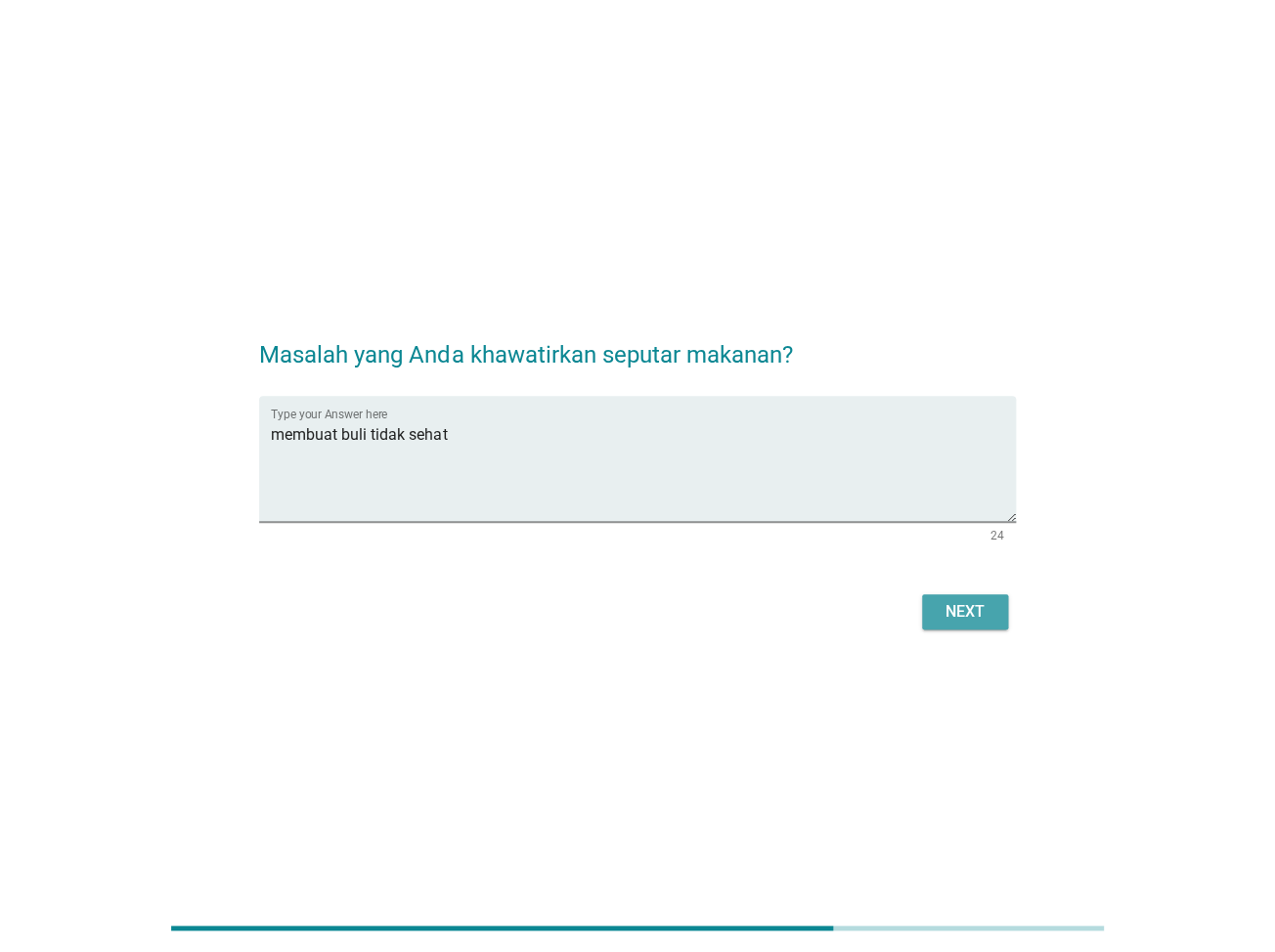 click on "Next" at bounding box center (965, 612) 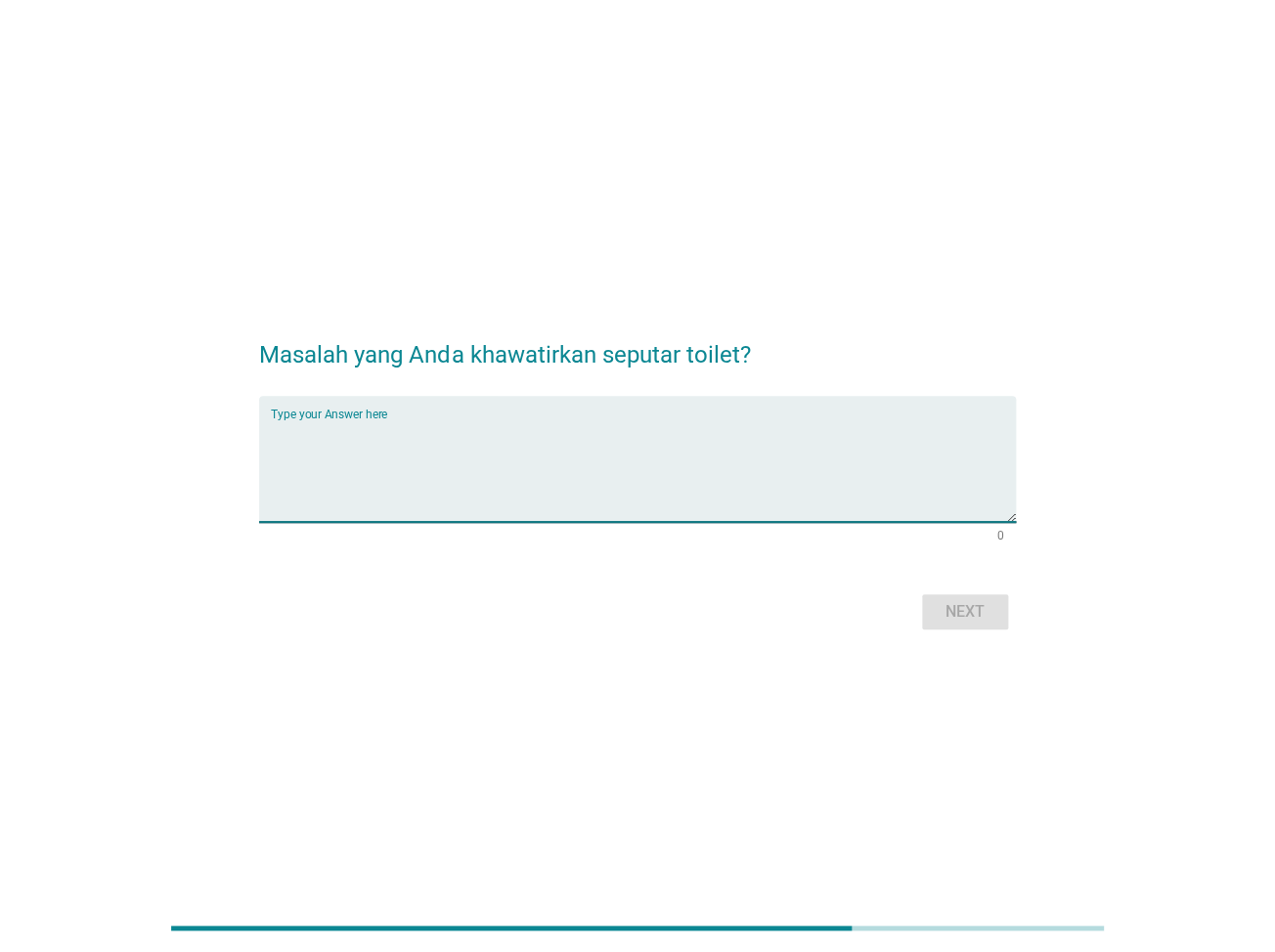 click at bounding box center [642, 470] 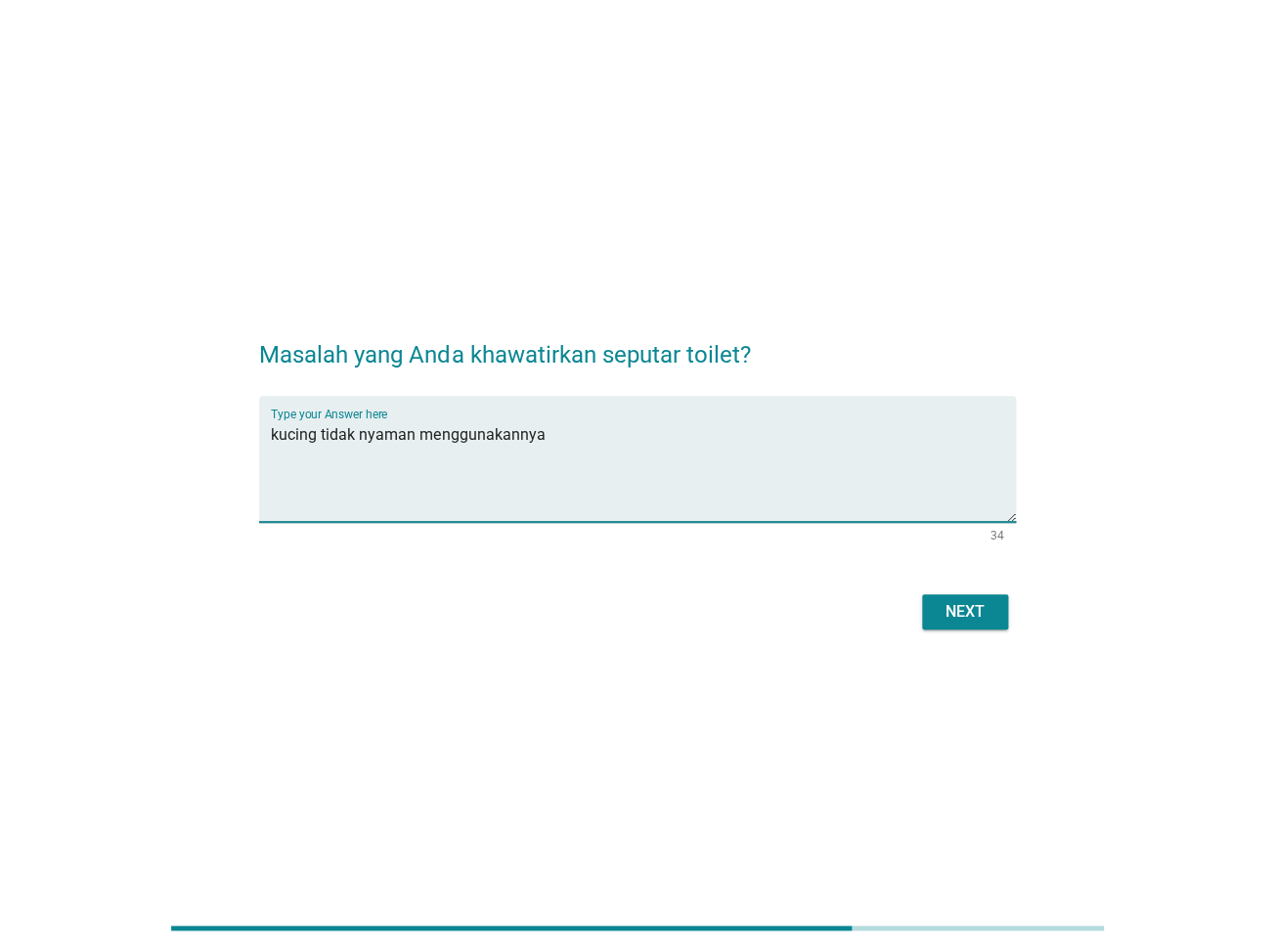 type on "kucing tidak nyaman menggunakannya" 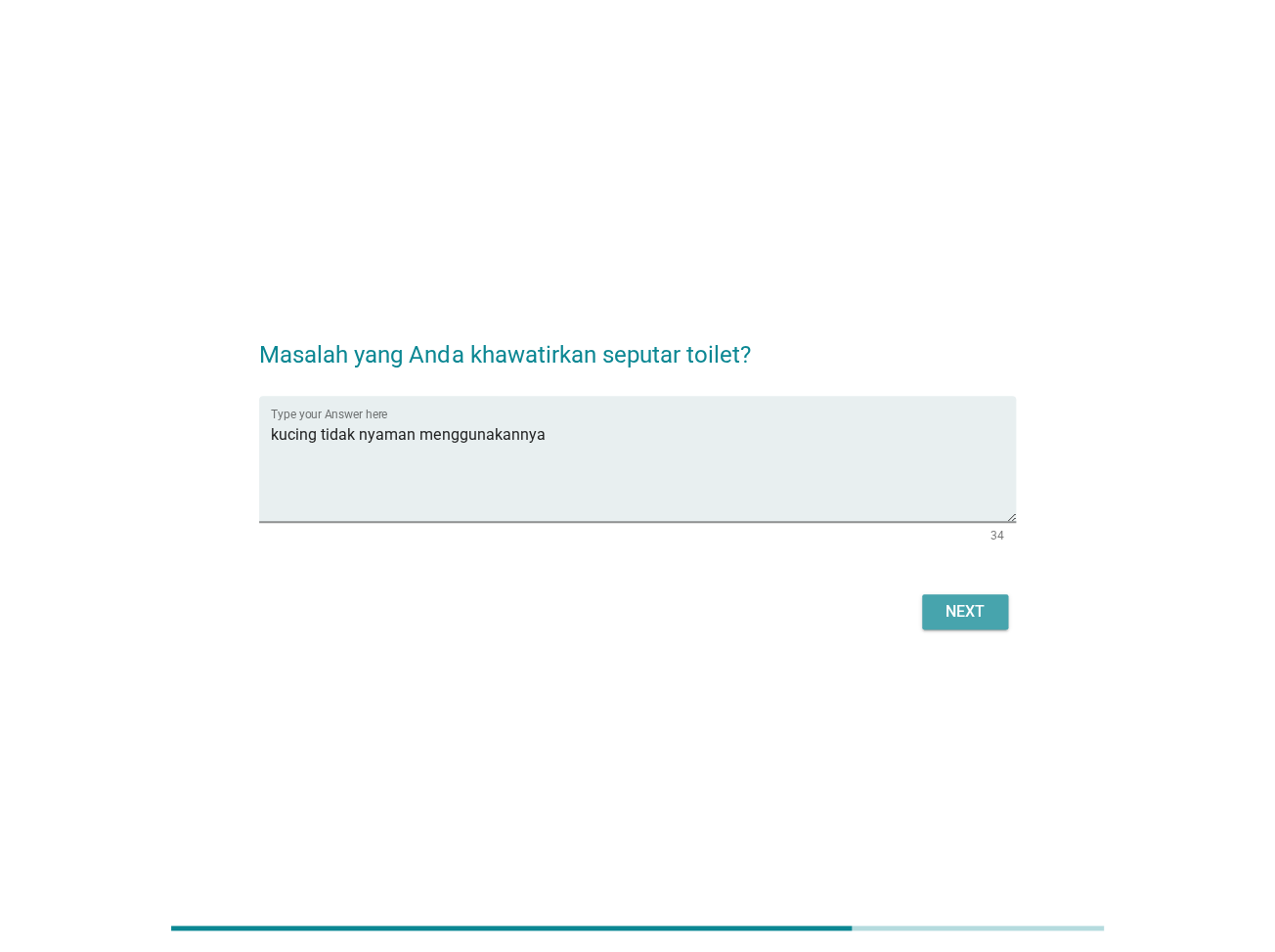 click on "Next" at bounding box center (965, 612) 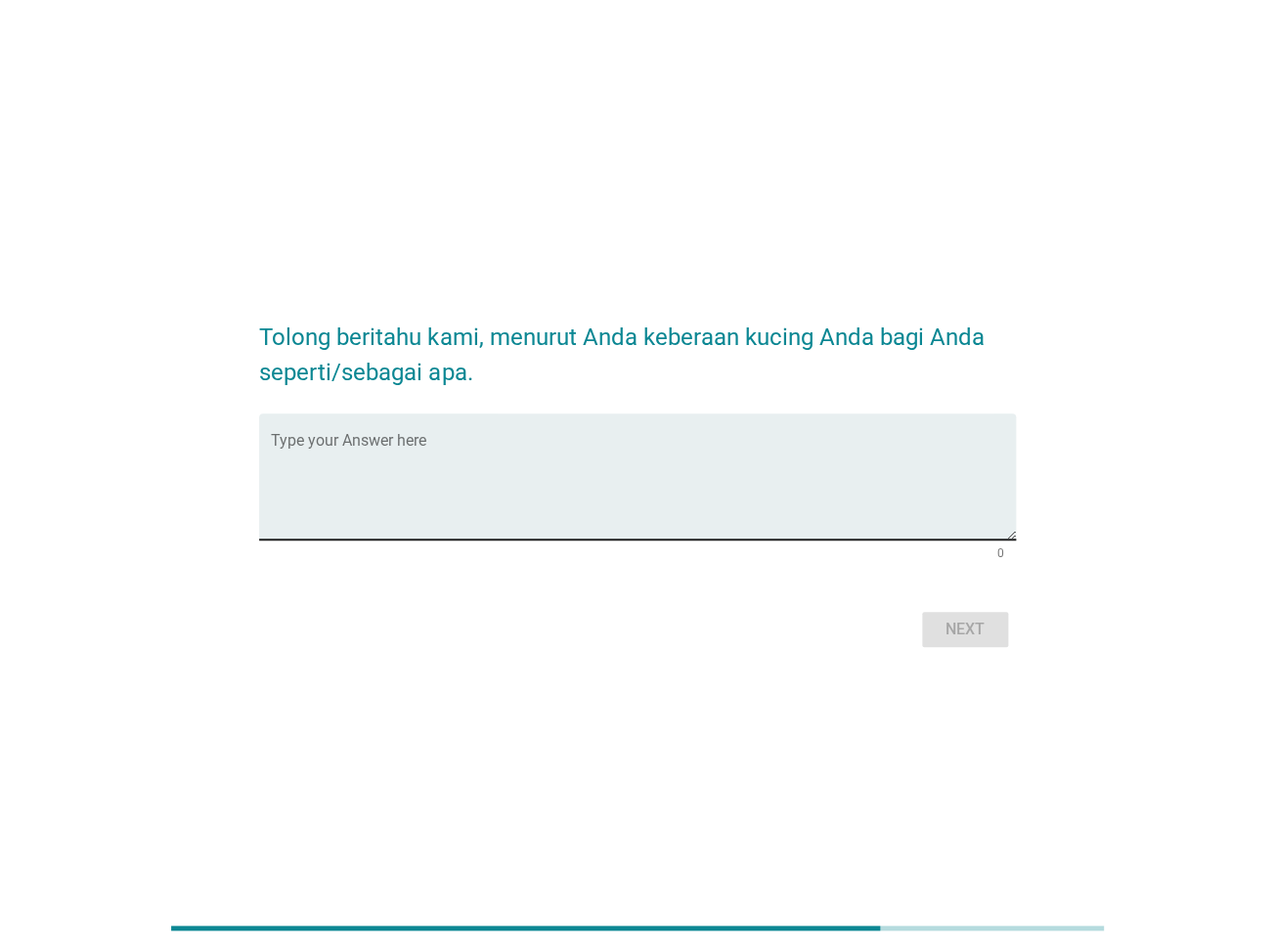 click at bounding box center [642, 488] 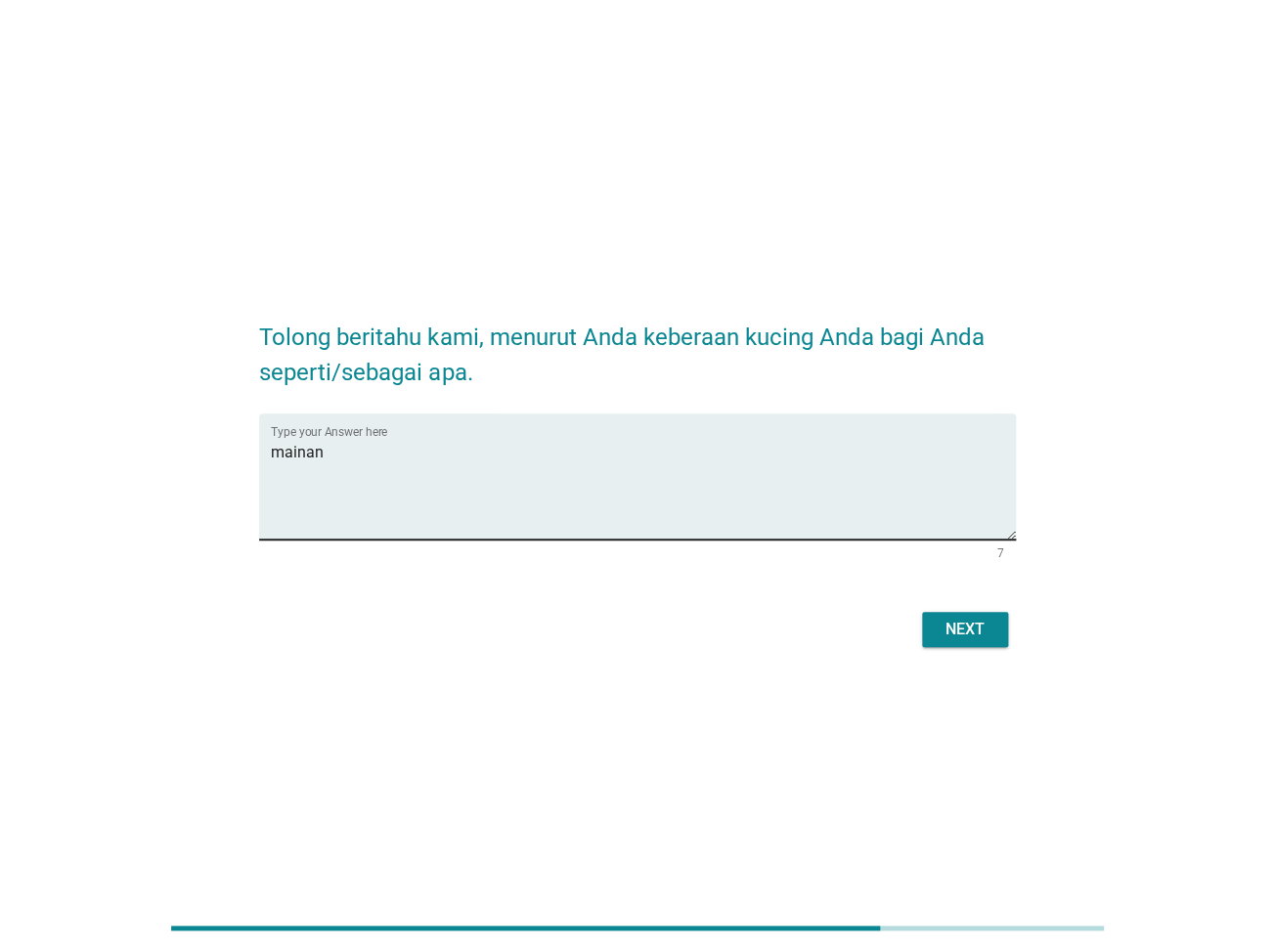 click on "mainan" at bounding box center (642, 488) 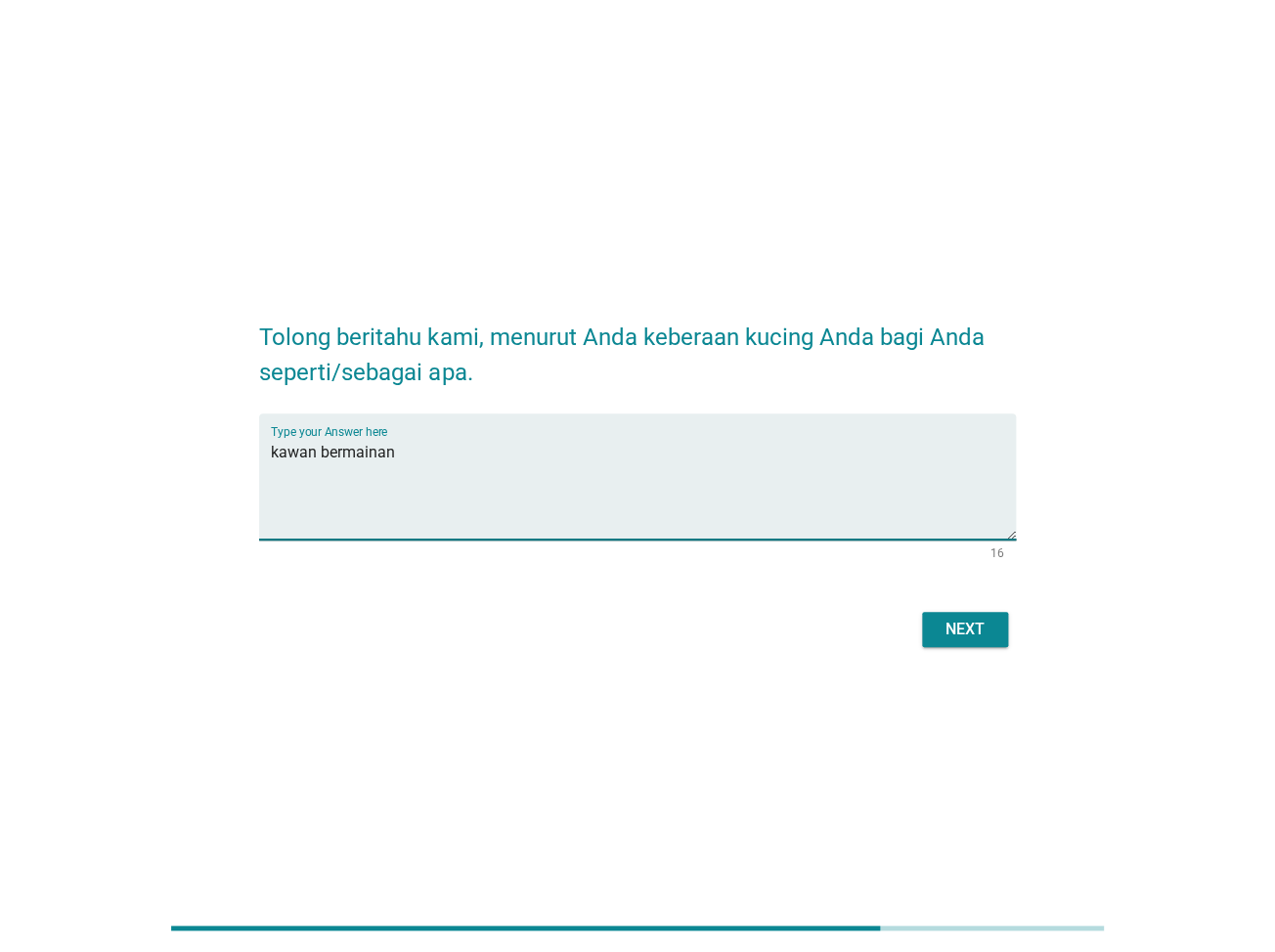 click on "kawan bermainan" at bounding box center (642, 488) 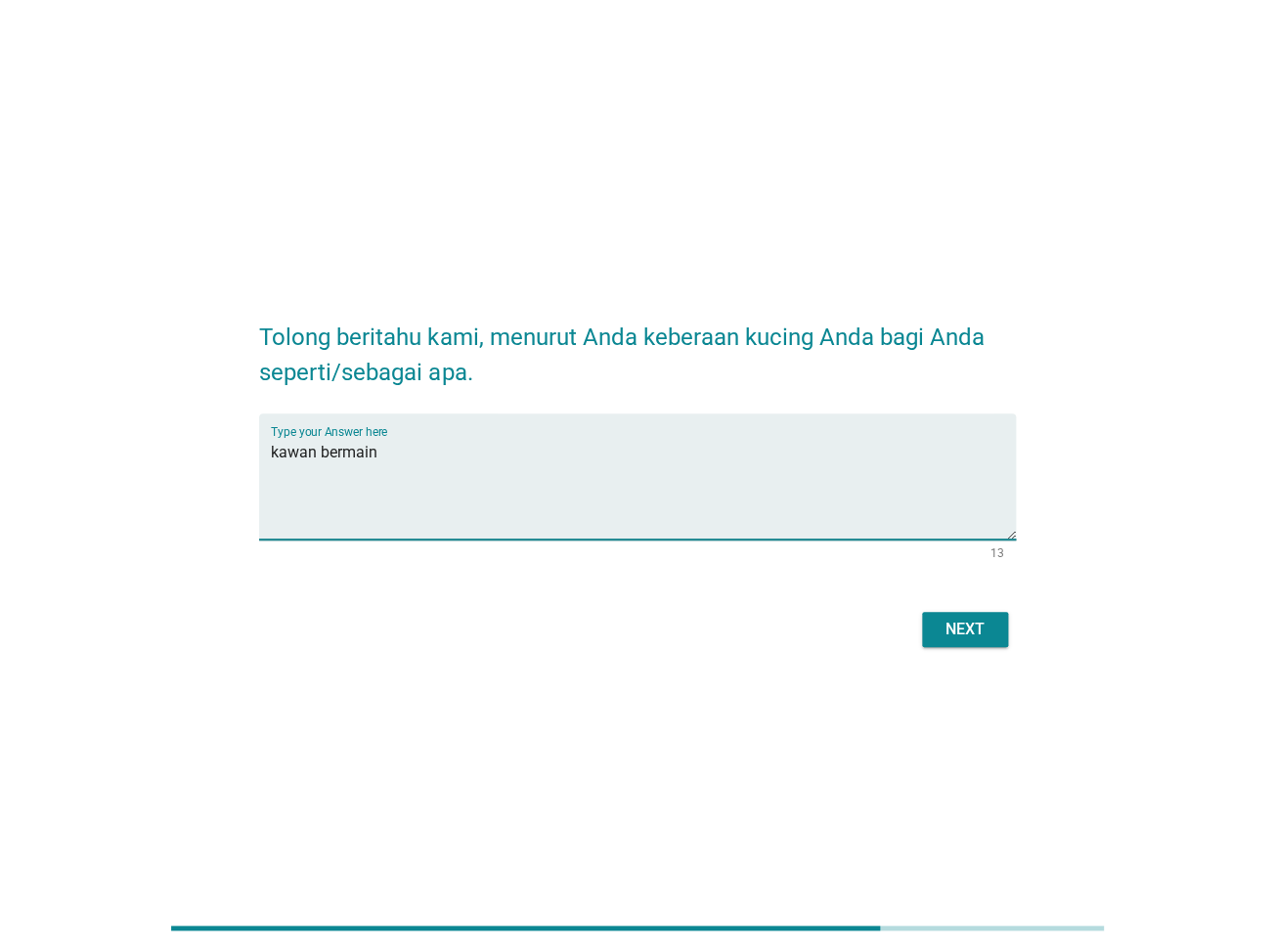 type on "kawan bermain" 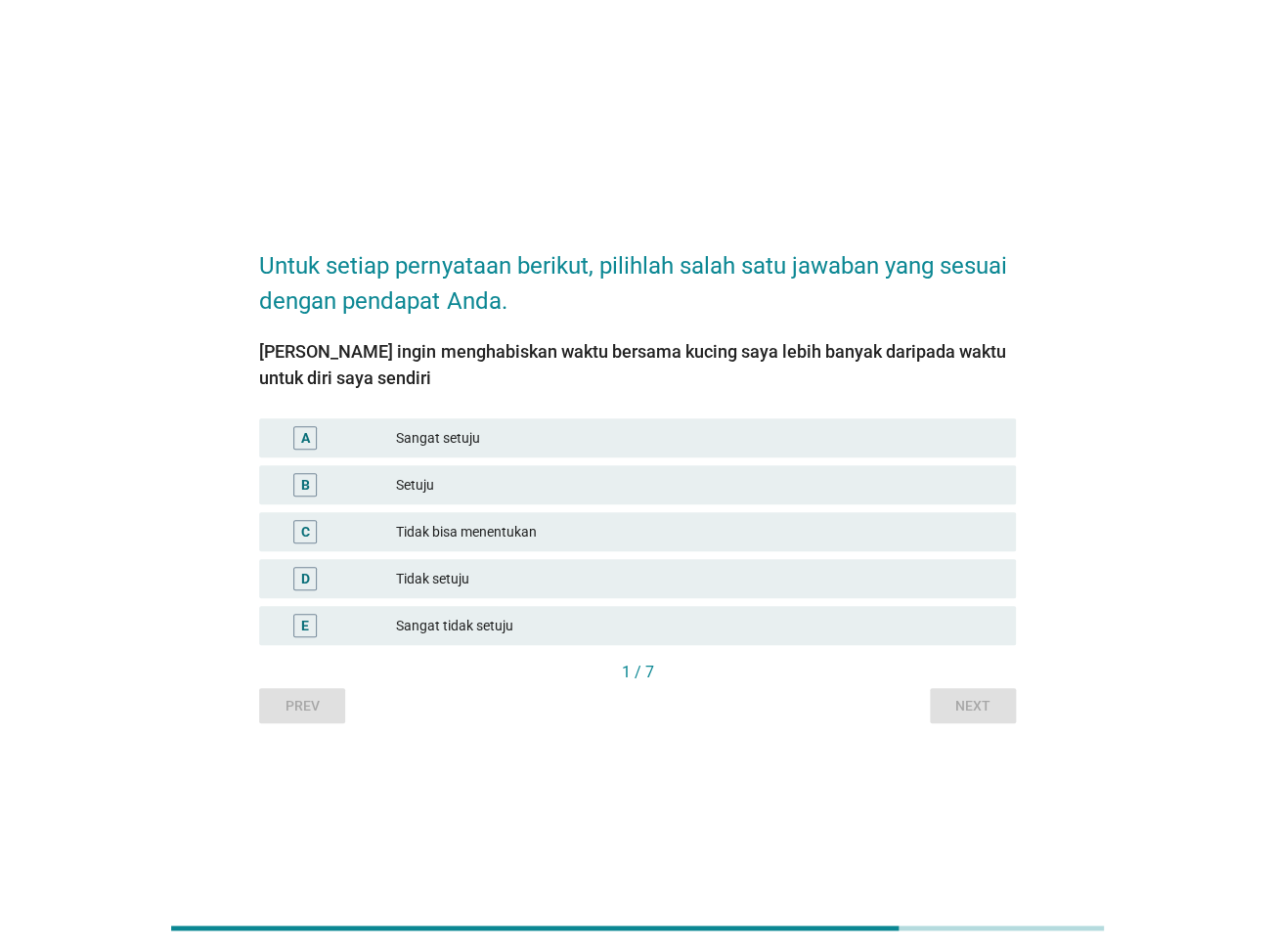 click on "Tidak setuju" at bounding box center [698, 579] 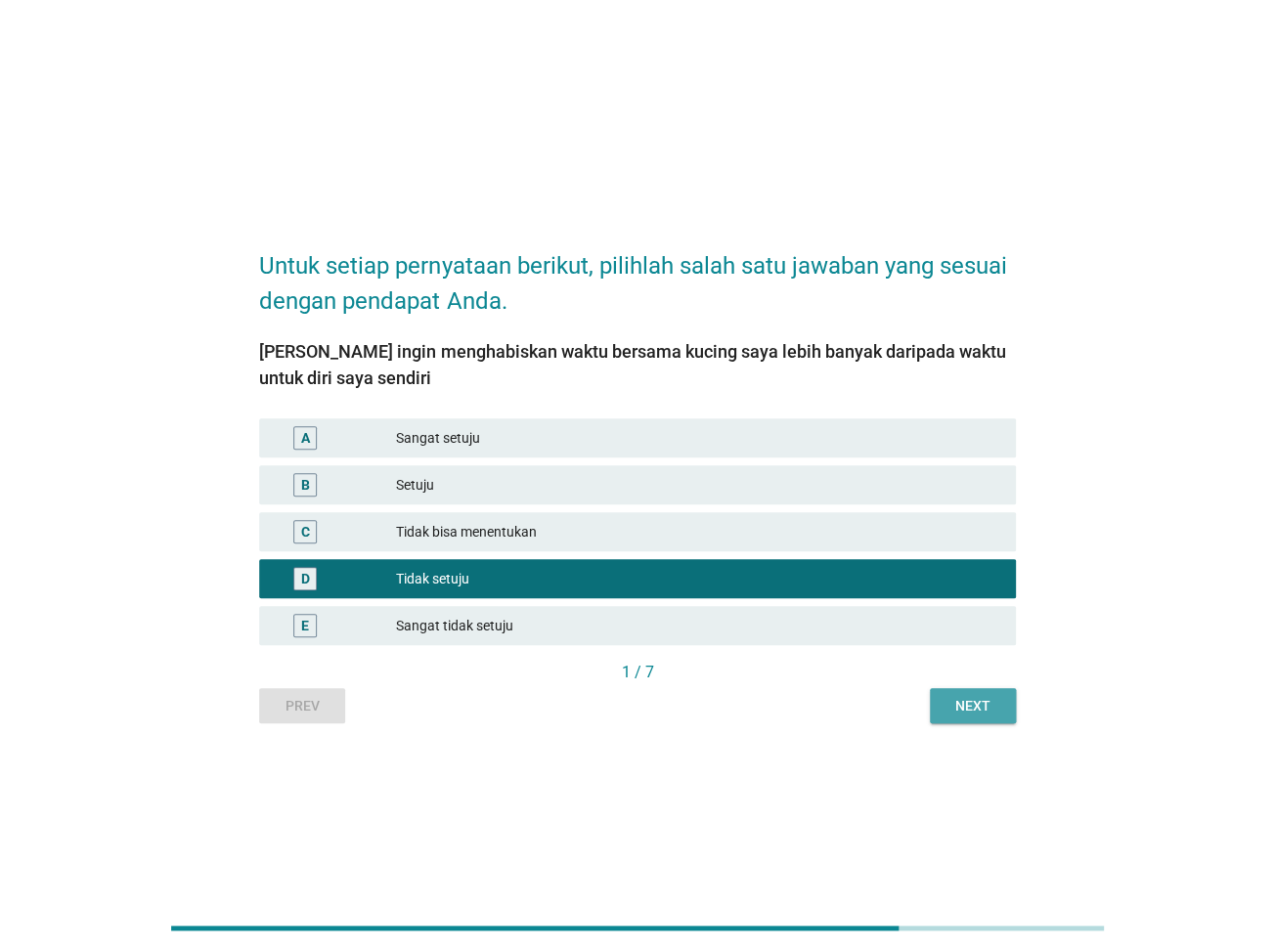 click on "Next" at bounding box center [973, 706] 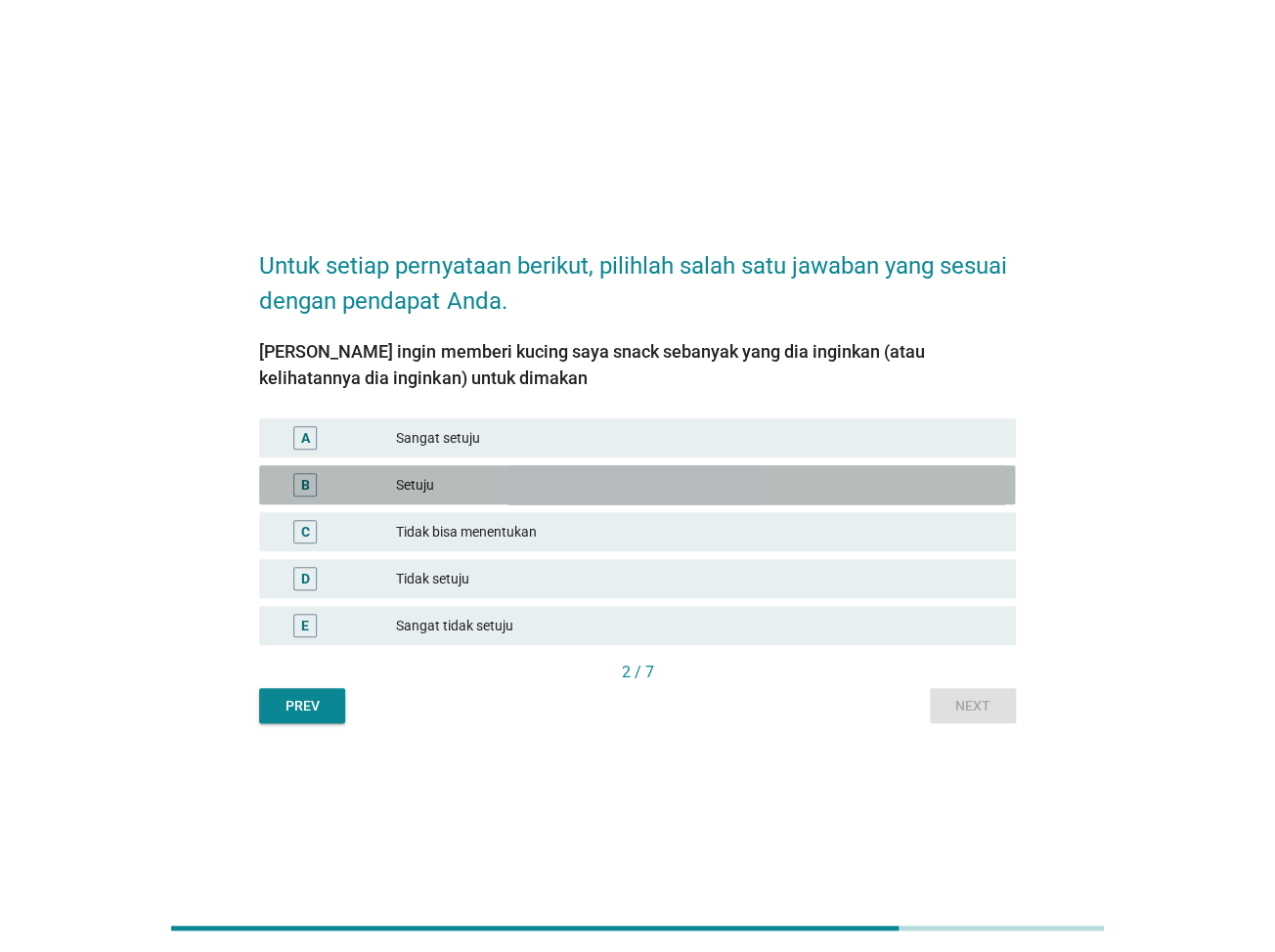 click on "B   Setuju" at bounding box center (637, 485) 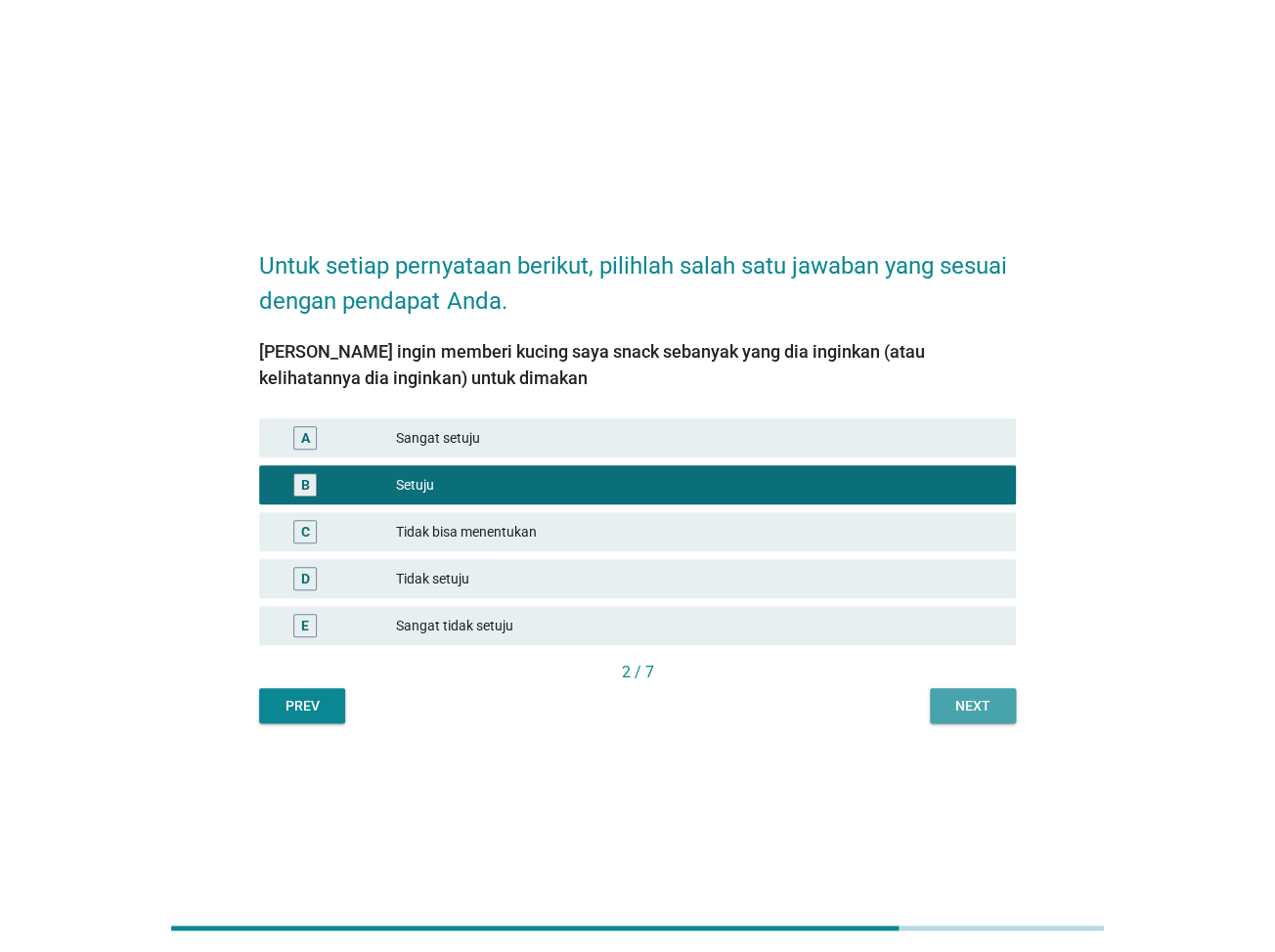 click on "Next" at bounding box center (973, 706) 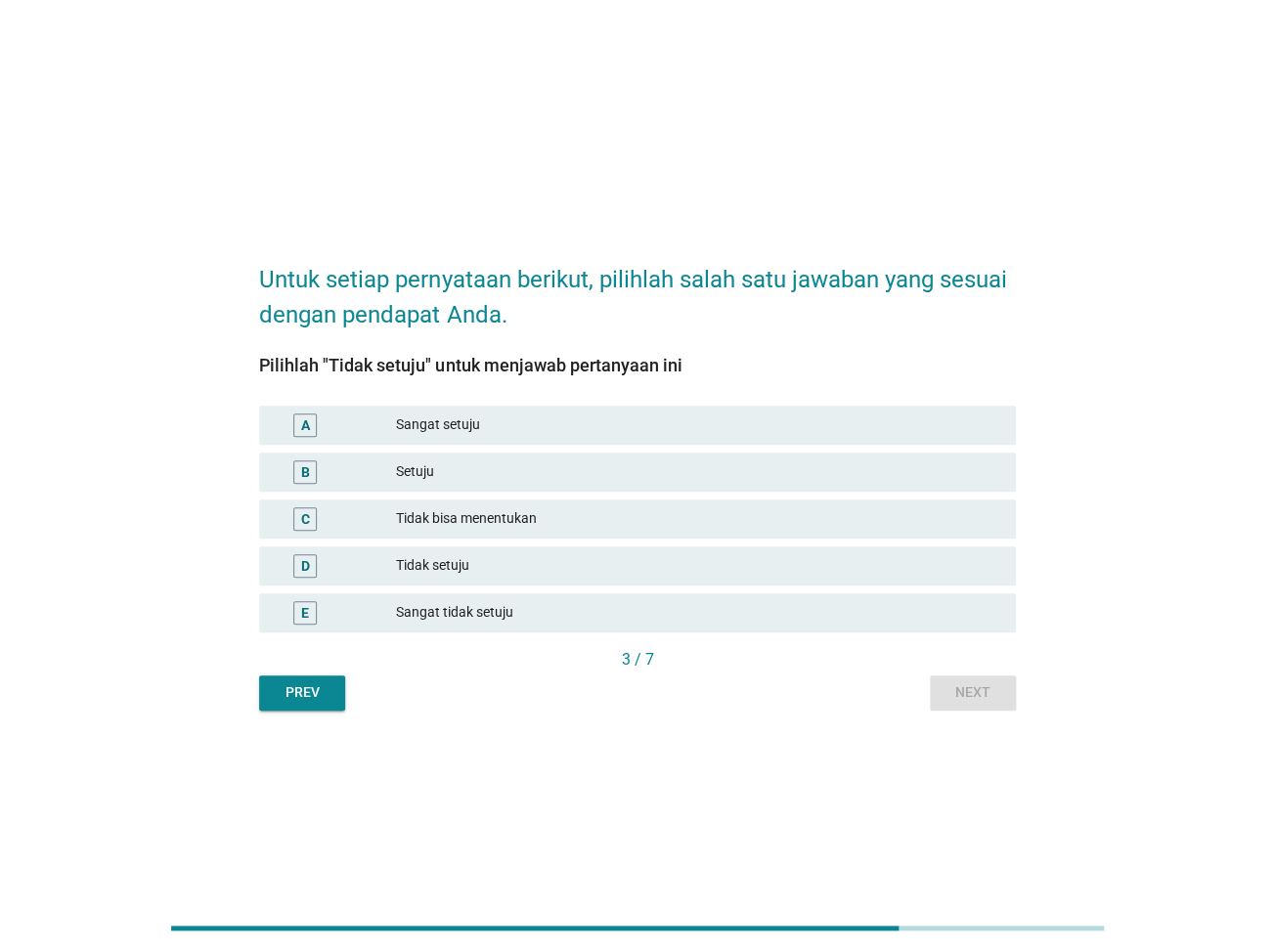 click on "Tidak bisa menentukan" at bounding box center [698, 519] 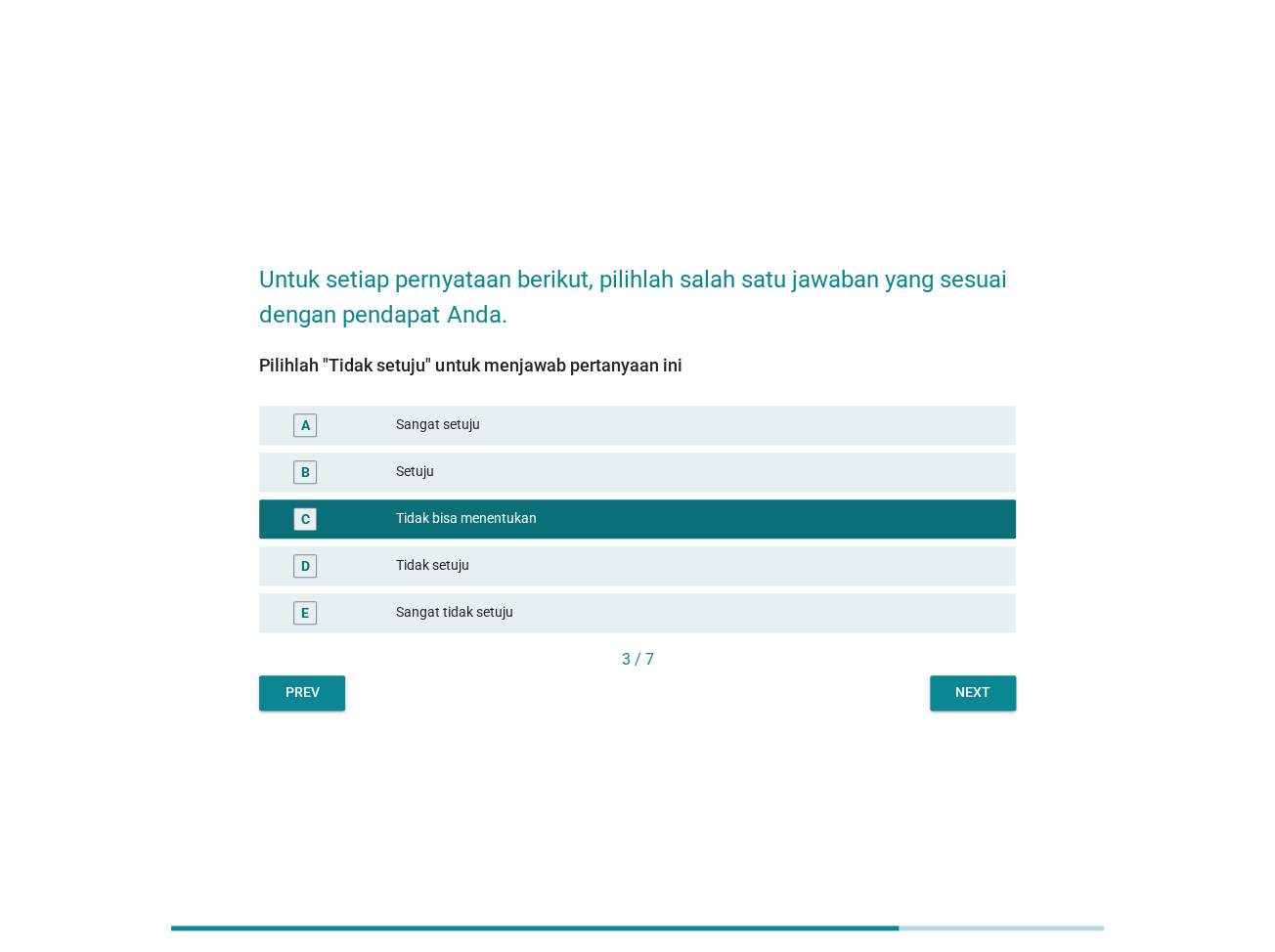 click on "B   Setuju" at bounding box center [637, 472] 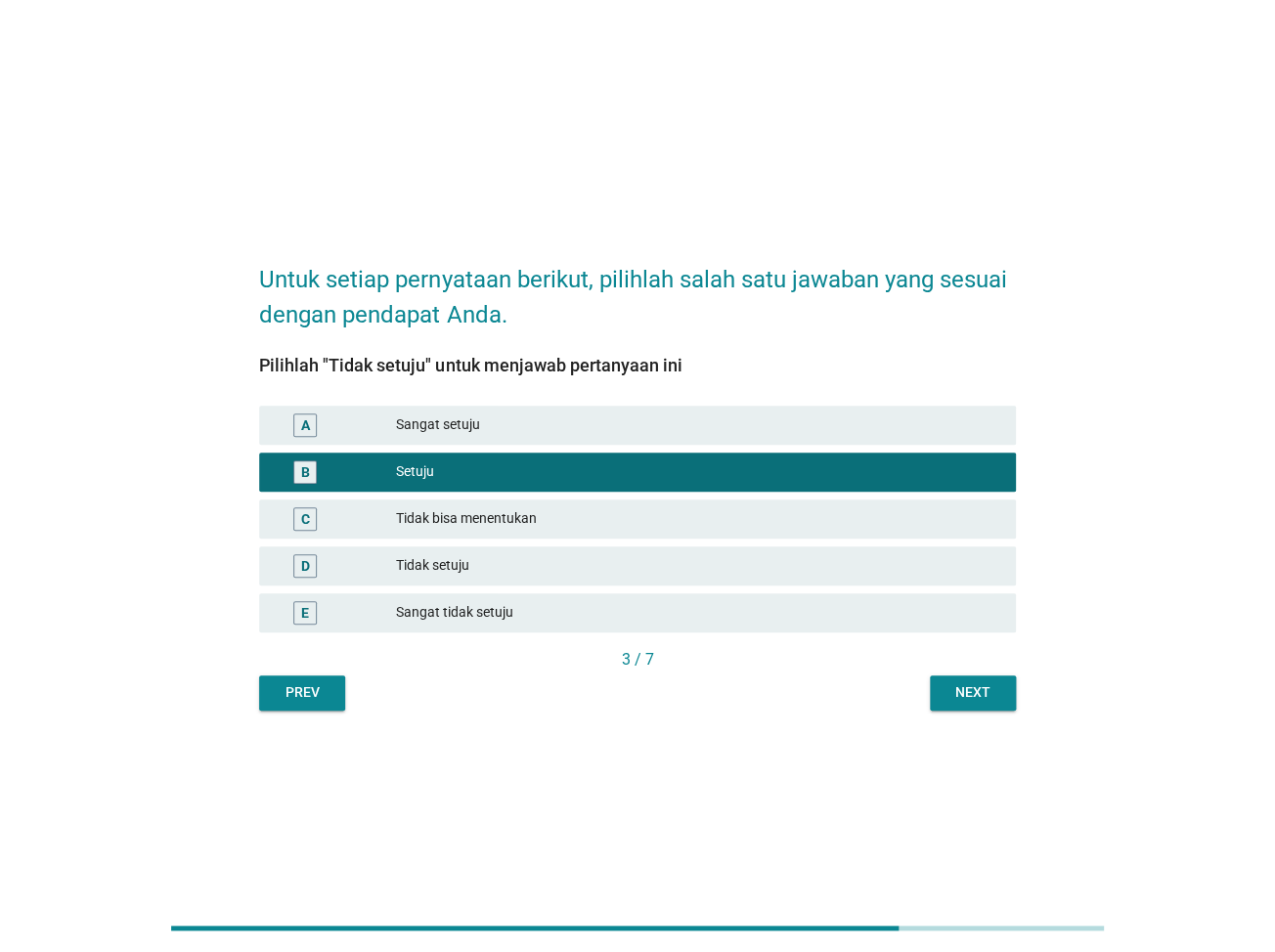 click on "Tidak setuju" at bounding box center (698, 566) 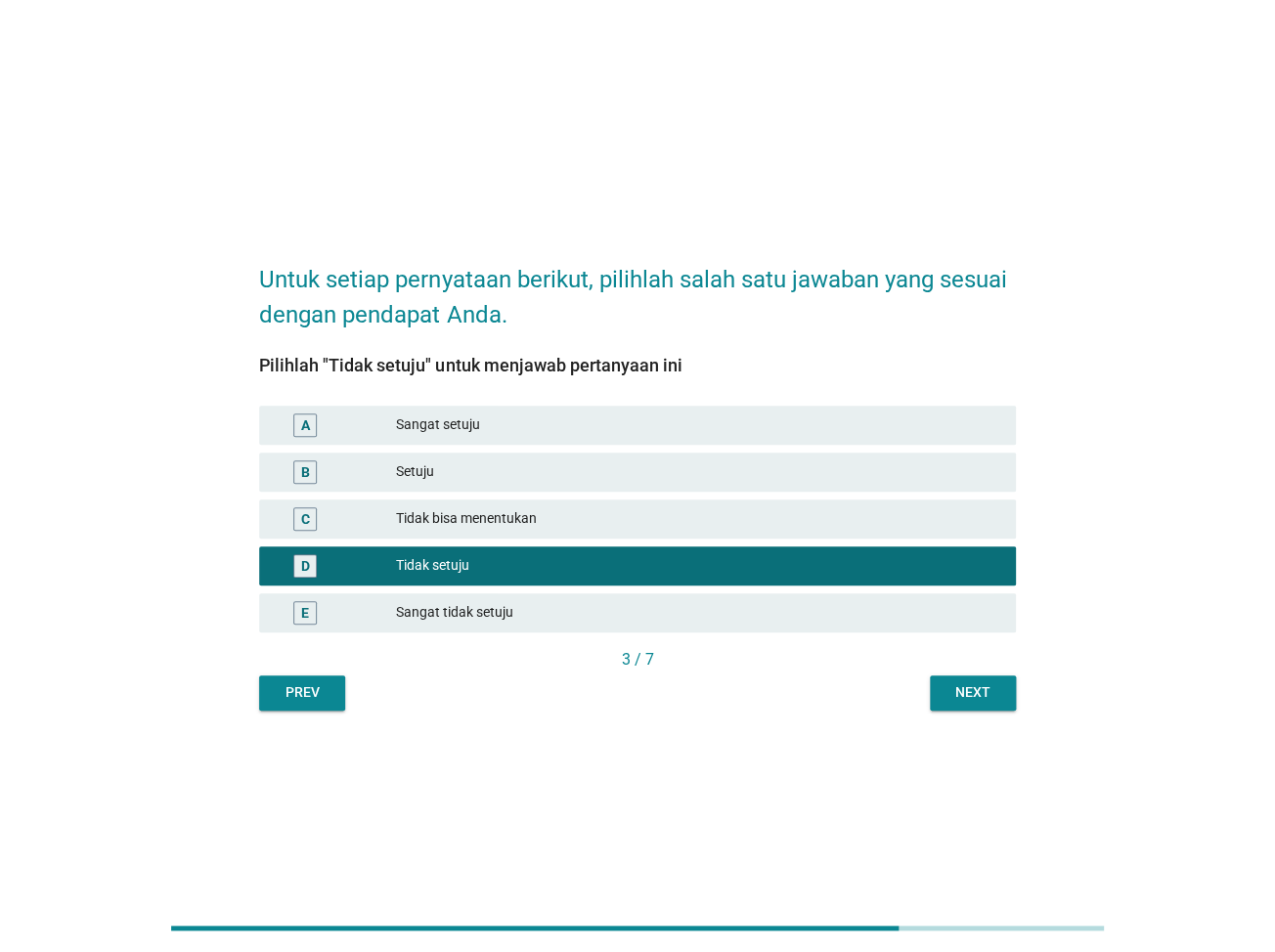 click on "Next" at bounding box center [973, 692] 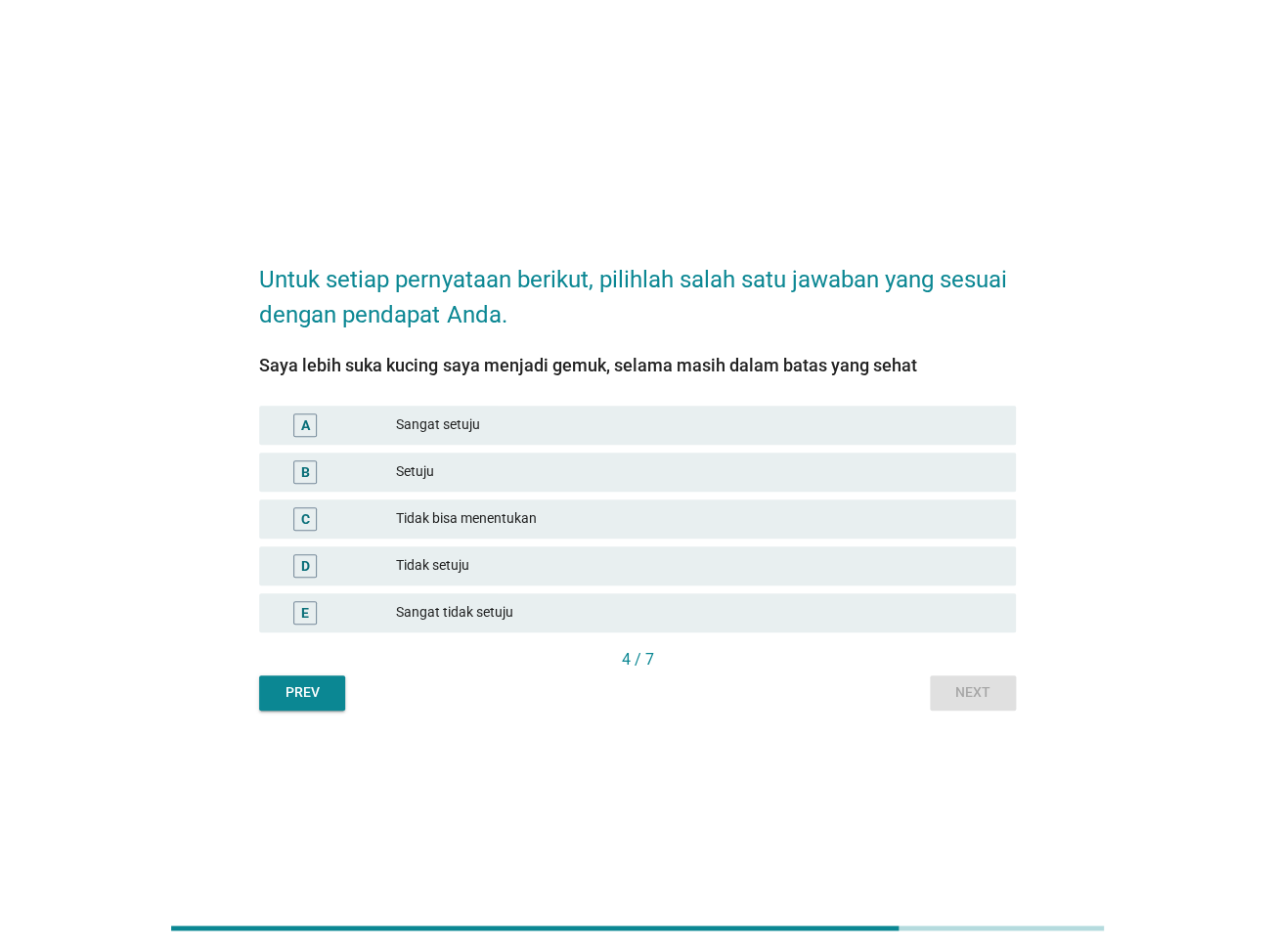 drag, startPoint x: 442, startPoint y: 480, endPoint x: 486, endPoint y: 498, distance: 47.539457 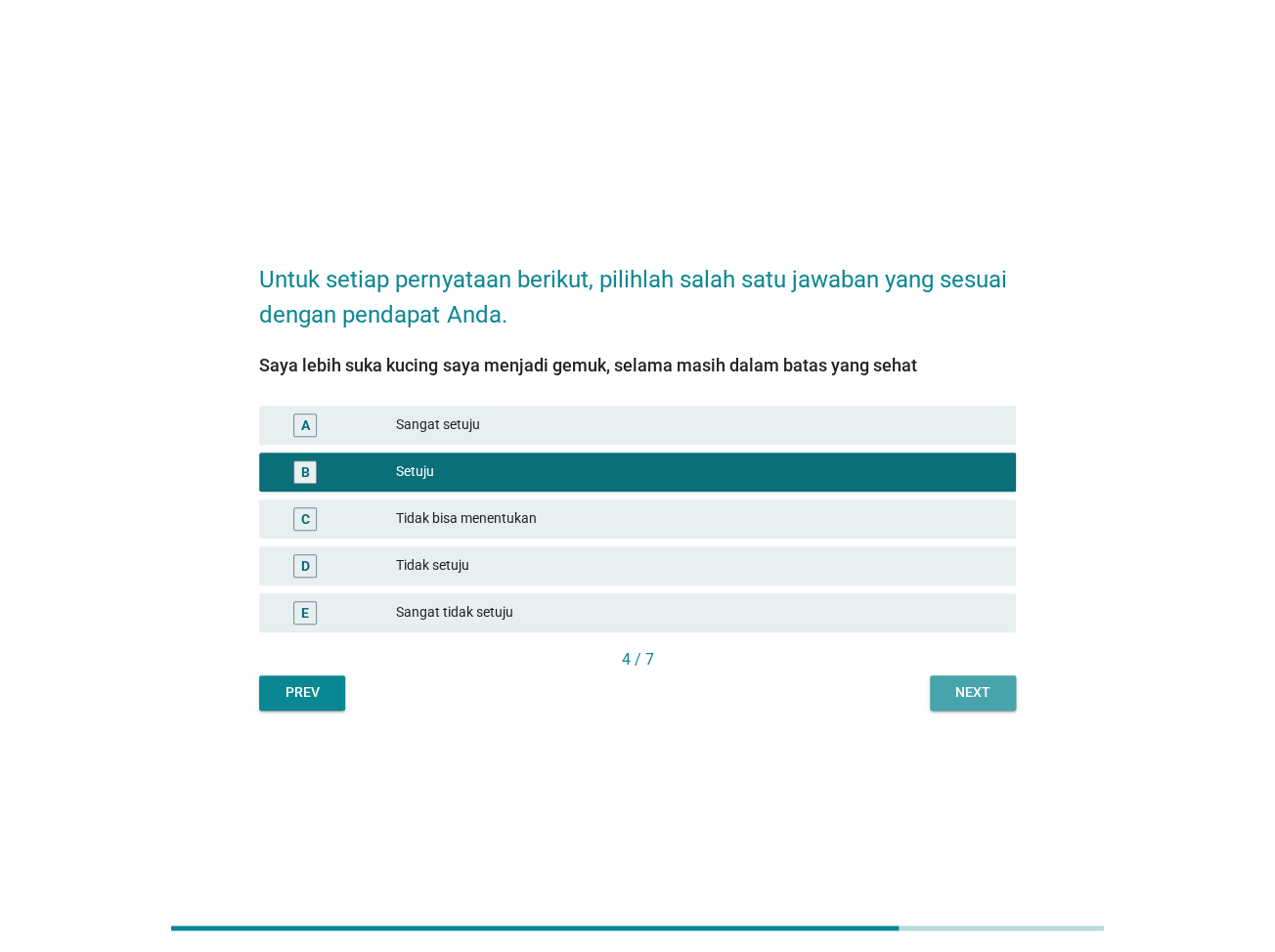 click on "Next" at bounding box center [973, 693] 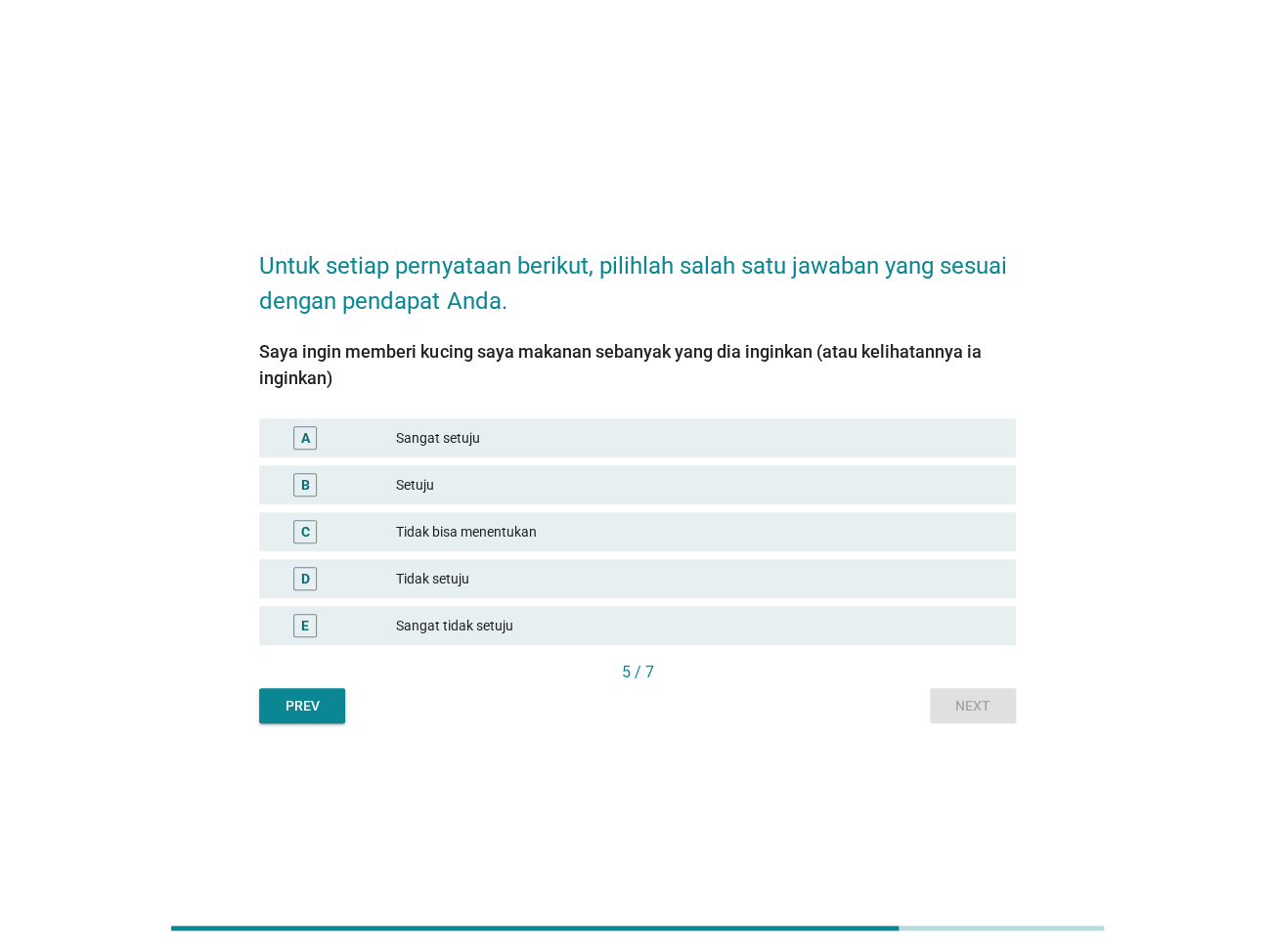 click on "Setuju" at bounding box center [698, 485] 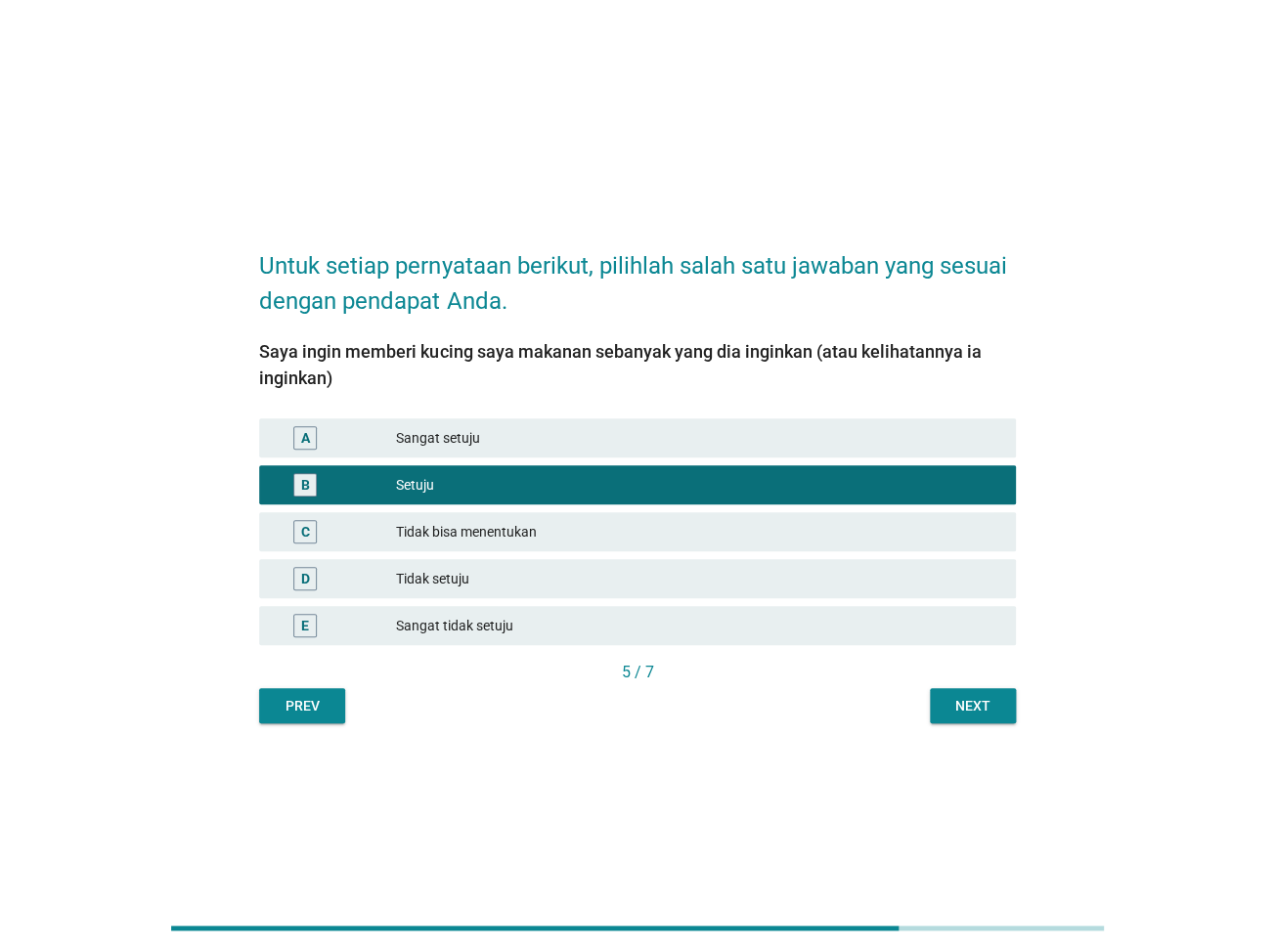 click on "Next" at bounding box center (973, 706) 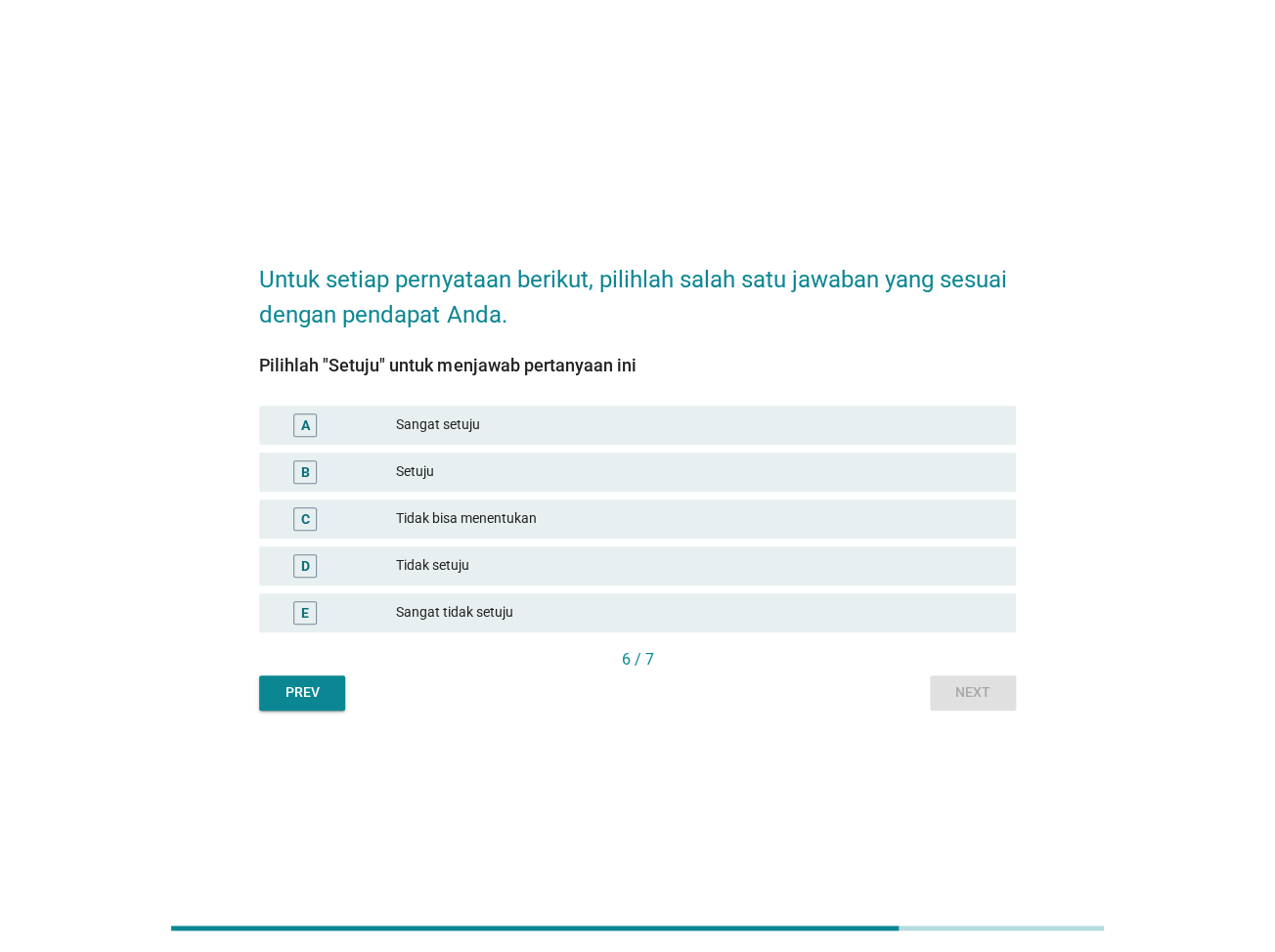 click on "Setuju" at bounding box center (698, 472) 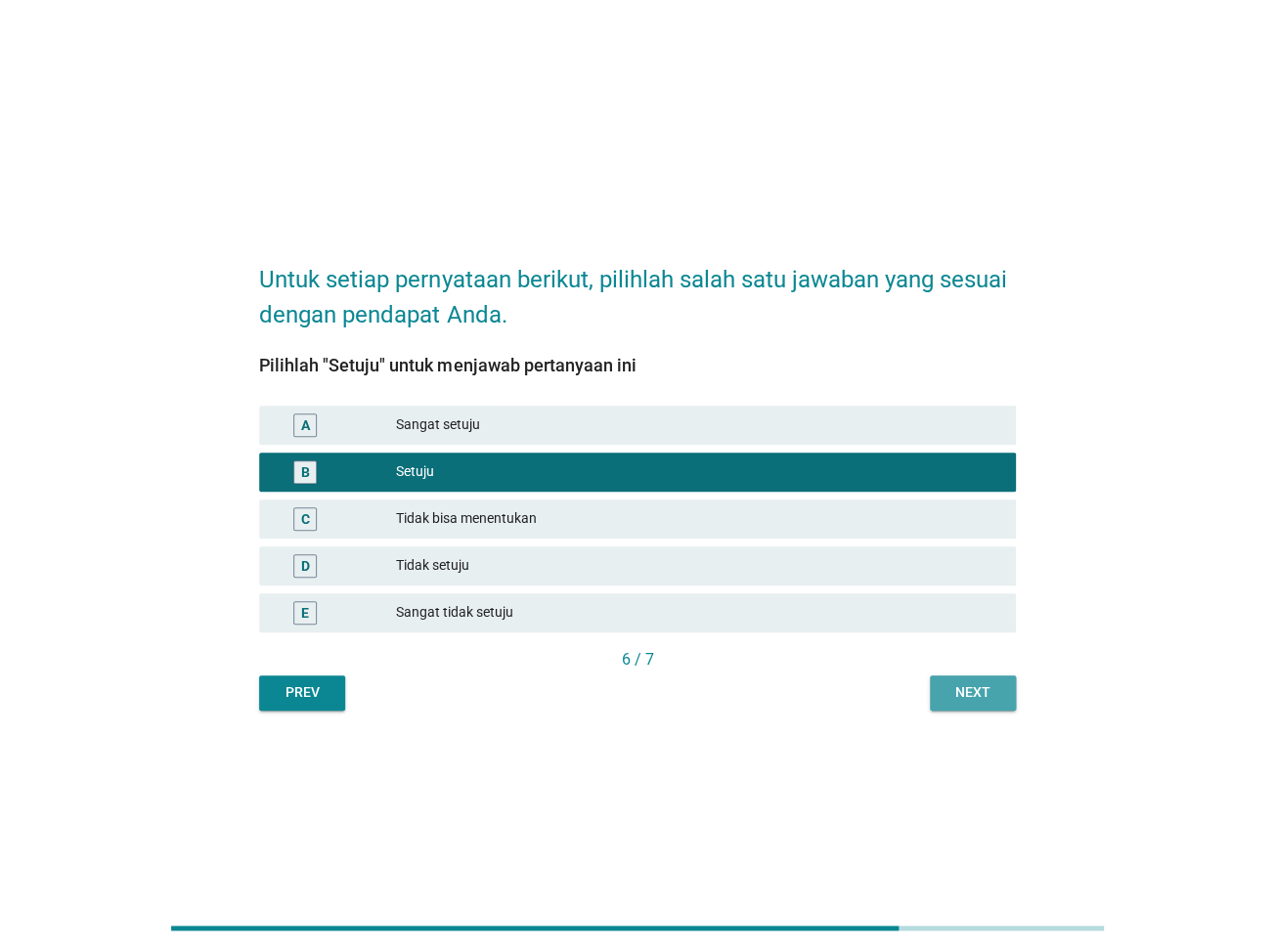 click on "Next" at bounding box center (973, 692) 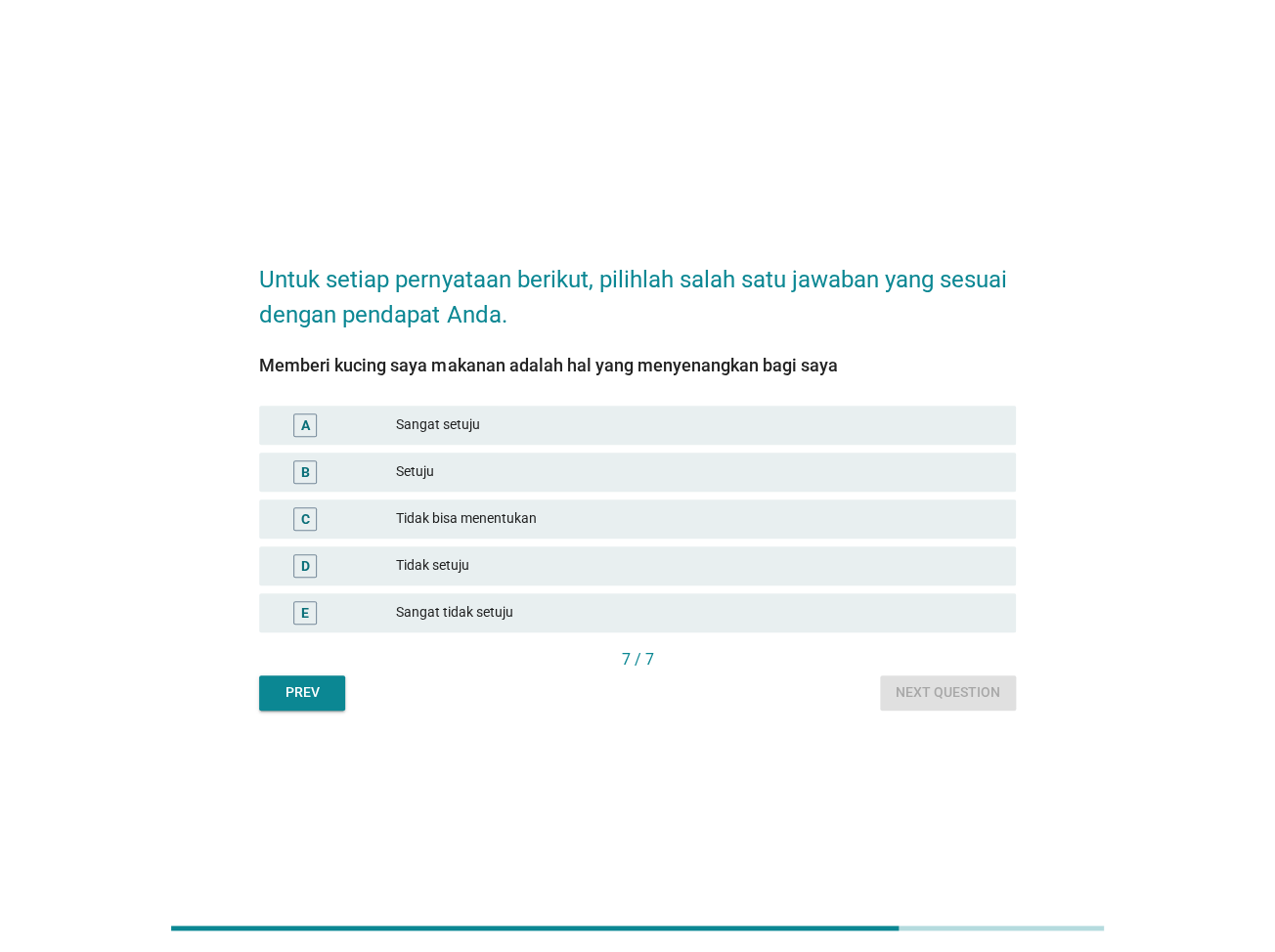 click on "Setuju" at bounding box center (698, 472) 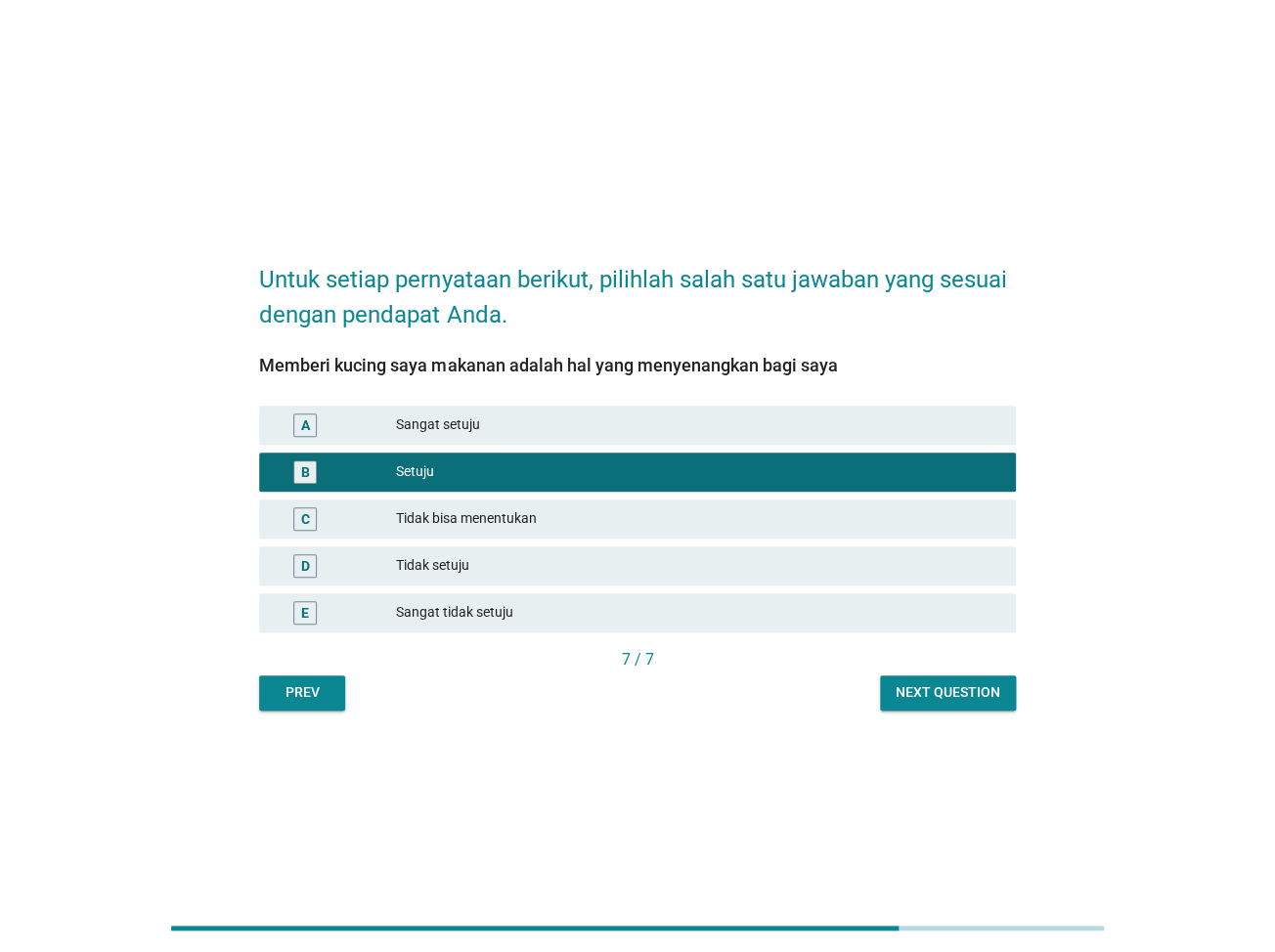 click on "Sangat setuju" at bounding box center [698, 425] 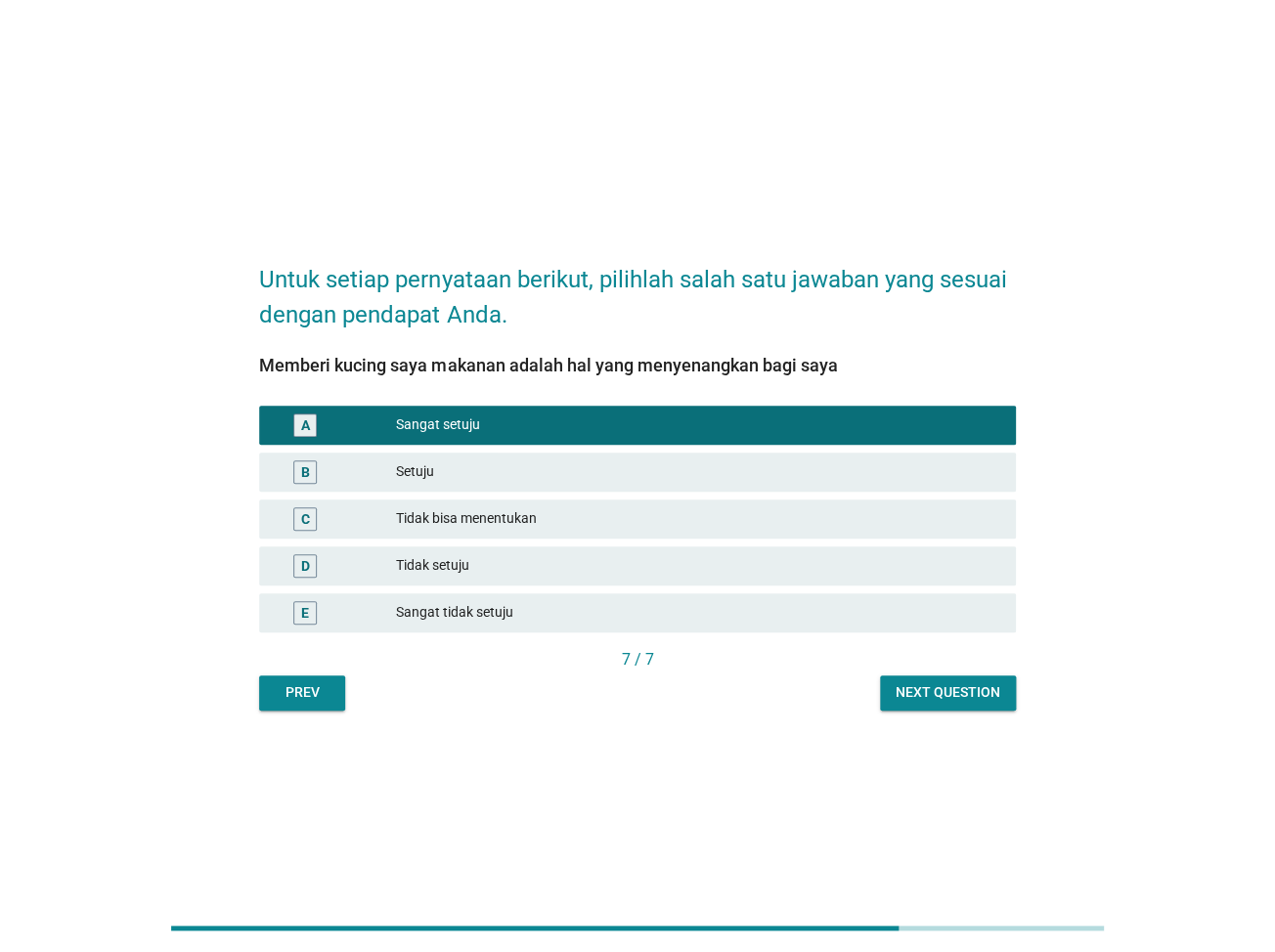 click on "Next question" at bounding box center (947, 692) 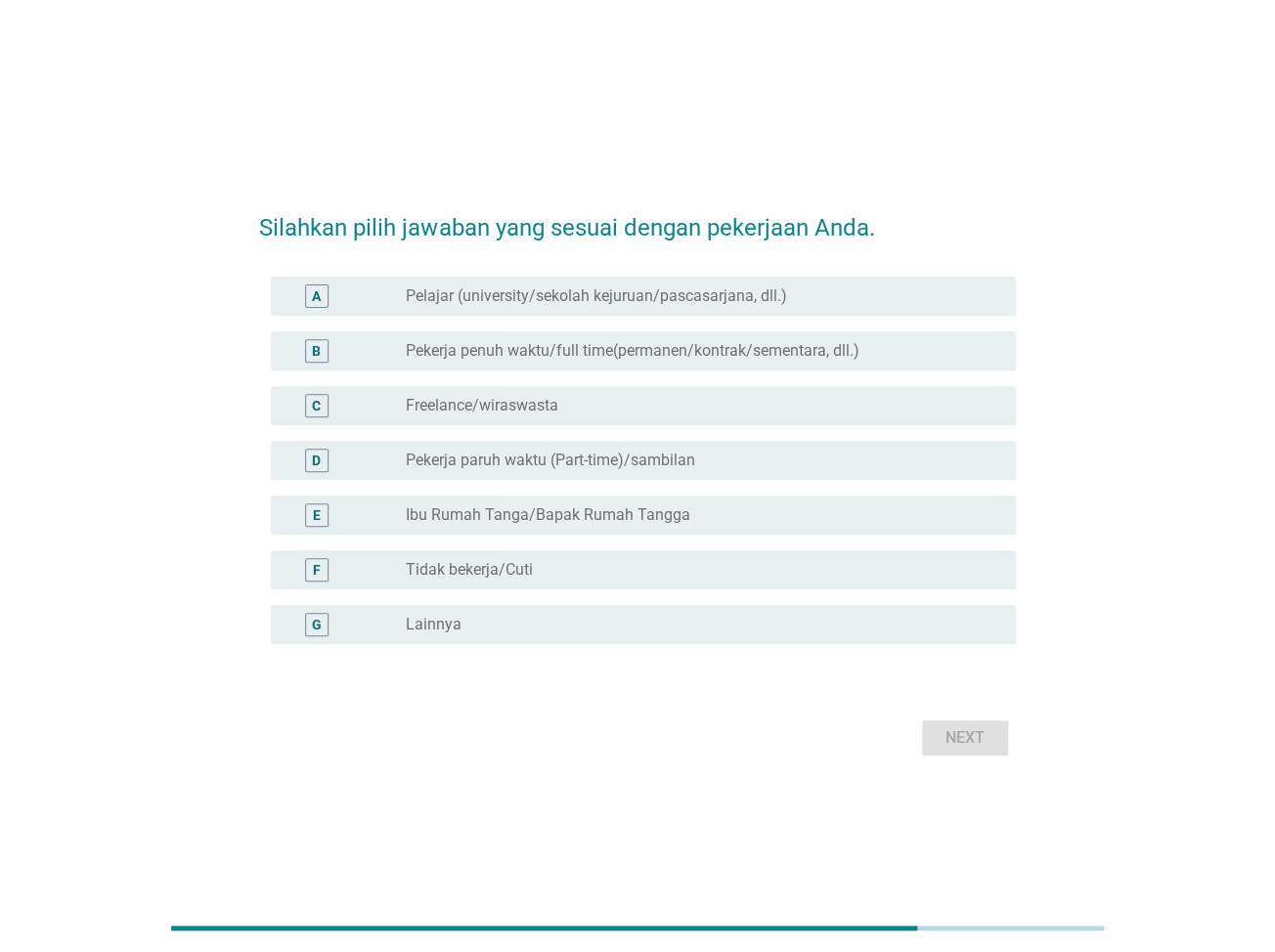 click on "Pekerja paruh waktu (Part-time)/sambilan" at bounding box center (550, 460) 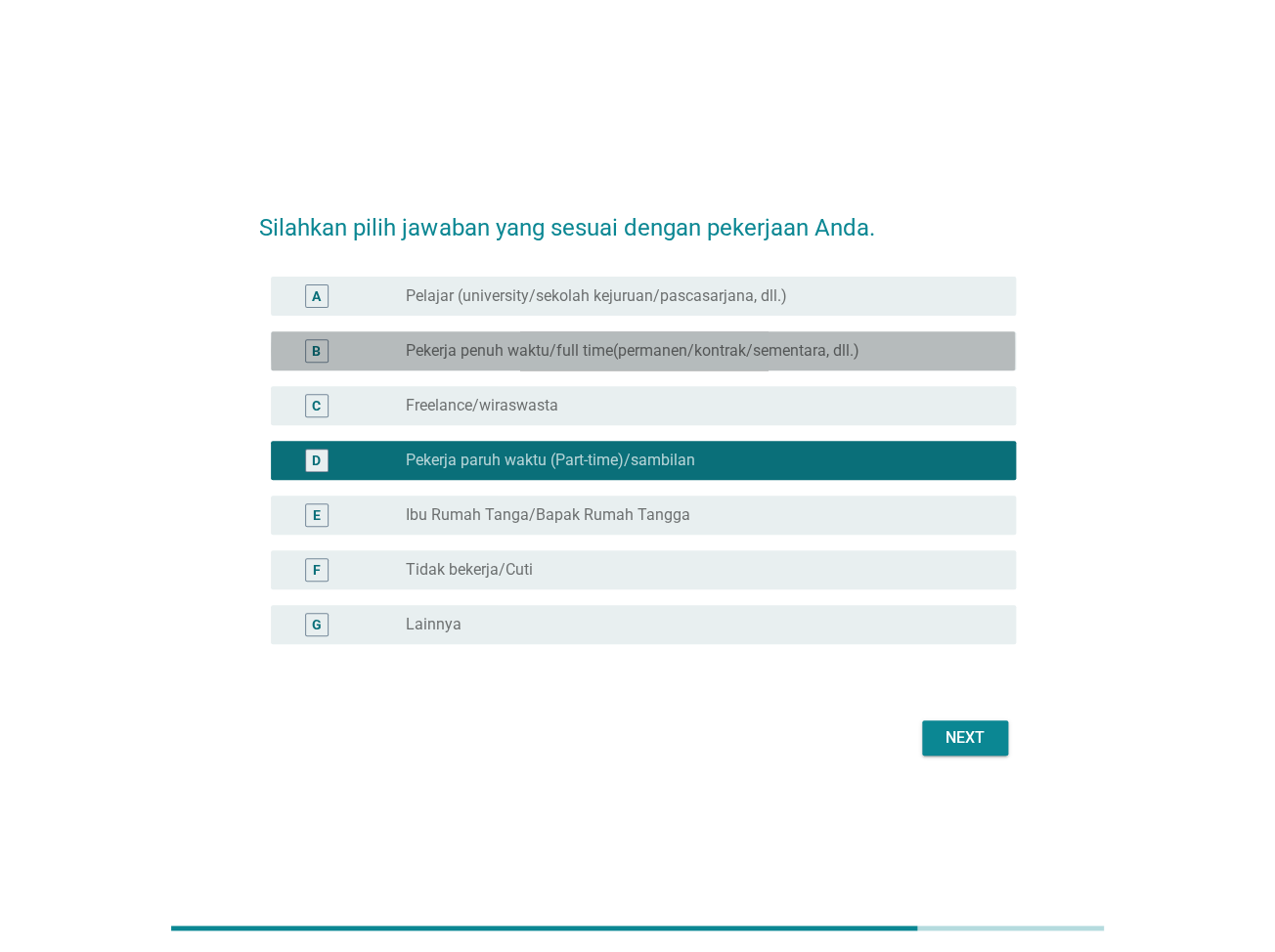 click on "Pekerja penuh waktu/full time(permanen/kontrak/sementara, dll.)" at bounding box center (633, 351) 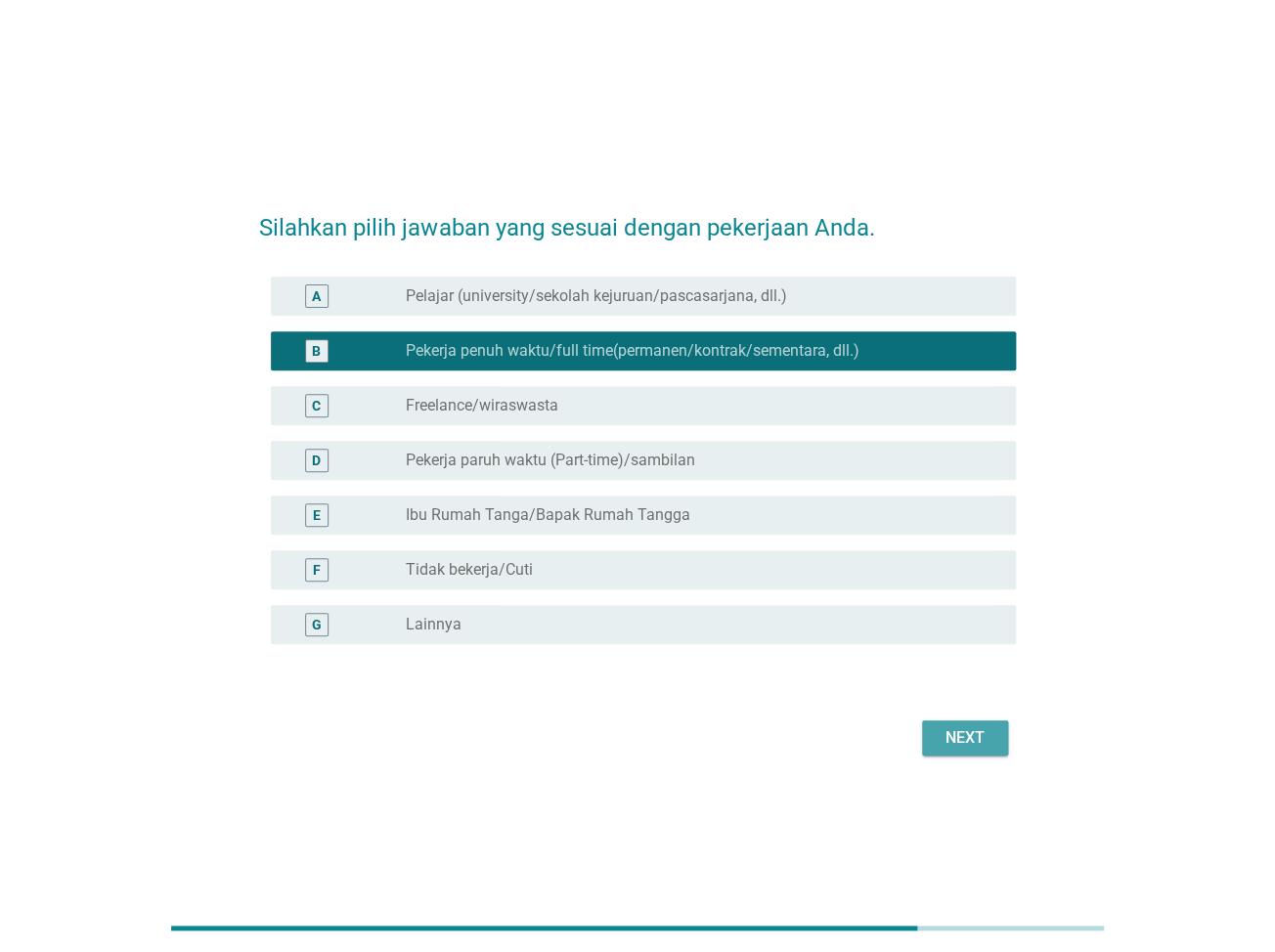 click on "Next" at bounding box center [965, 738] 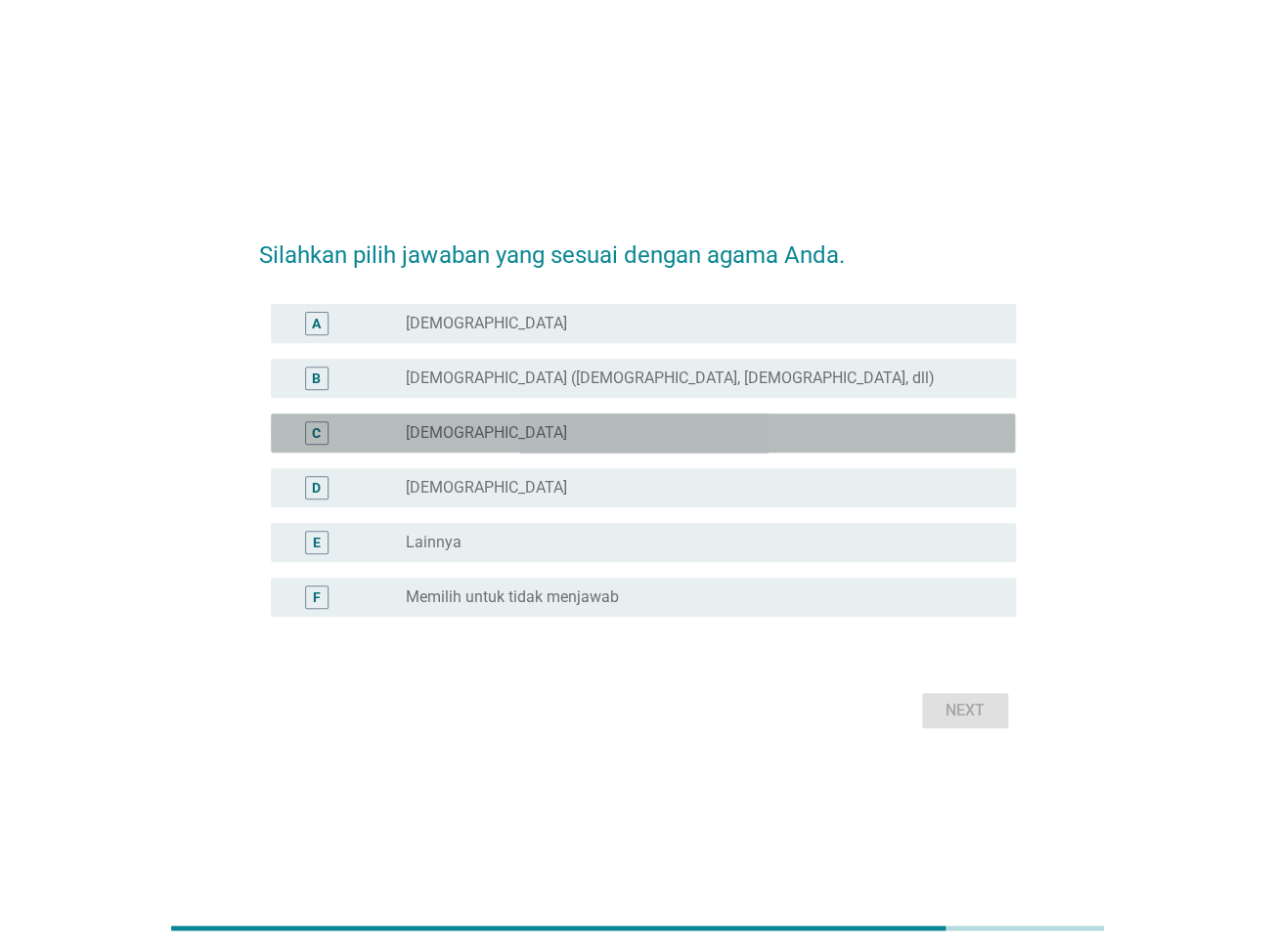 click on "radio_button_unchecked [DEMOGRAPHIC_DATA]" at bounding box center (703, 433) 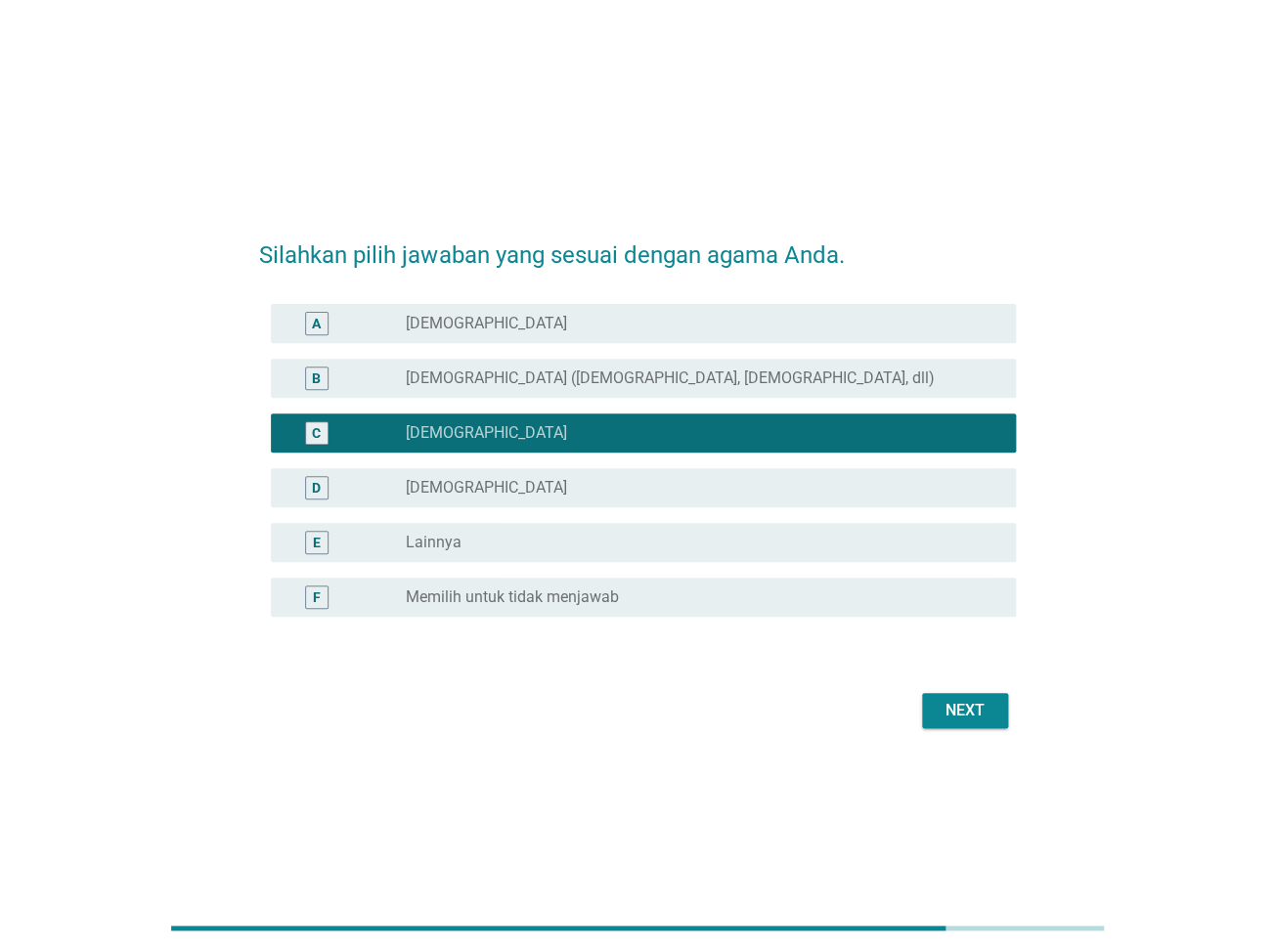 click on "Next" at bounding box center (965, 711) 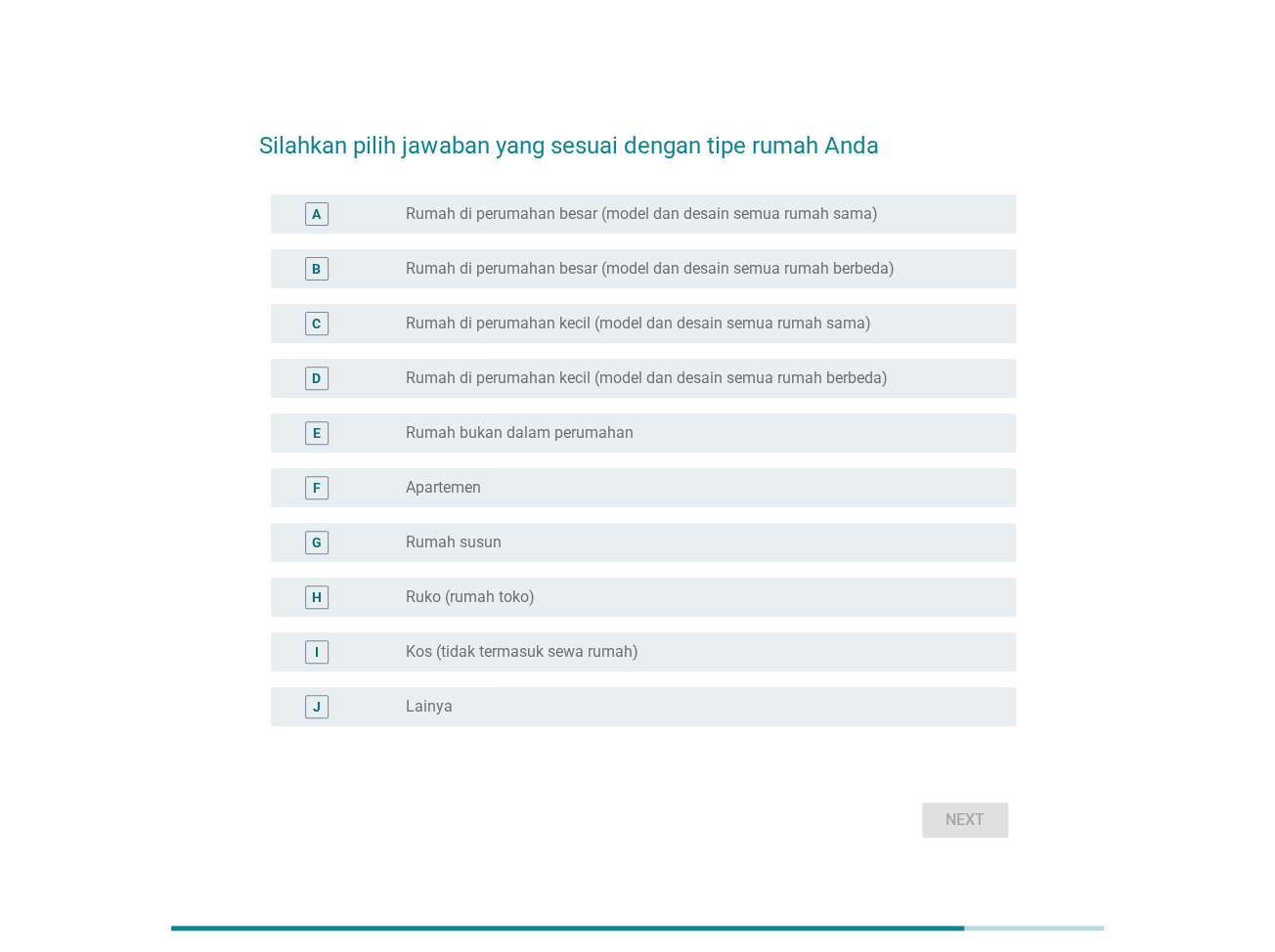 click on "Rumah bukan dalam perumahan" at bounding box center (519, 433) 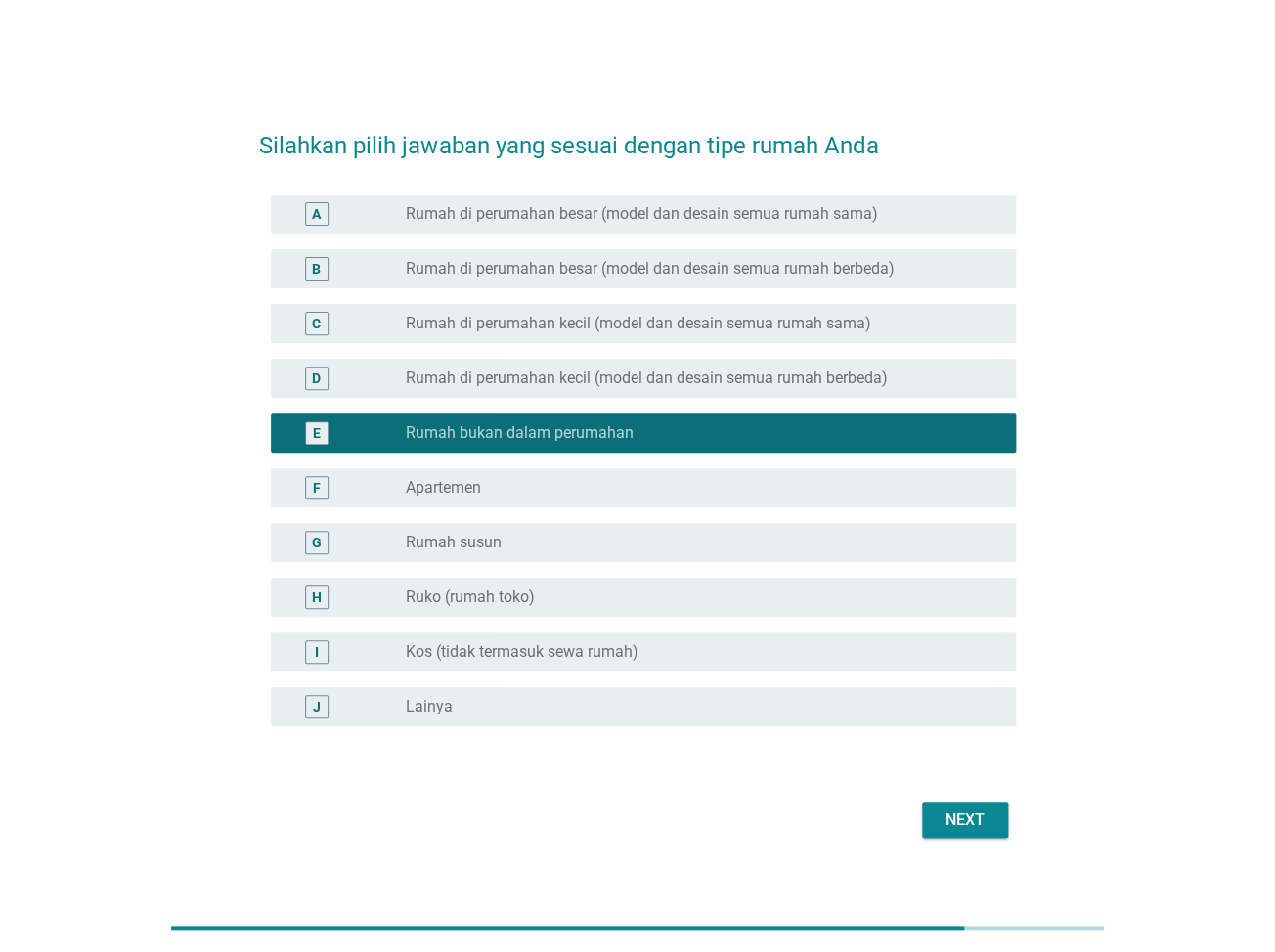 click on "Next" at bounding box center [965, 820] 